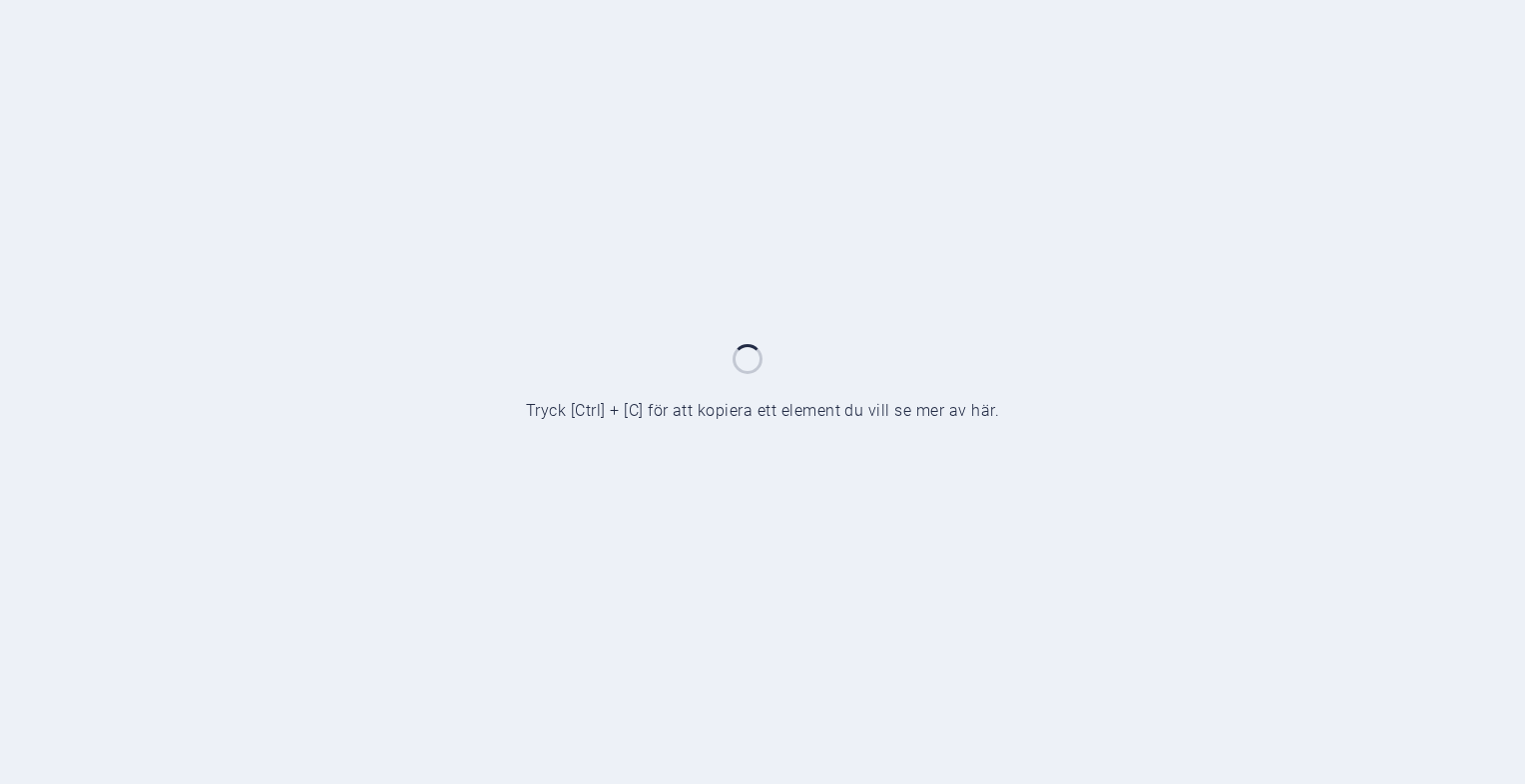 scroll, scrollTop: 0, scrollLeft: 0, axis: both 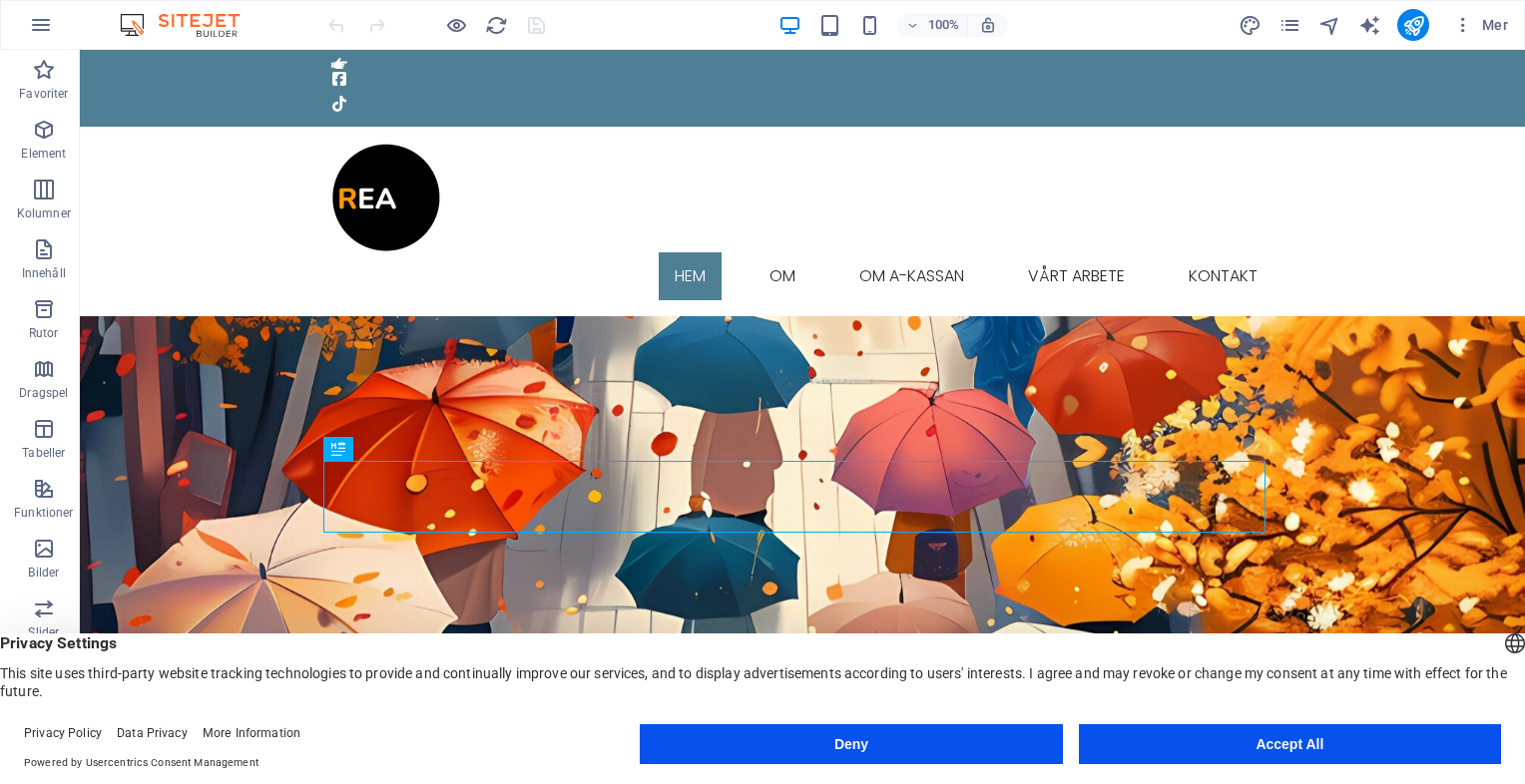 click on "Deny" at bounding box center [850, 744] 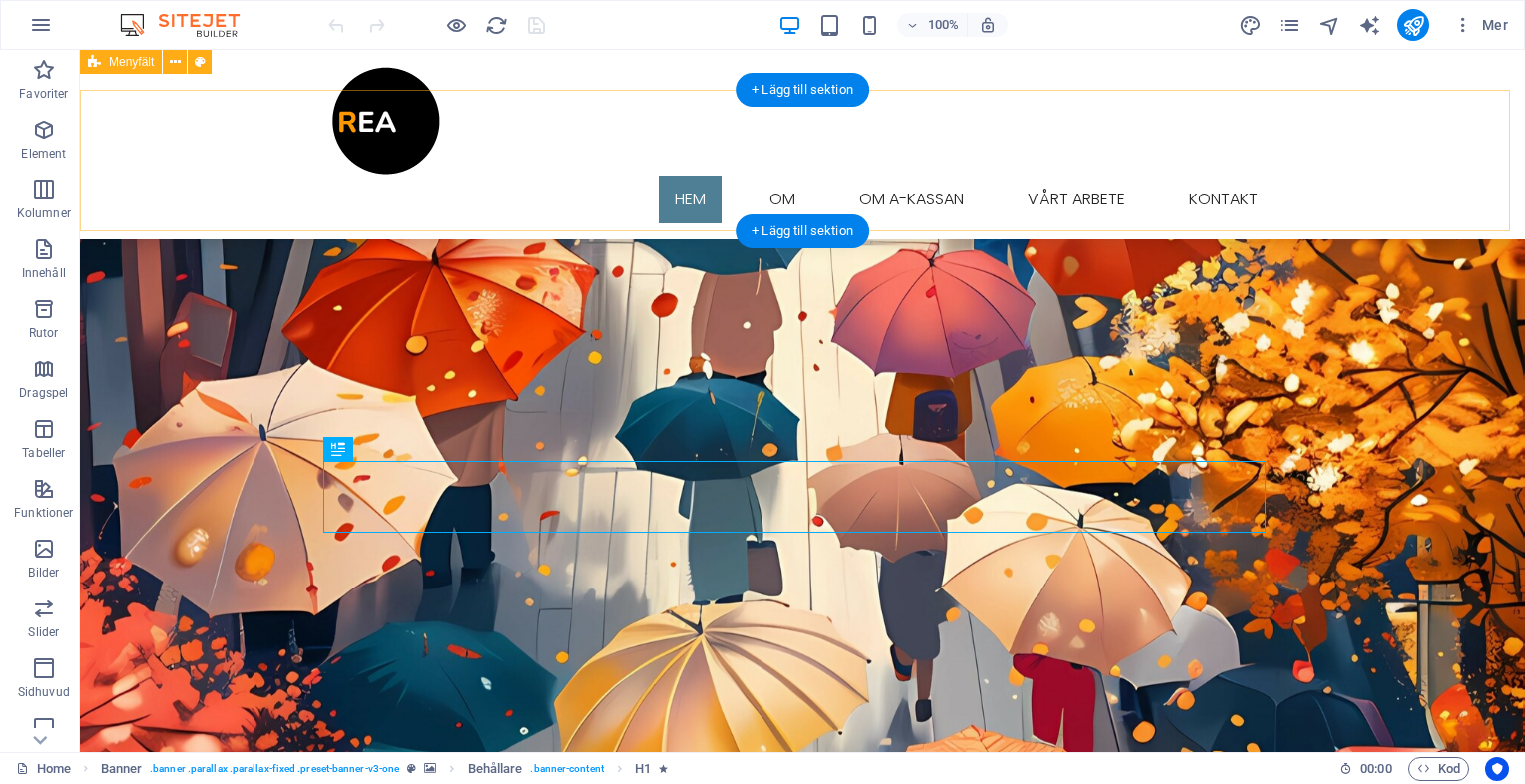 scroll, scrollTop: 0, scrollLeft: 0, axis: both 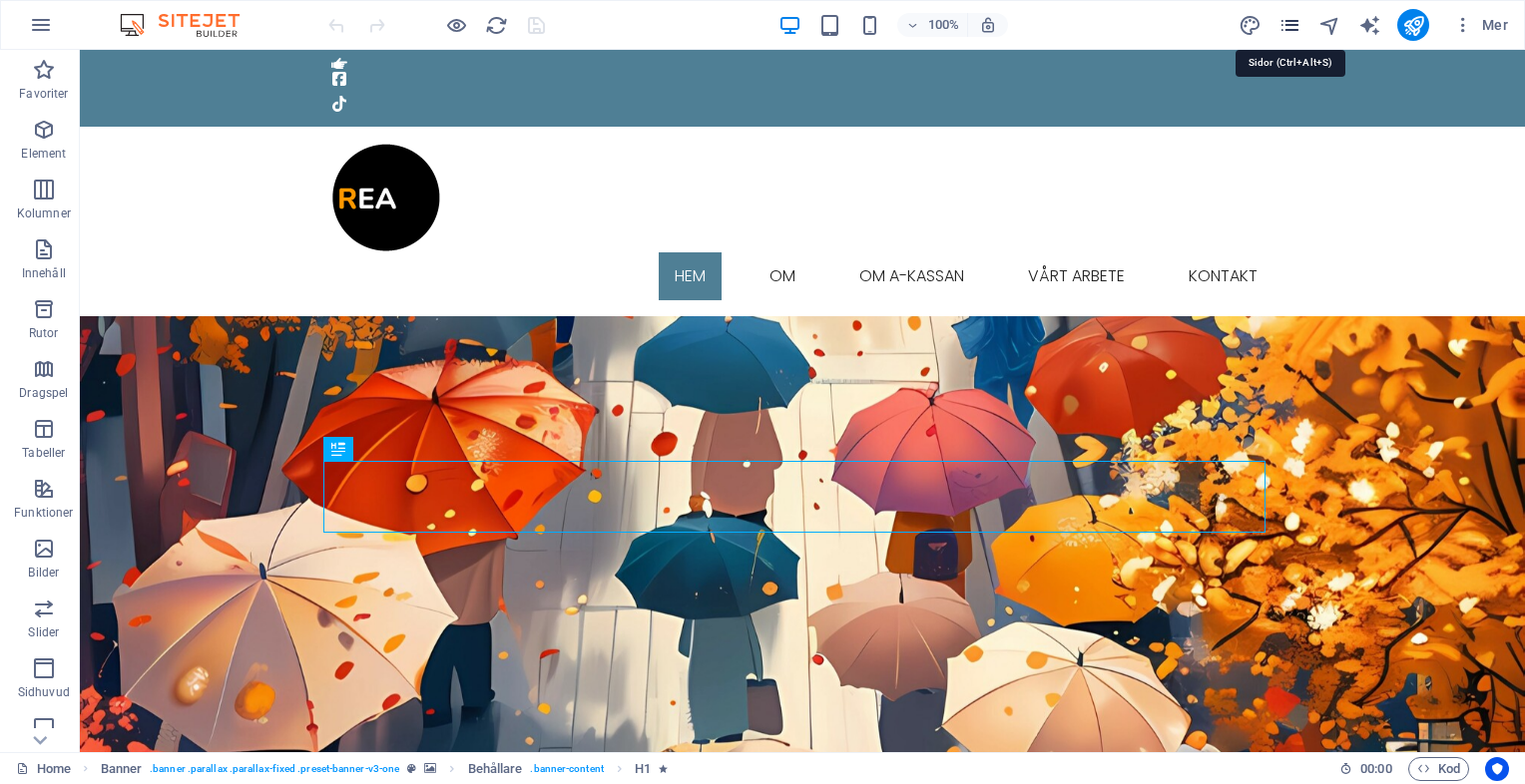 click at bounding box center (1289, 25) 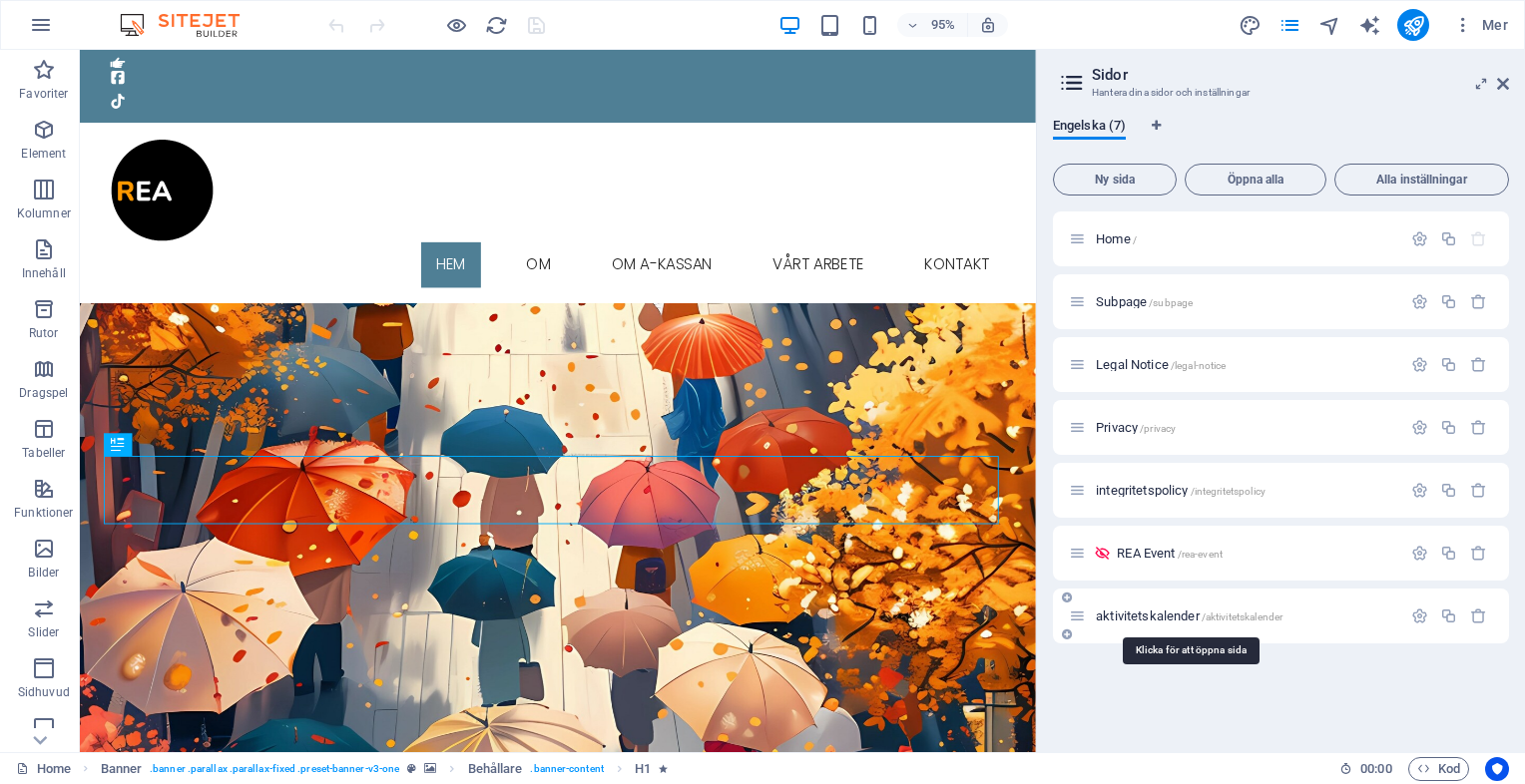 click on "aktivitetskalender /aktivitetskalender" at bounding box center [1189, 615] 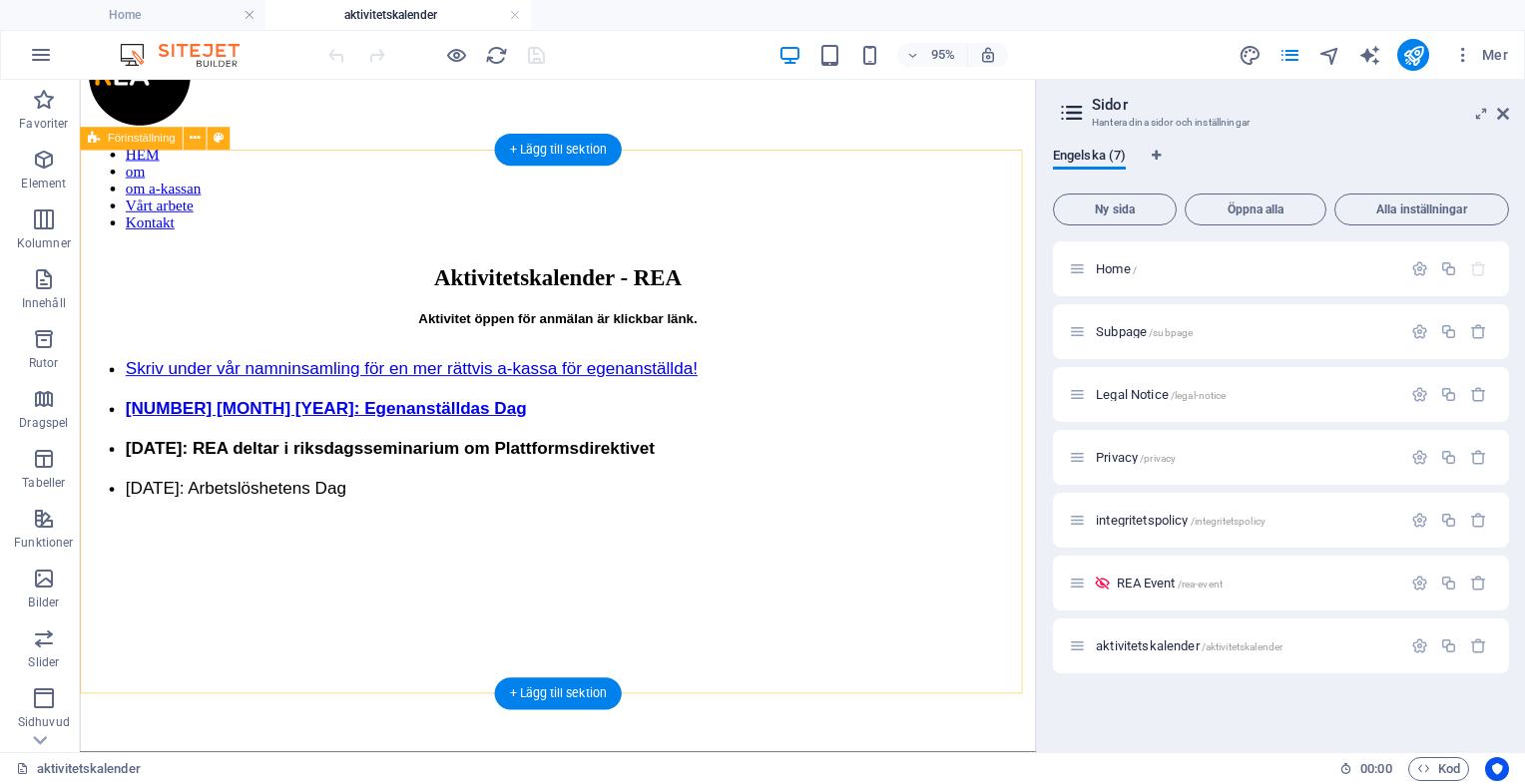 scroll, scrollTop: 67, scrollLeft: 0, axis: vertical 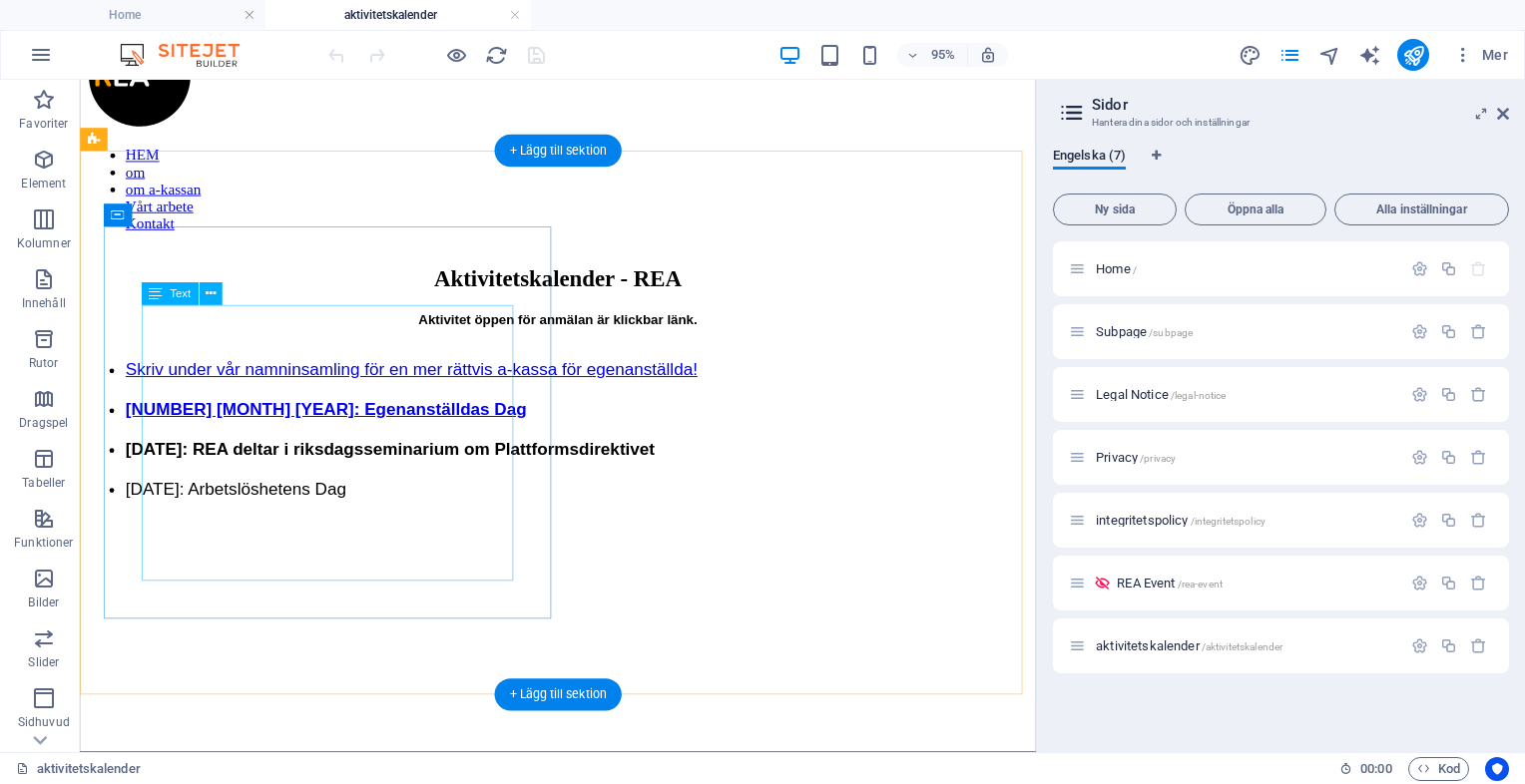 click on "Aktivitet öppen för anmälan är klickbar länk. Skriv under vår namninsamling för en mer rättvis a-kassa för egenanställda! [DATE]: Egenanställdas Dag [DATE]: REA deltar i riksdagsseminarium om Plattformsdirektivet [DATE]: Arbetslöshetens Dag" at bounding box center (583, 422) 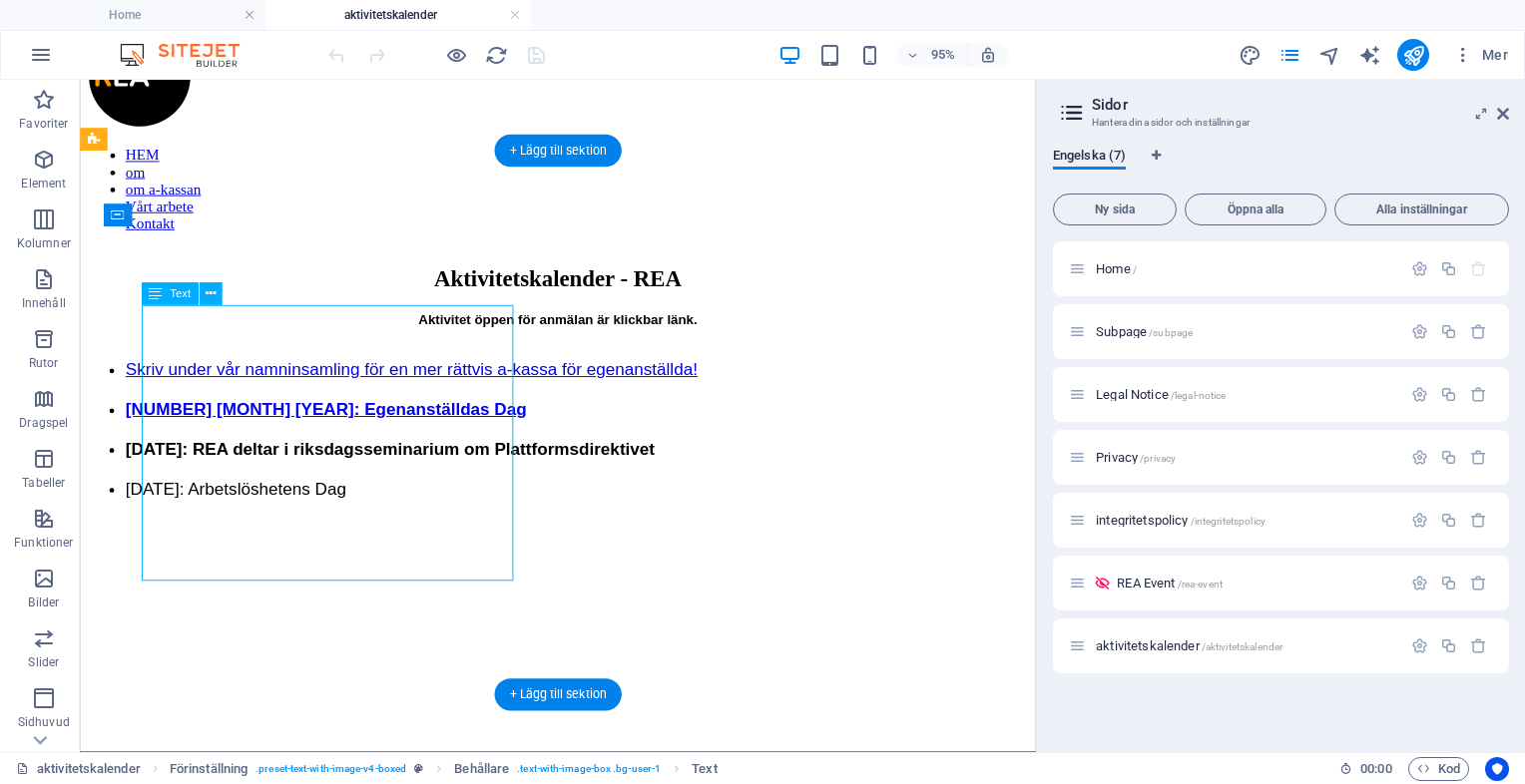 click on "Aktivitet öppen för anmälan är klickbar länk. Skriv under vår namninsamling för en mer rättvis a-kassa för egenanställda! [DATE]: Egenanställdas Dag [DATE]: REA deltar i riksdagsseminarium om Plattformsdirektivet [DATE]: Arbetslöshetens Dag" at bounding box center (583, 422) 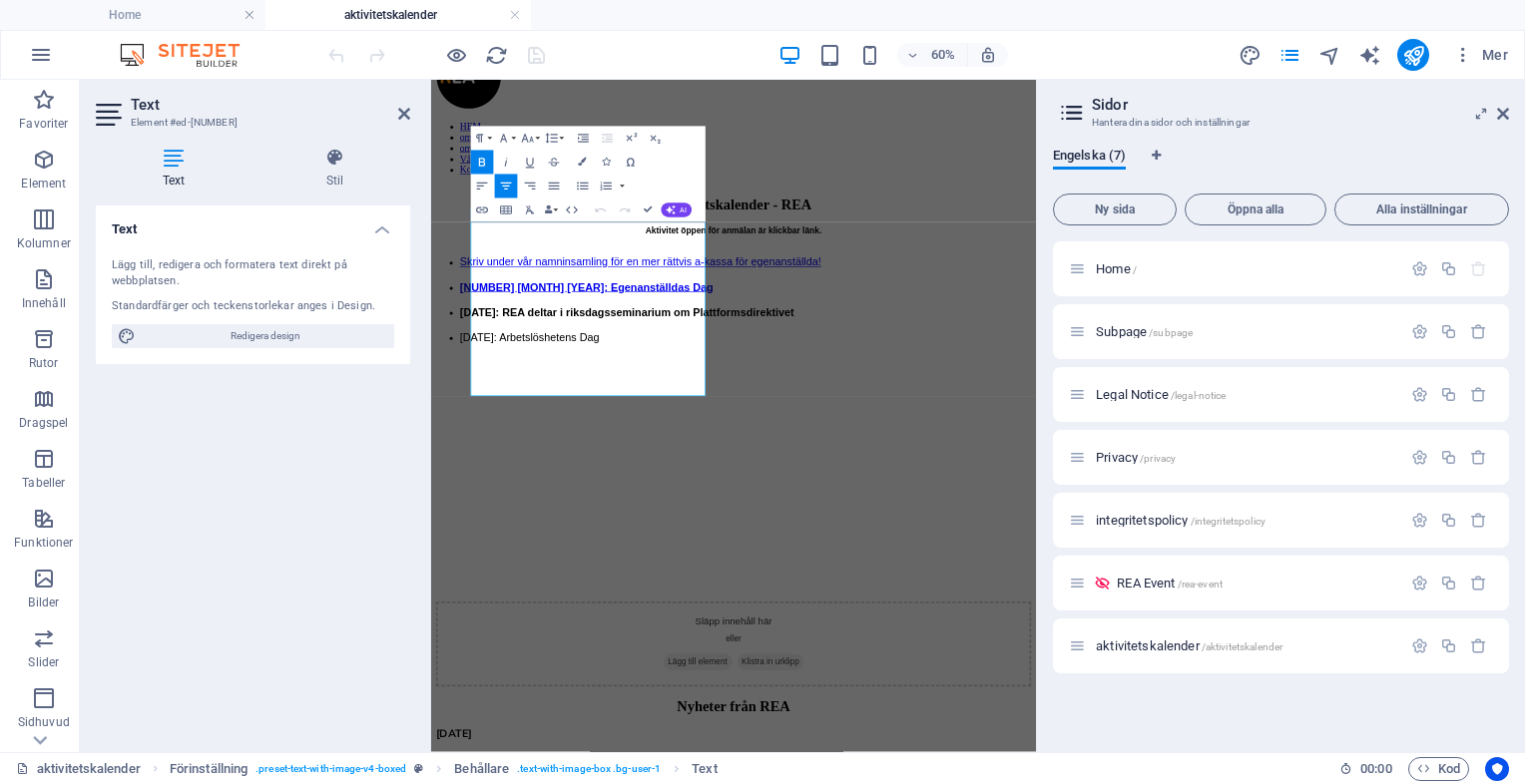 drag, startPoint x: 772, startPoint y: 643, endPoint x: 740, endPoint y: 542, distance: 105.948101 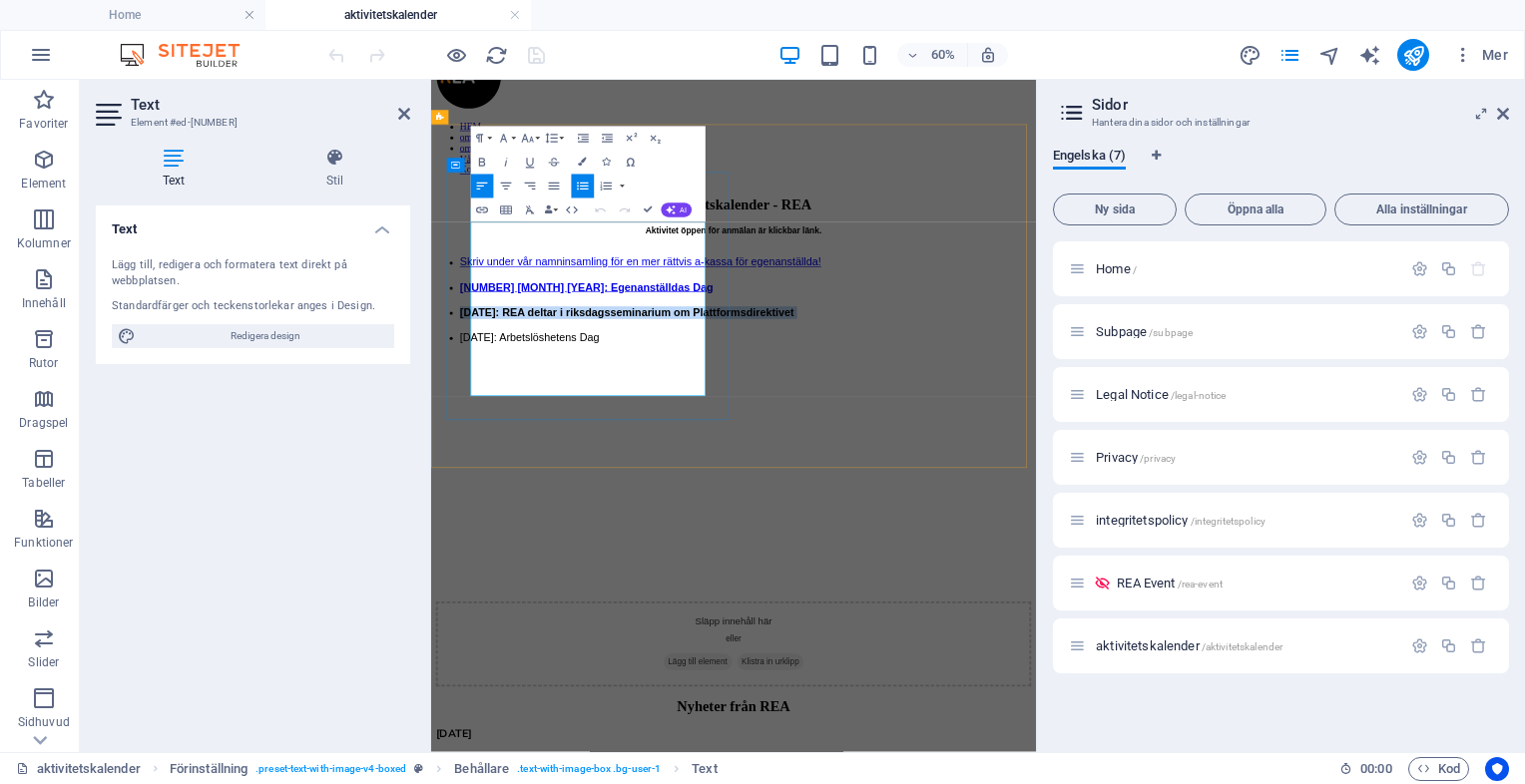 click on "[DATE]: REA deltar i riksdagsseminarium om Plattformsdirektivet" at bounding box center (955, 480) 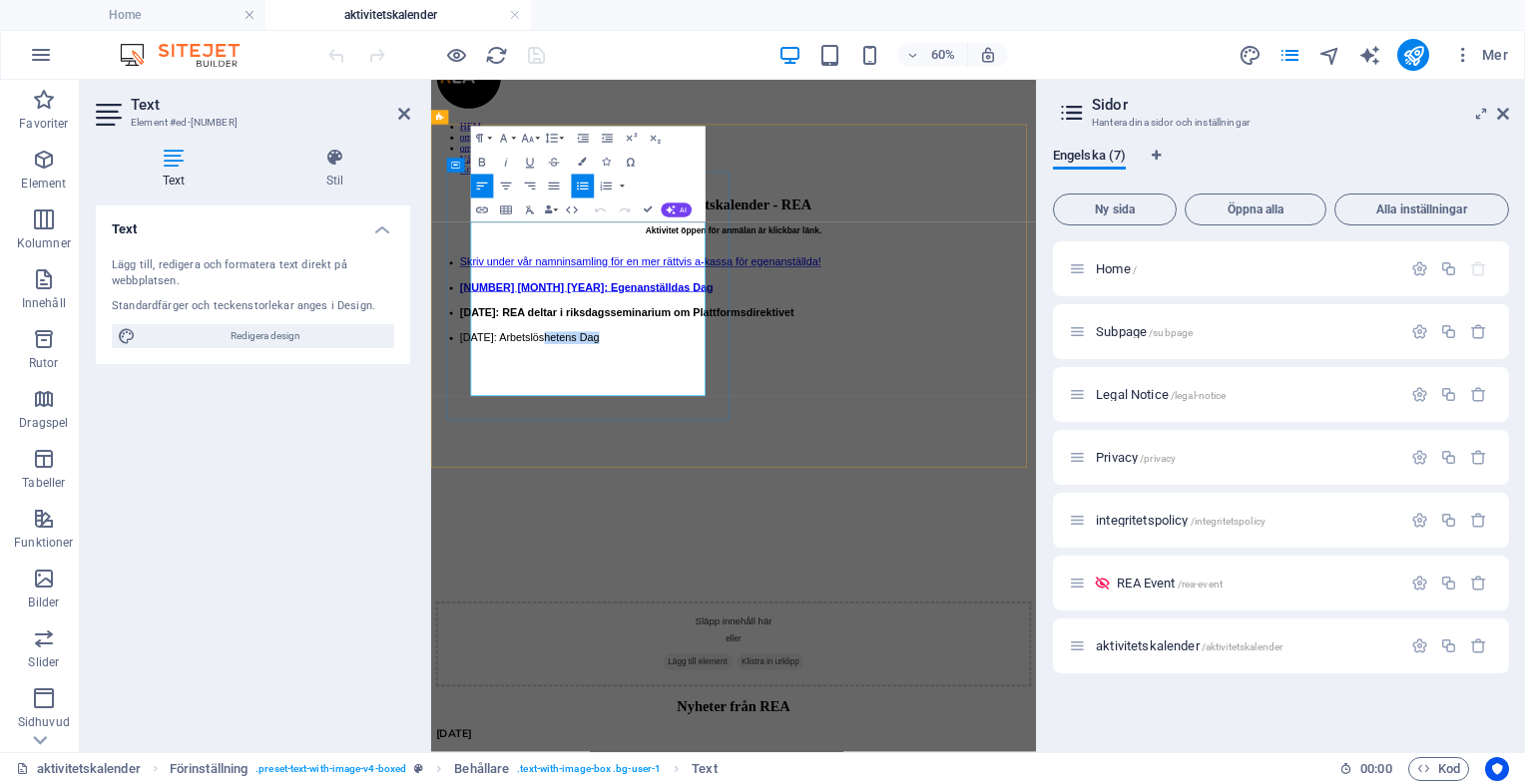 drag, startPoint x: 767, startPoint y: 591, endPoint x: 639, endPoint y: 582, distance: 128.31602 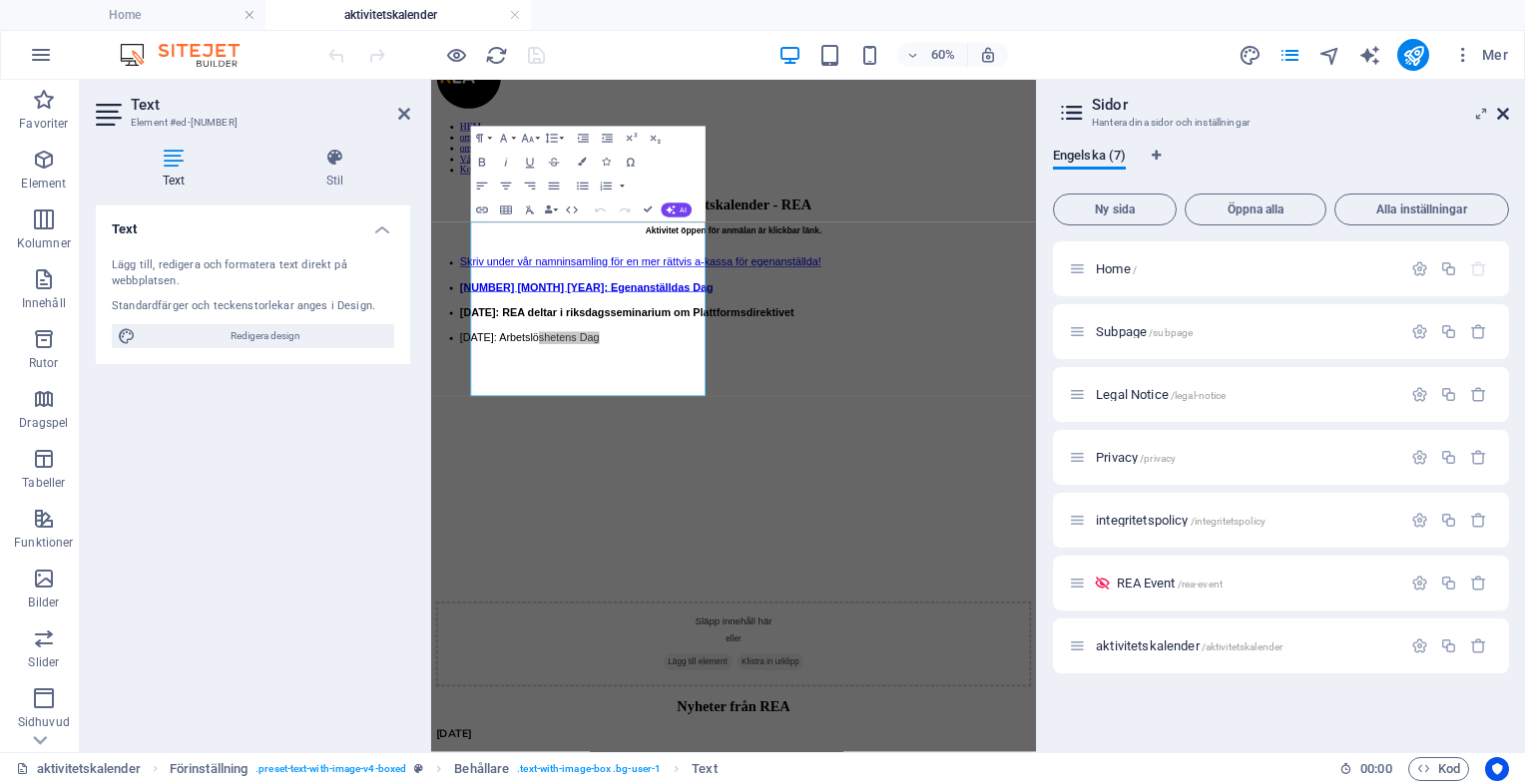 click at bounding box center [1503, 114] 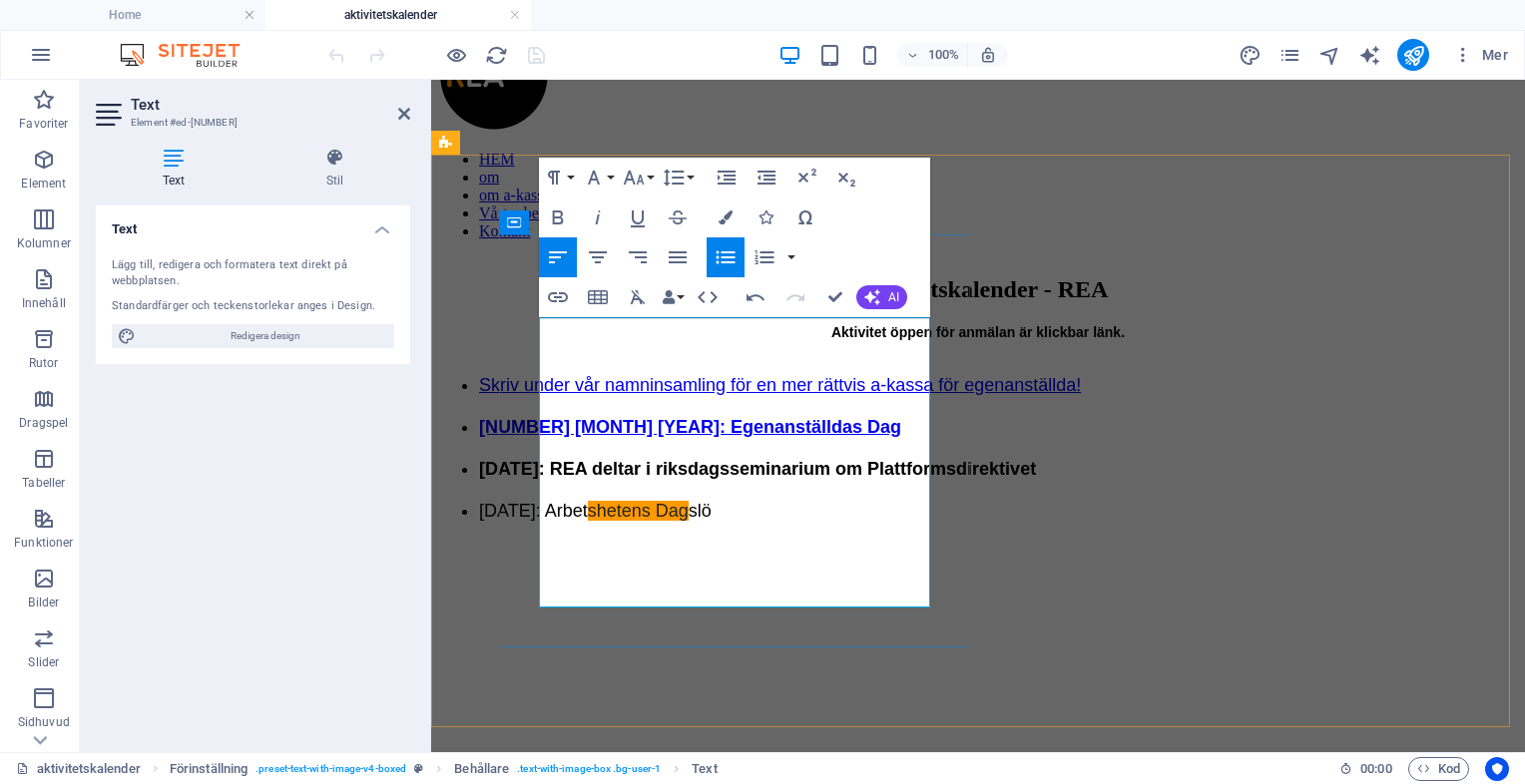 click on "[NUMBER] [MONTH]: Arbet shetens Dag slö" at bounding box center (998, 511) 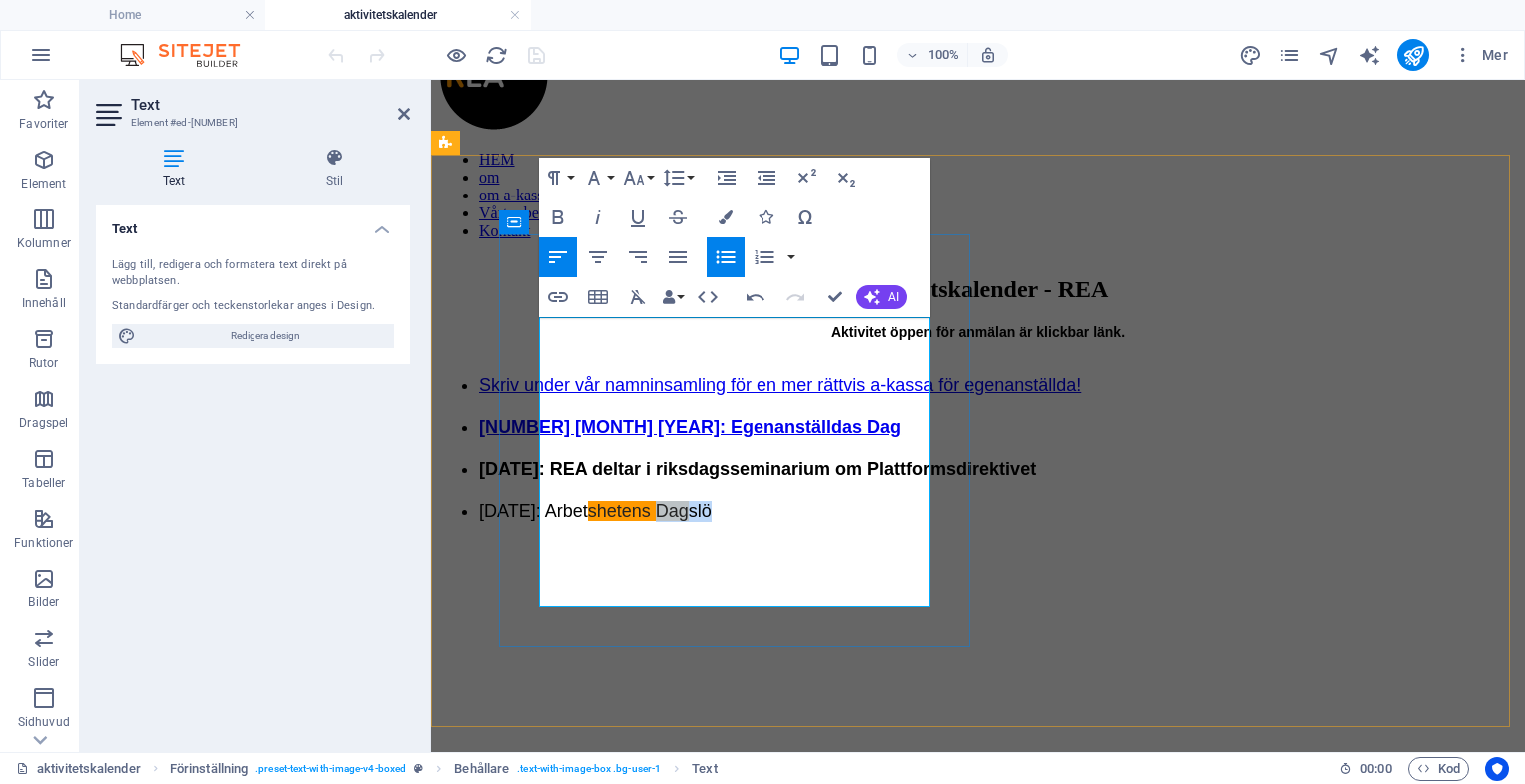 click on "[NUMBER] [MONTH]: Arbet shetens Dag slö" at bounding box center [998, 511] 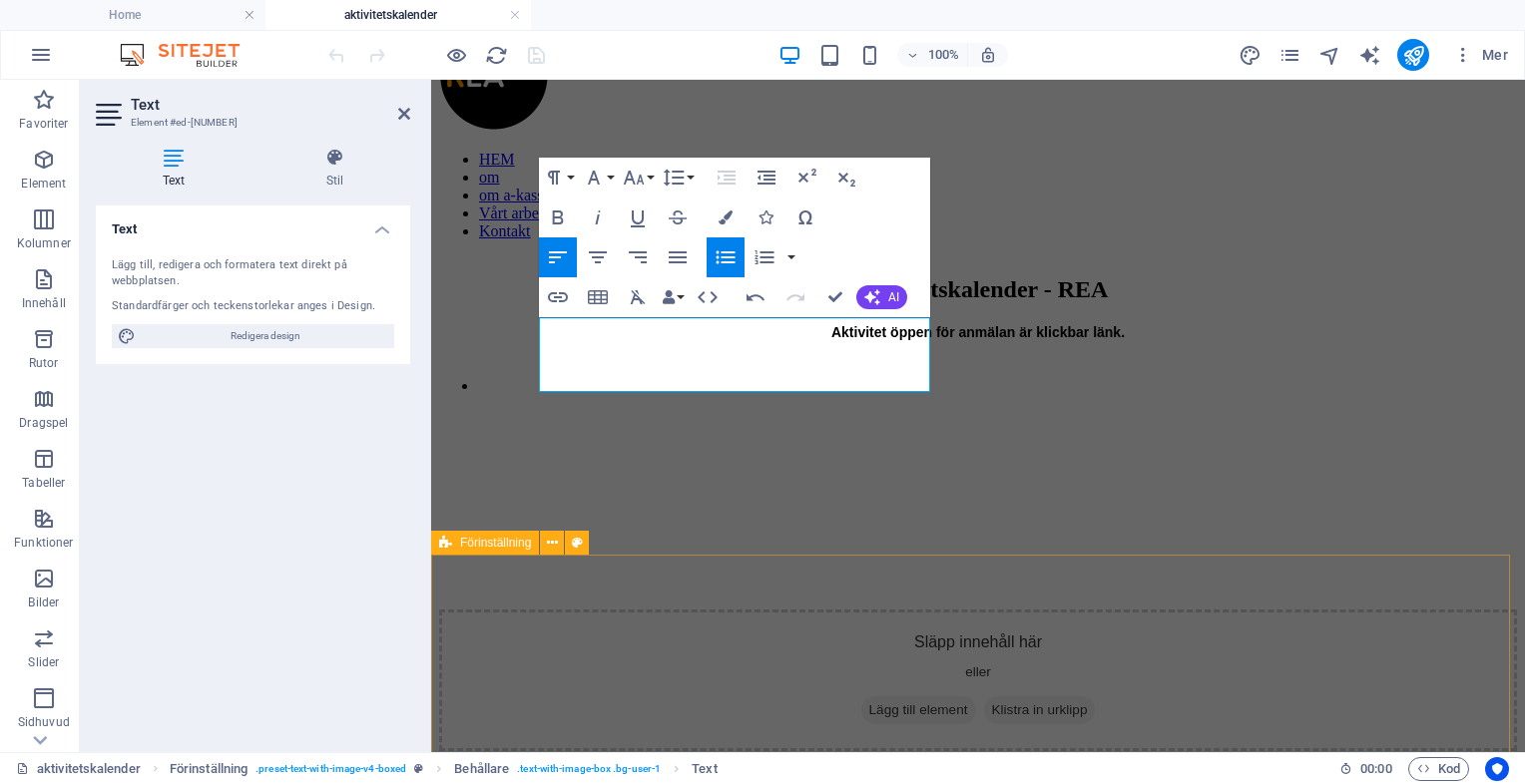 type 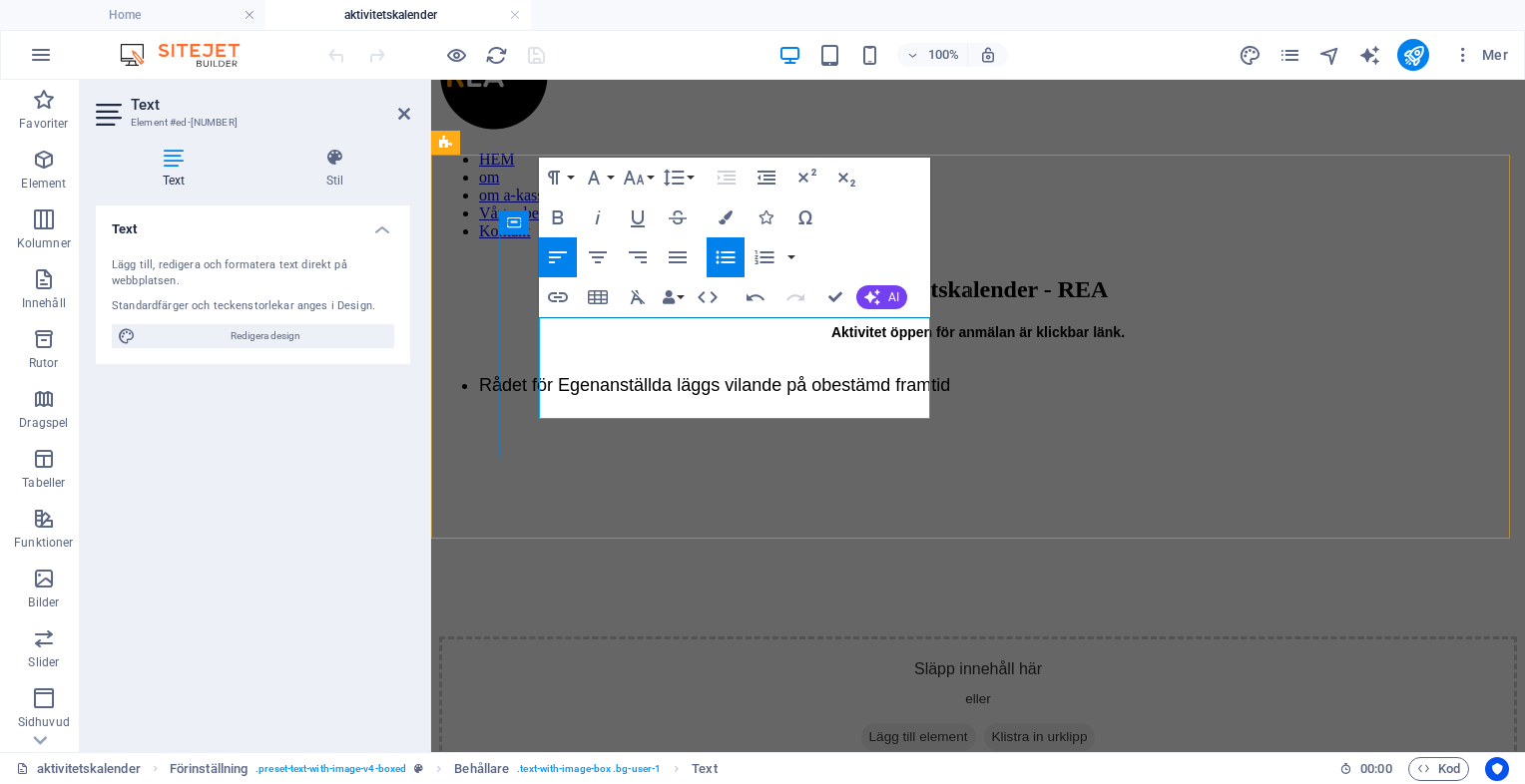 click on "Rådet för Egenanställda läggs vilande på obestämd framtid" at bounding box center [998, 385] 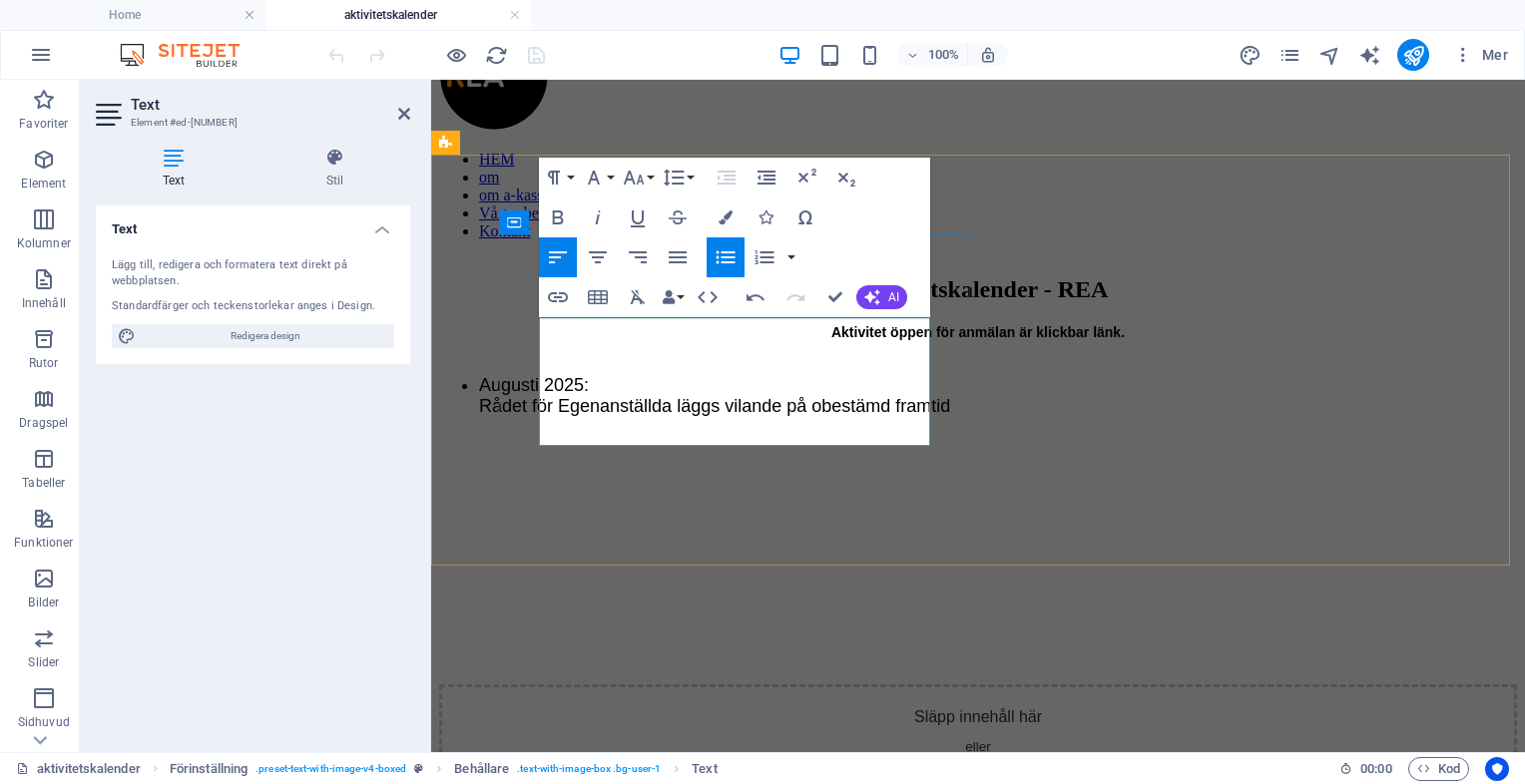 click on "[MONTH] [YEAR]: Rådet för Egenanställda läggs vilande på obestämd framtid" at bounding box center [998, 396] 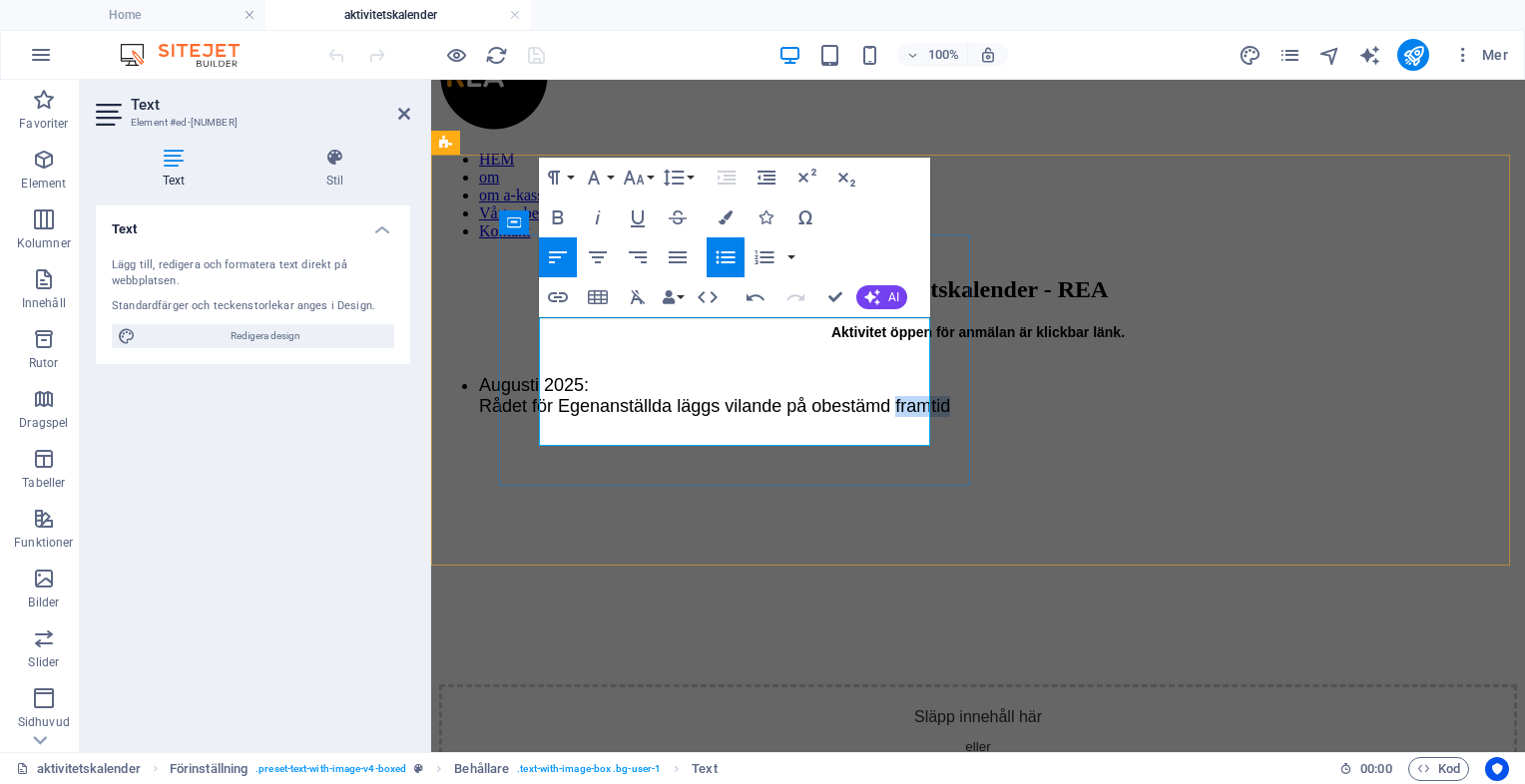 click on "[MONTH] [YEAR]: Rådet för Egenanställda läggs vilande på obestämd framtid" at bounding box center (998, 396) 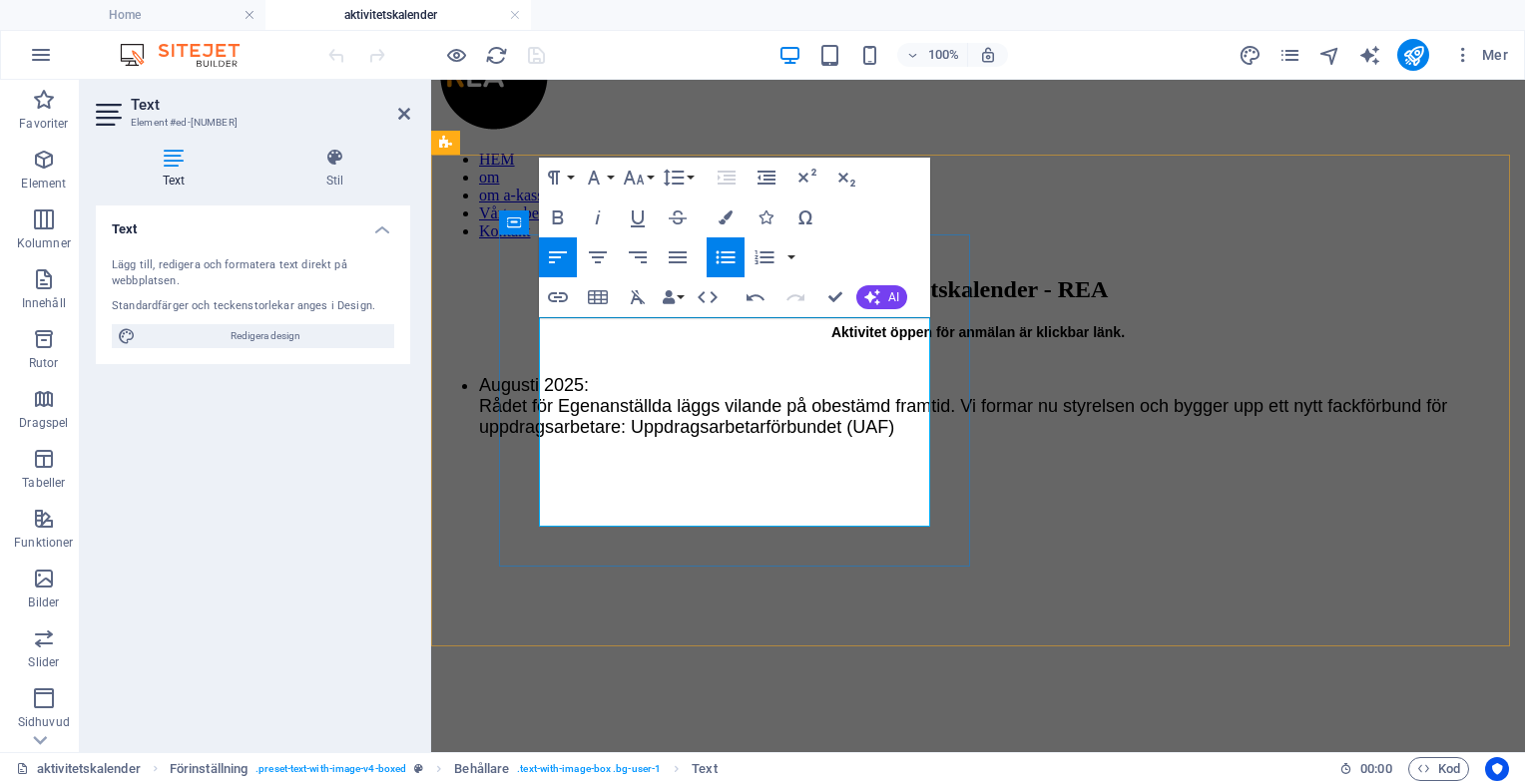 click on "[DATE]: Rådet för Egenanställda läggs vilande på obestämd framtid. Vi formar nu styrelsen och bygger upp ett nytt fackförbund för uppdragsarbetare: Uppdragsarbetarförbundet (UAF)" at bounding box center [998, 406] 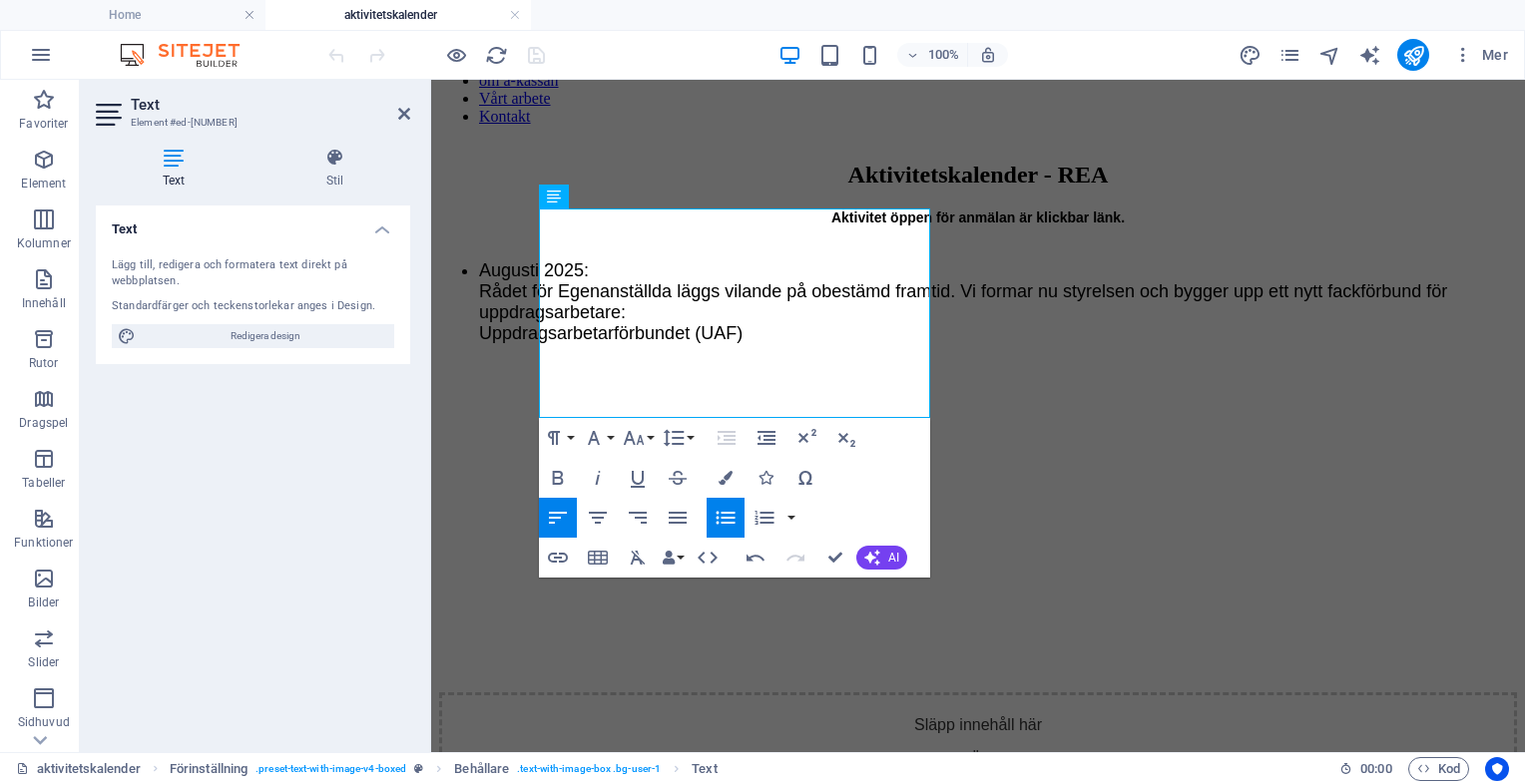 scroll, scrollTop: 183, scrollLeft: 0, axis: vertical 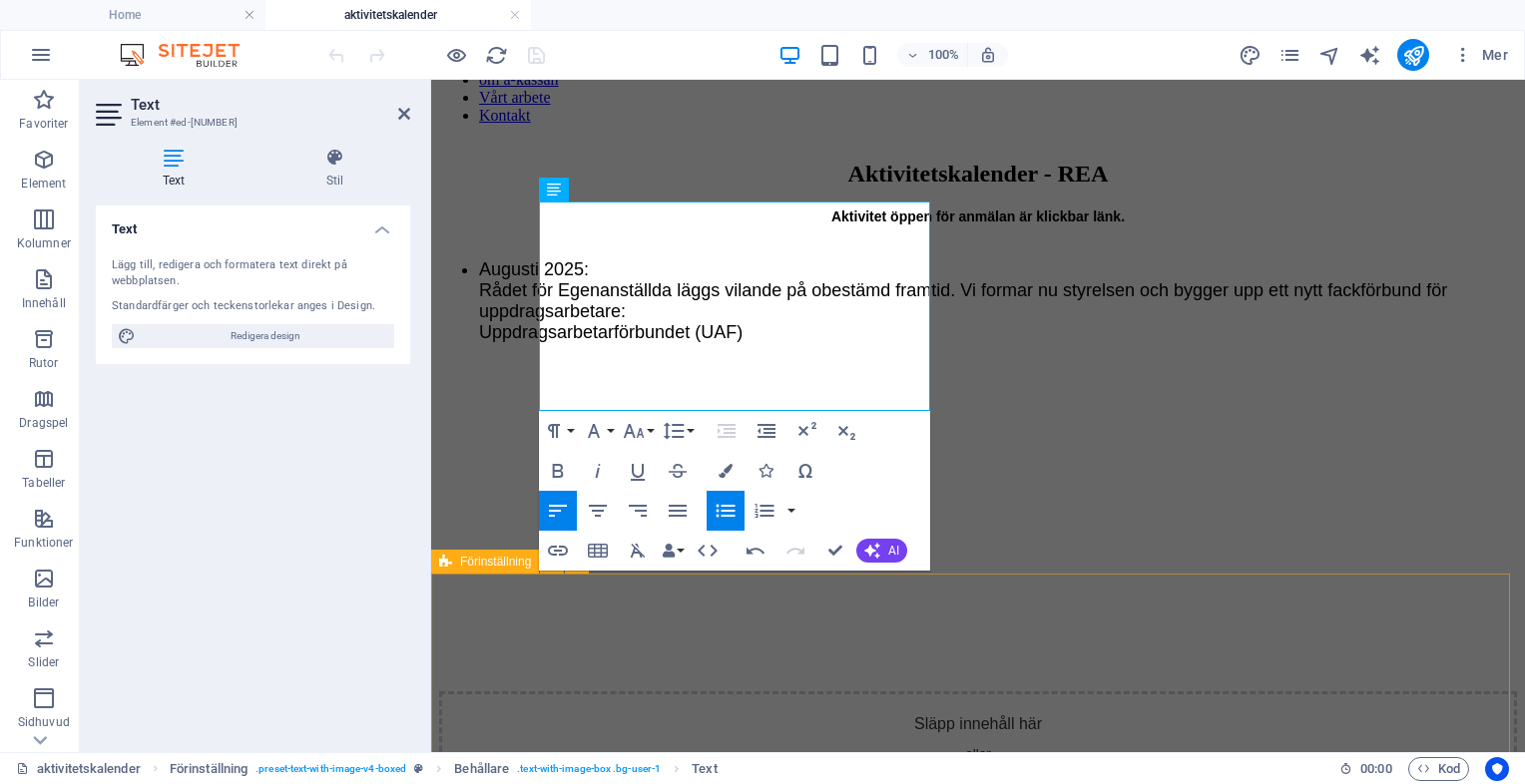 click on "[DATE] Egenanställdas dag [DATE] Vilken härlig dag det blev! Ca 150 personer besökte oss och diskuterade egenanställning, lyssnade på föreläsningar, gick spökvandring och mycket annat kul. Vi hade även en tävling där man bland annat skulle gissa antalet karameller i en burk - och det vara bara en som lyckades giss rätt - så grattis [NAME], snyggt gissat! Det var 143 karameller i burken. I tävlingen ställde vi även frågan om vad frilansande betydde för den som svarade på frågan - och vi kunde tydligt se att det mest förekommande svaret var utan tvekan - "frihet". Intressant, eller hur! Vi i REA vill tacka er alla som deltog - både besökare och ni som var med och skapade dagen. och vi hoppas vi ses nästa år igen den [DATE]! Fotograf: [LAST] Släpp innehåll här eller  Lägg till element  Klistra in urklipp" at bounding box center (978, 1376) 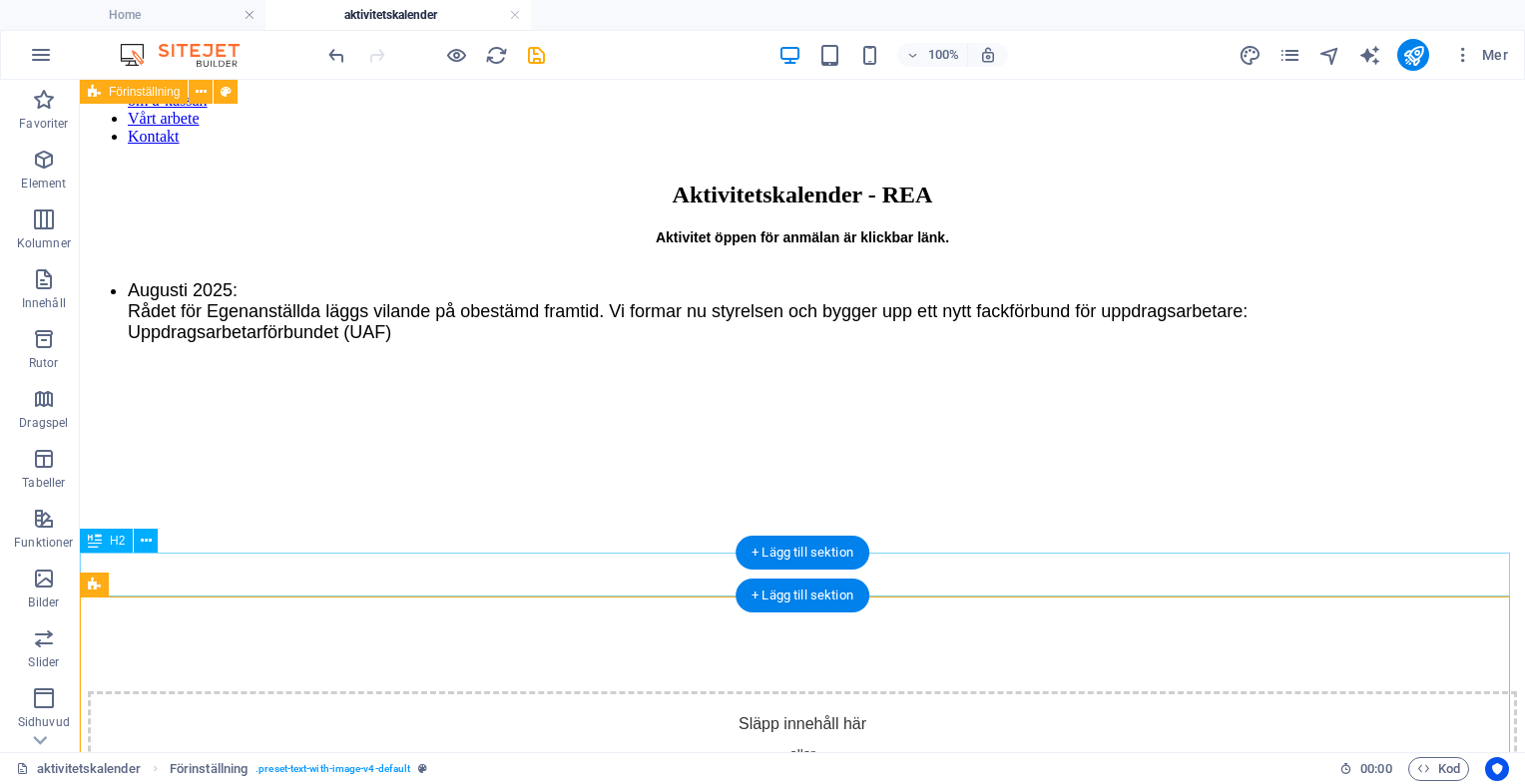 scroll, scrollTop: 160, scrollLeft: 0, axis: vertical 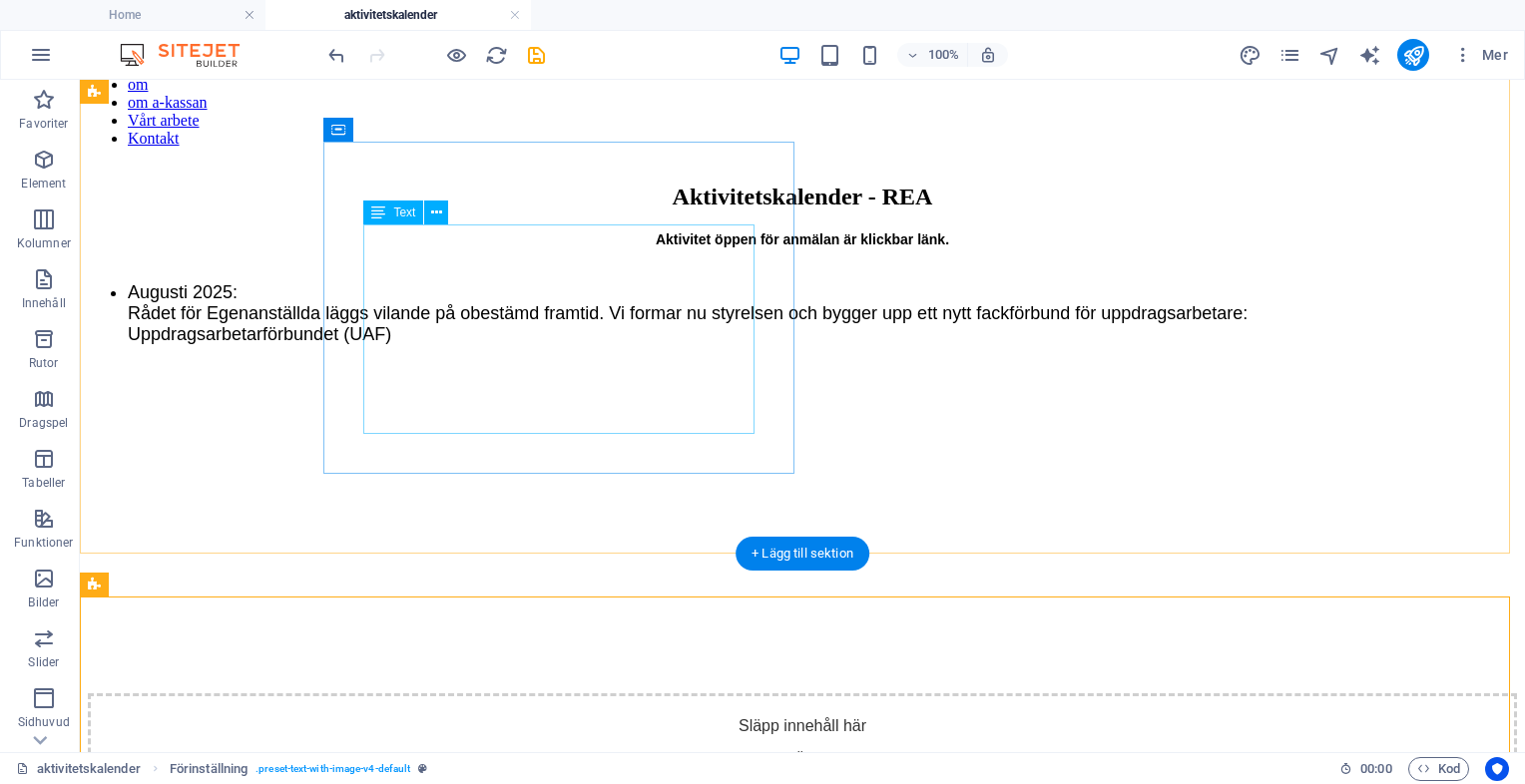 click on "Aktivitet öppen för anmälan är klickbar länk. [MONTH] [YEAR]: Rådet för Egenanställda läggs vilande på obestämd framtid. Vi formar nu styrelsen och bygger upp ett nytt fackförbund för uppdragsarbetare: Uppdragsarbetarförbundet (UAF)" at bounding box center [802, 287] 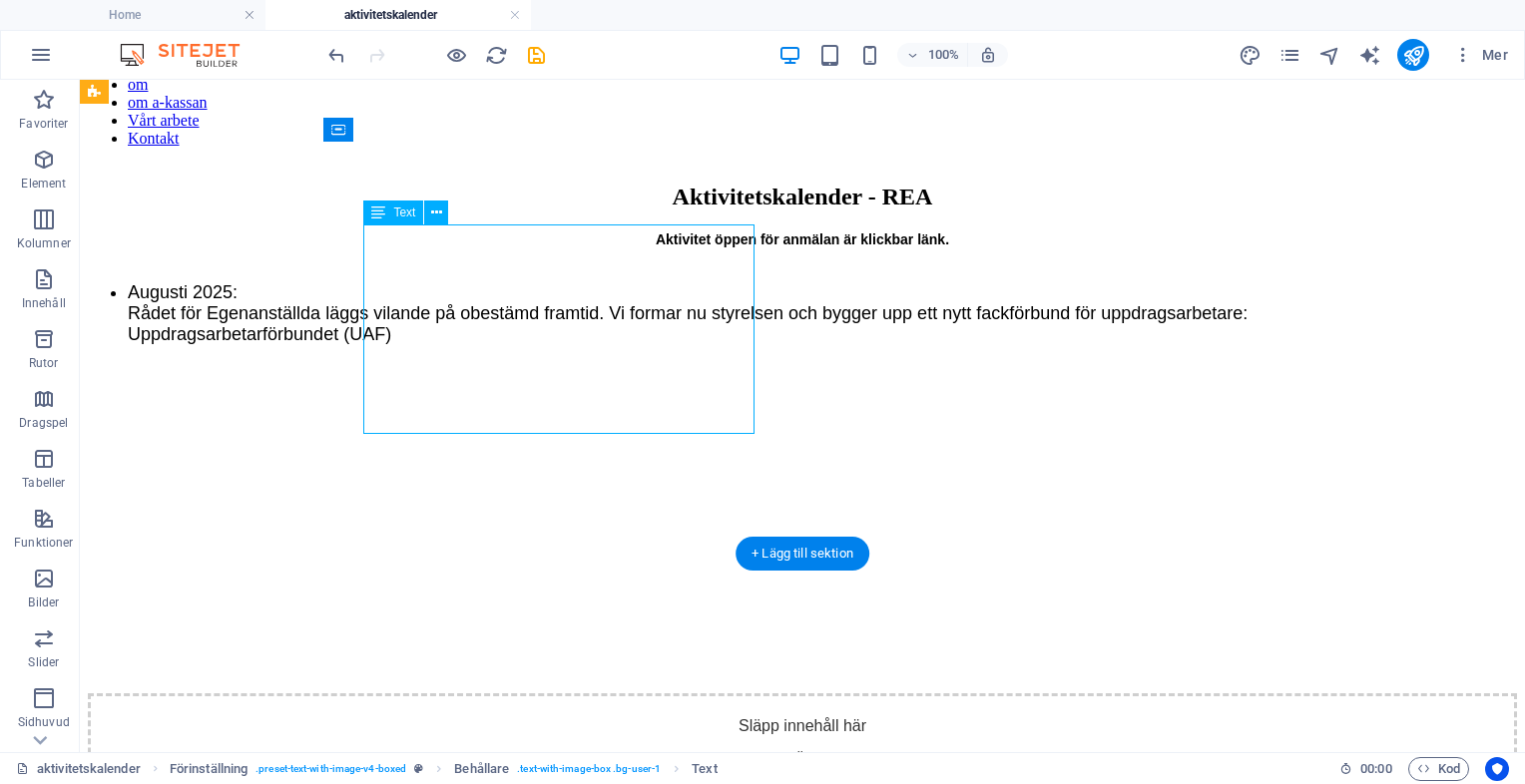 click on "Aktivitet öppen för anmälan är klickbar länk. [MONTH] [YEAR]: Rådet för Egenanställda läggs vilande på obestämd framtid. Vi formar nu styrelsen och bygger upp ett nytt fackförbund för uppdragsarbetare: Uppdragsarbetarförbundet (UAF)" at bounding box center [802, 287] 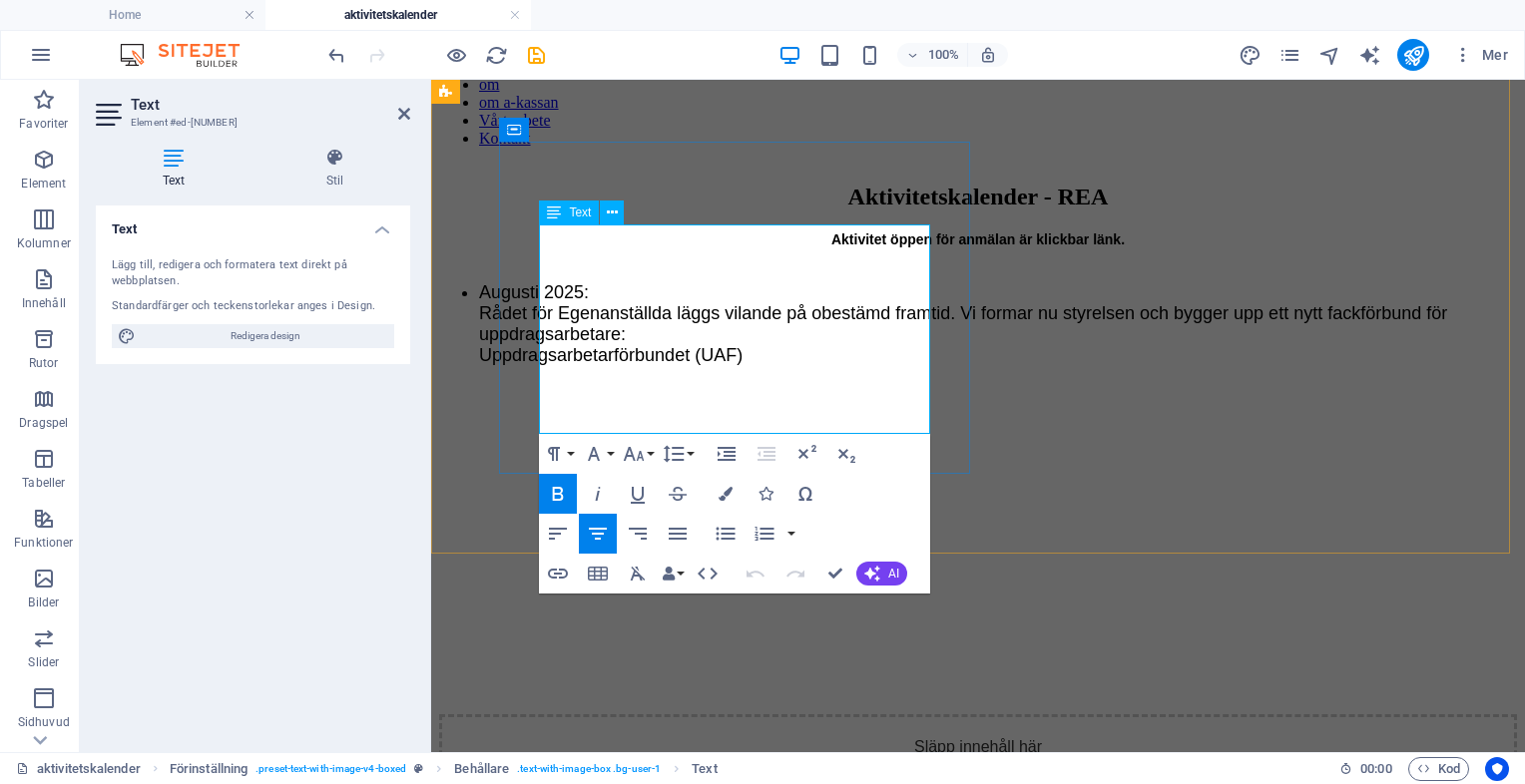 click on "[MONTH] [YEAR]: Rådet för Egenanställda läggs vilande på obestämd framtid. Vi formar nu styrelsen och bygger upp ett nytt fackförbund för uppdragsarbetare: Uppdragsarbetarförbundet (UAF)" at bounding box center (998, 324) 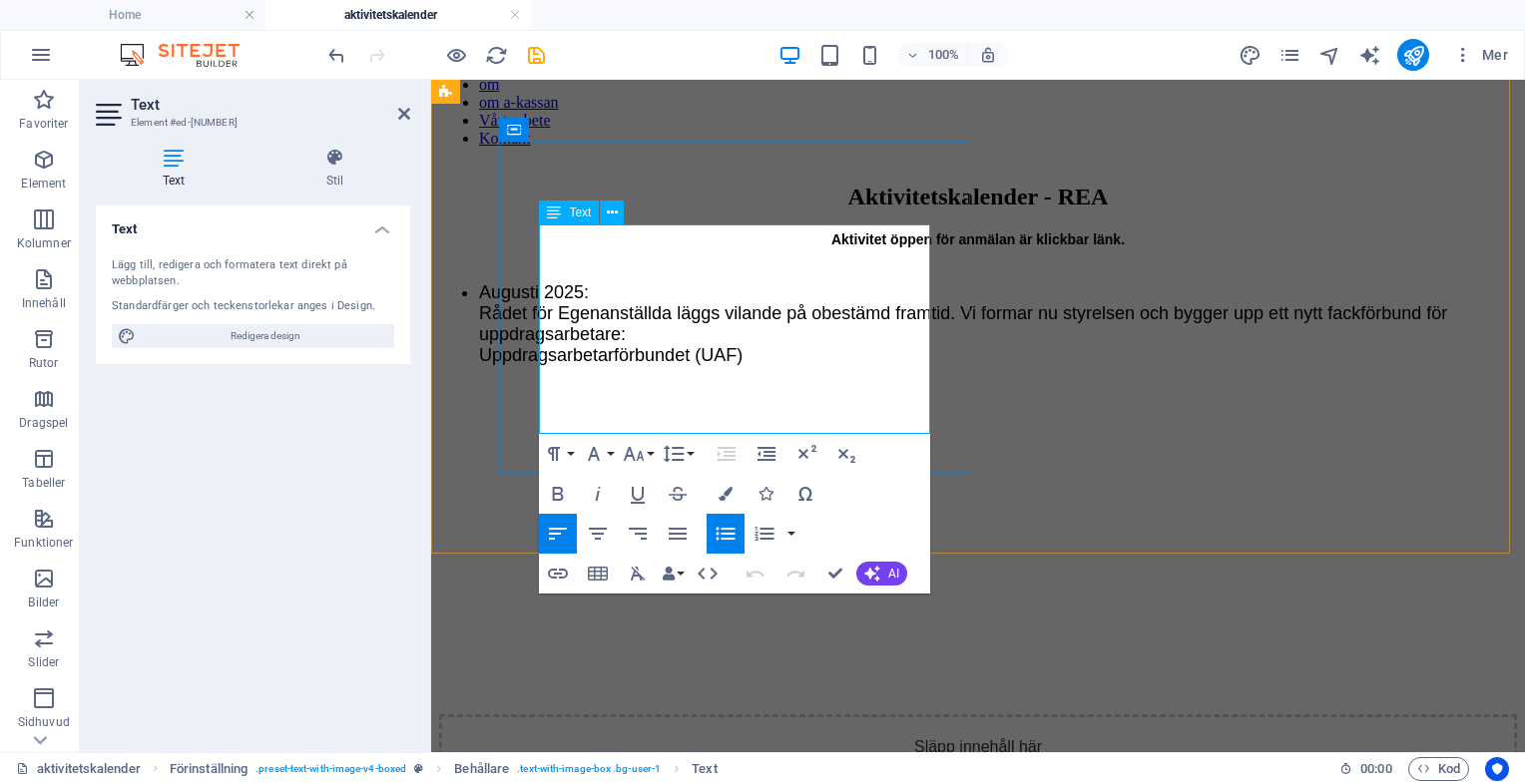 click on "[MONTH] [YEAR]: Rådet för Egenanställda läggs vilande på obestämd framtid. Vi formar nu styrelsen och bygger upp ett nytt fackförbund för uppdragsarbetare: Uppdragsarbetarförbundet (UAF)" at bounding box center [998, 324] 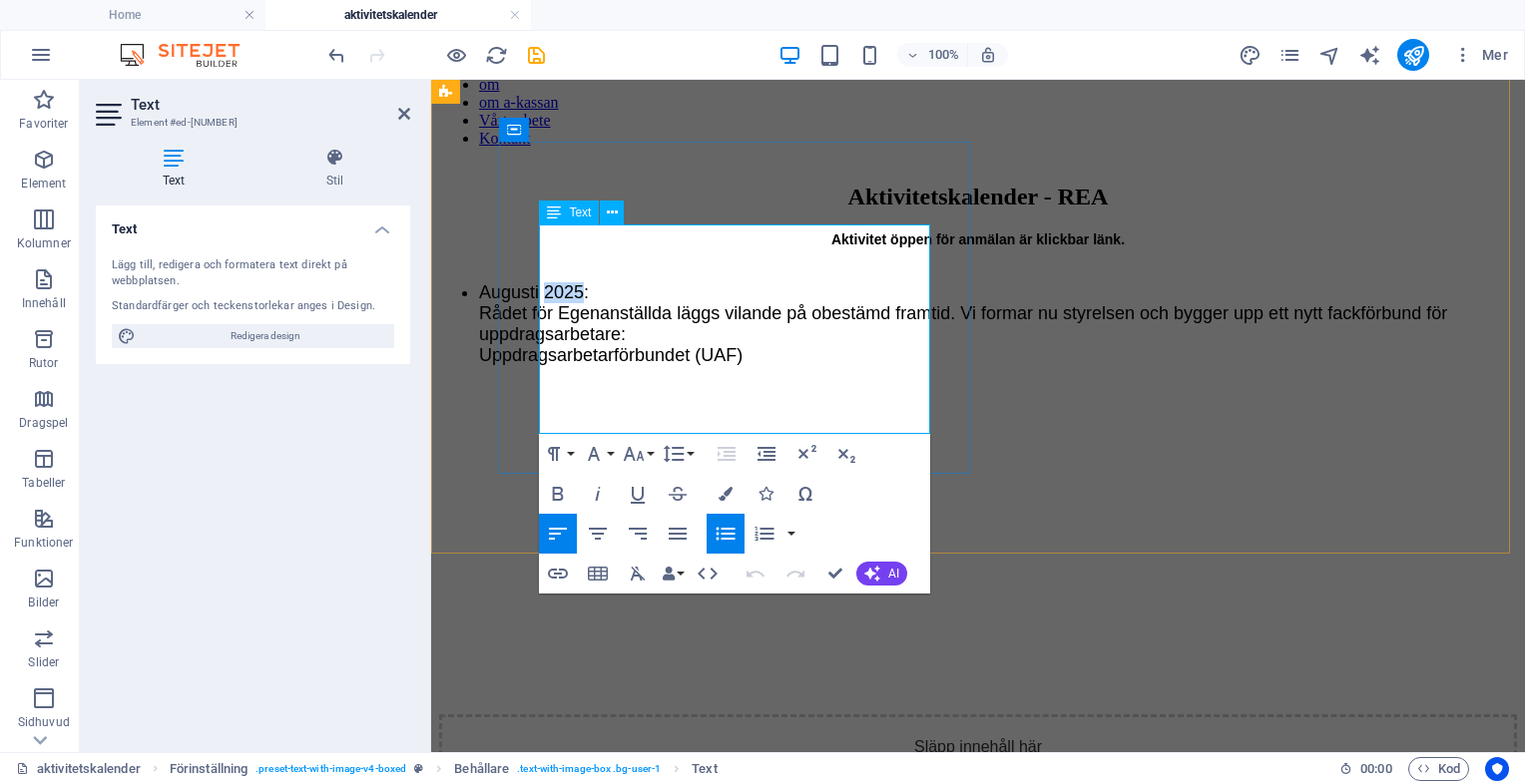 click on "[MONTH] [YEAR]: Rådet för Egenanställda läggs vilande på obestämd framtid. Vi formar nu styrelsen och bygger upp ett nytt fackförbund för uppdragsarbetare: Uppdragsarbetarförbundet (UAF)" at bounding box center [998, 324] 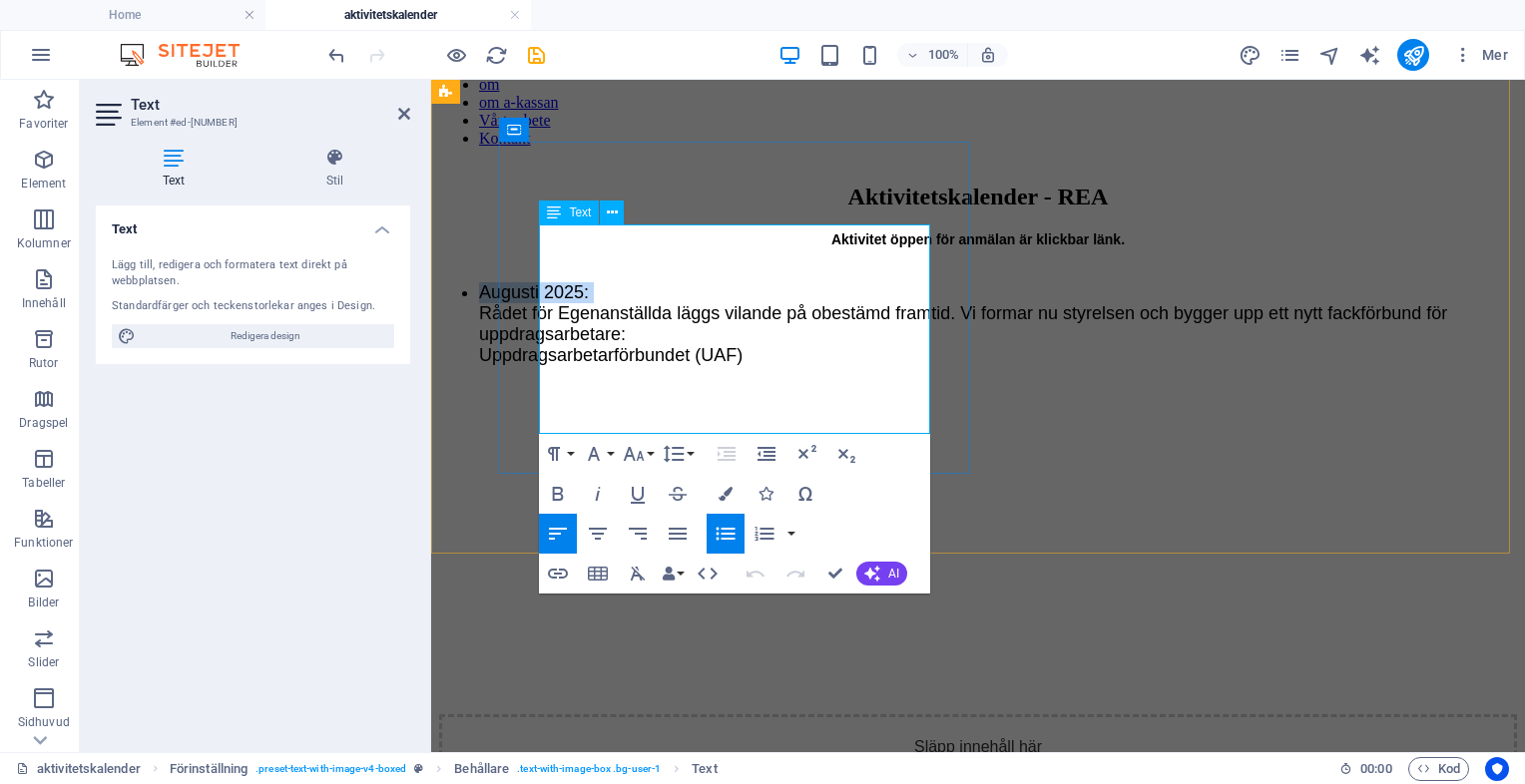 click on "[MONTH] [YEAR]: Rådet för Egenanställda läggs vilande på obestämd framtid. Vi formar nu styrelsen och bygger upp ett nytt fackförbund för uppdragsarbetare: Uppdragsarbetarförbundet (UAF)" at bounding box center [998, 324] 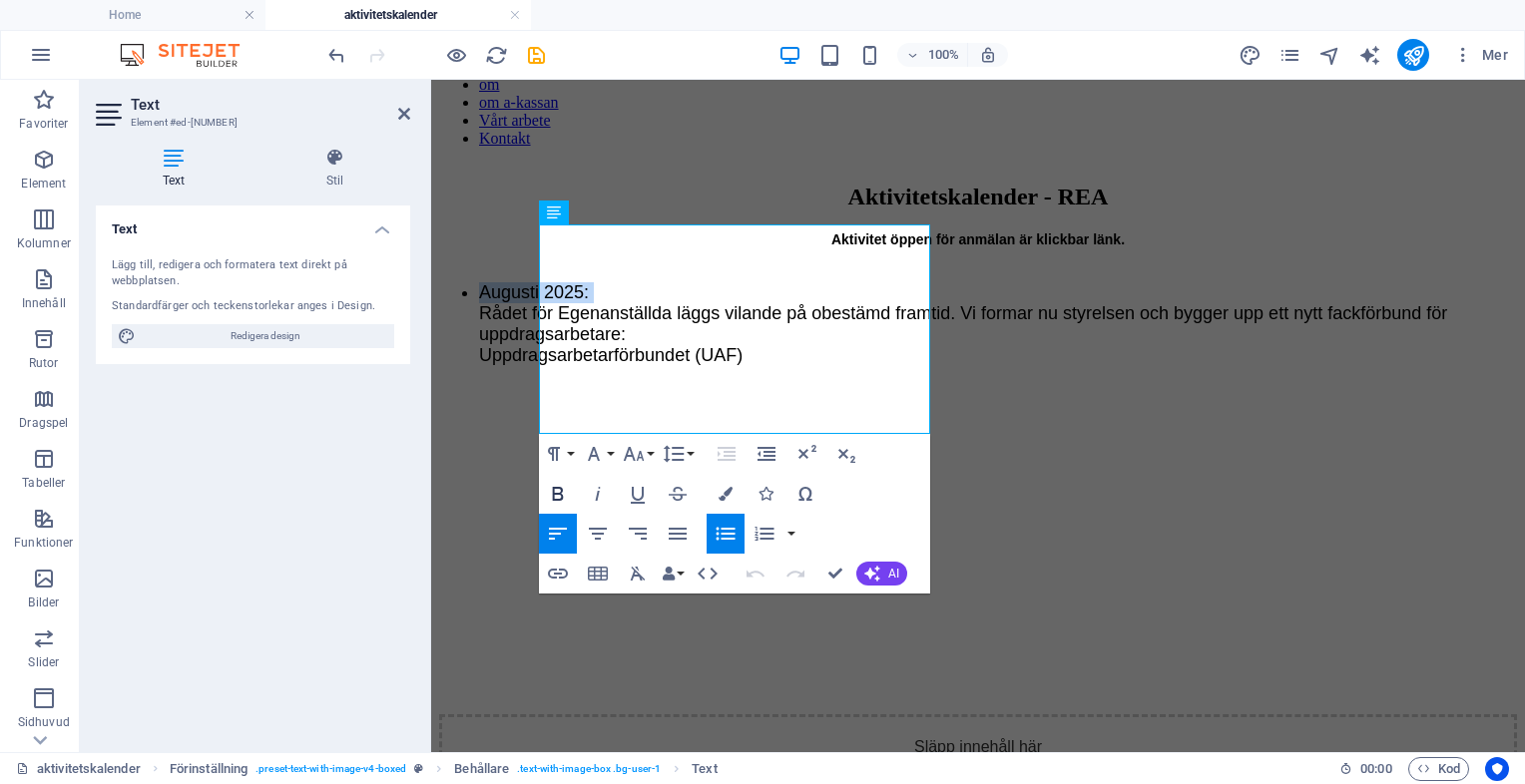 click 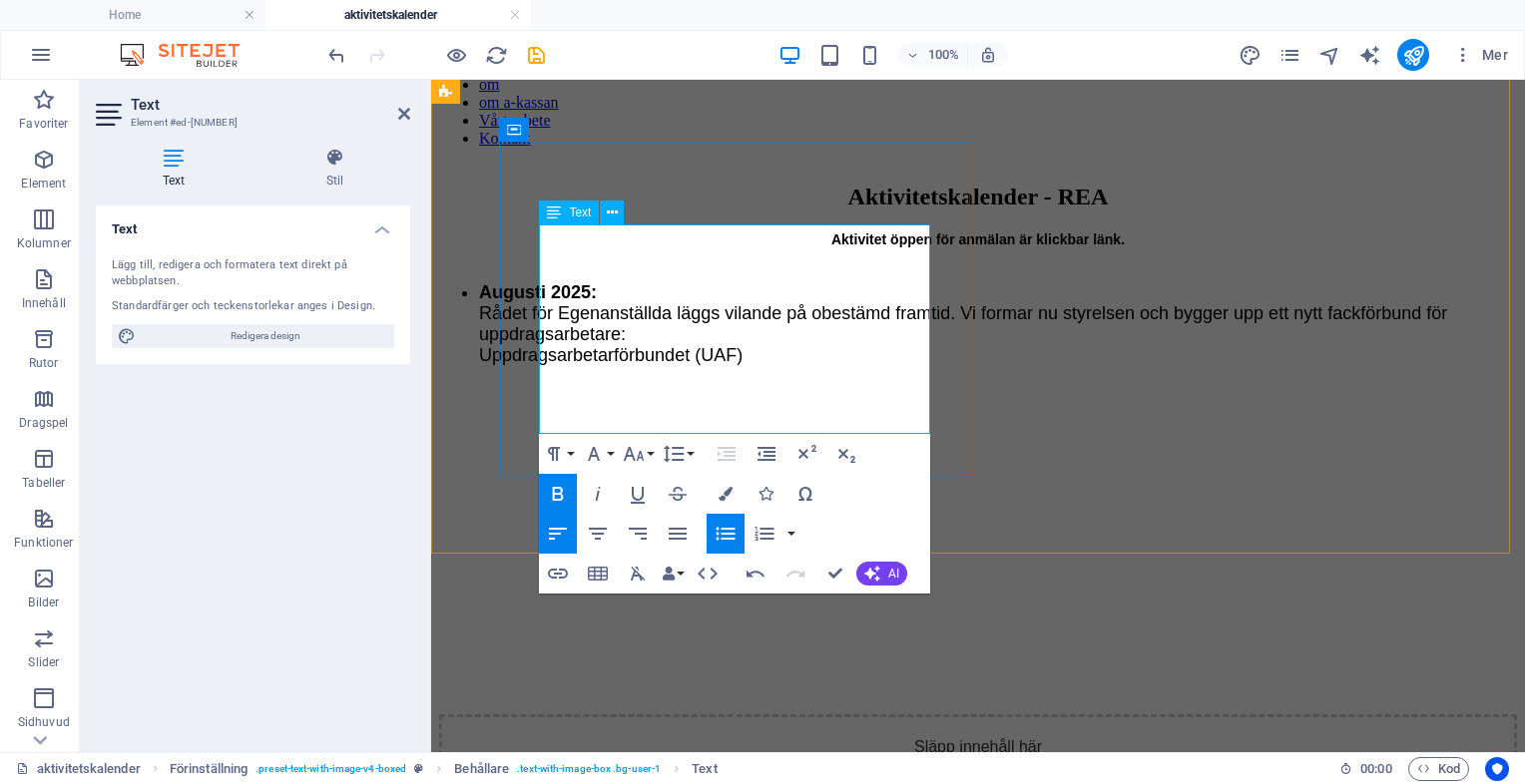 click on "[MONTH] [YEAR]: Rådet för Egenanställda läggs vilande på obestämd framtid. Vi formar nu styrelsen och bygger upp ett nytt fackförbund för uppdragsarbetare: Uppdragsarbetarförbundet (UAF)" at bounding box center (998, 324) 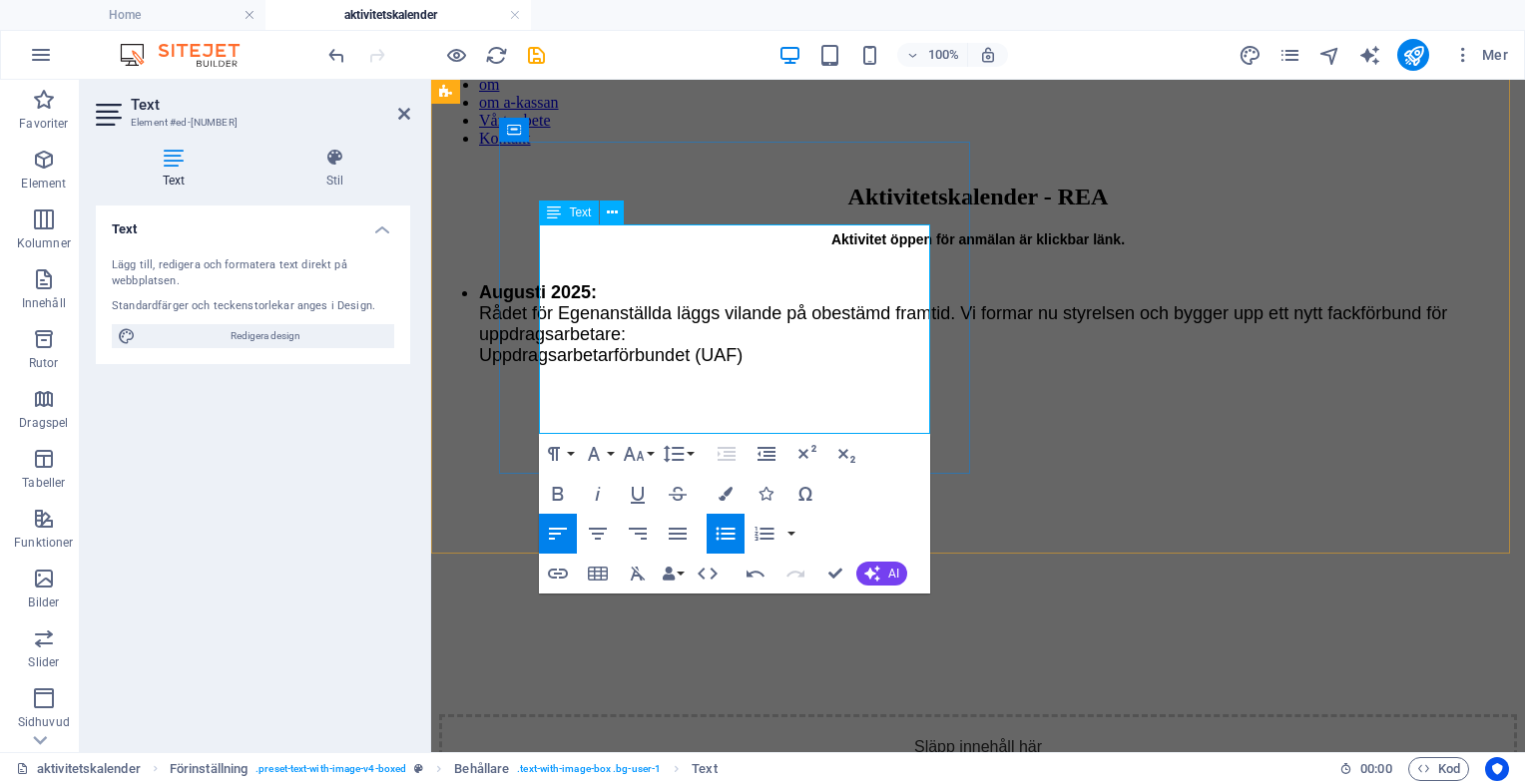click on "Augusti 2025:" at bounding box center [538, 292] 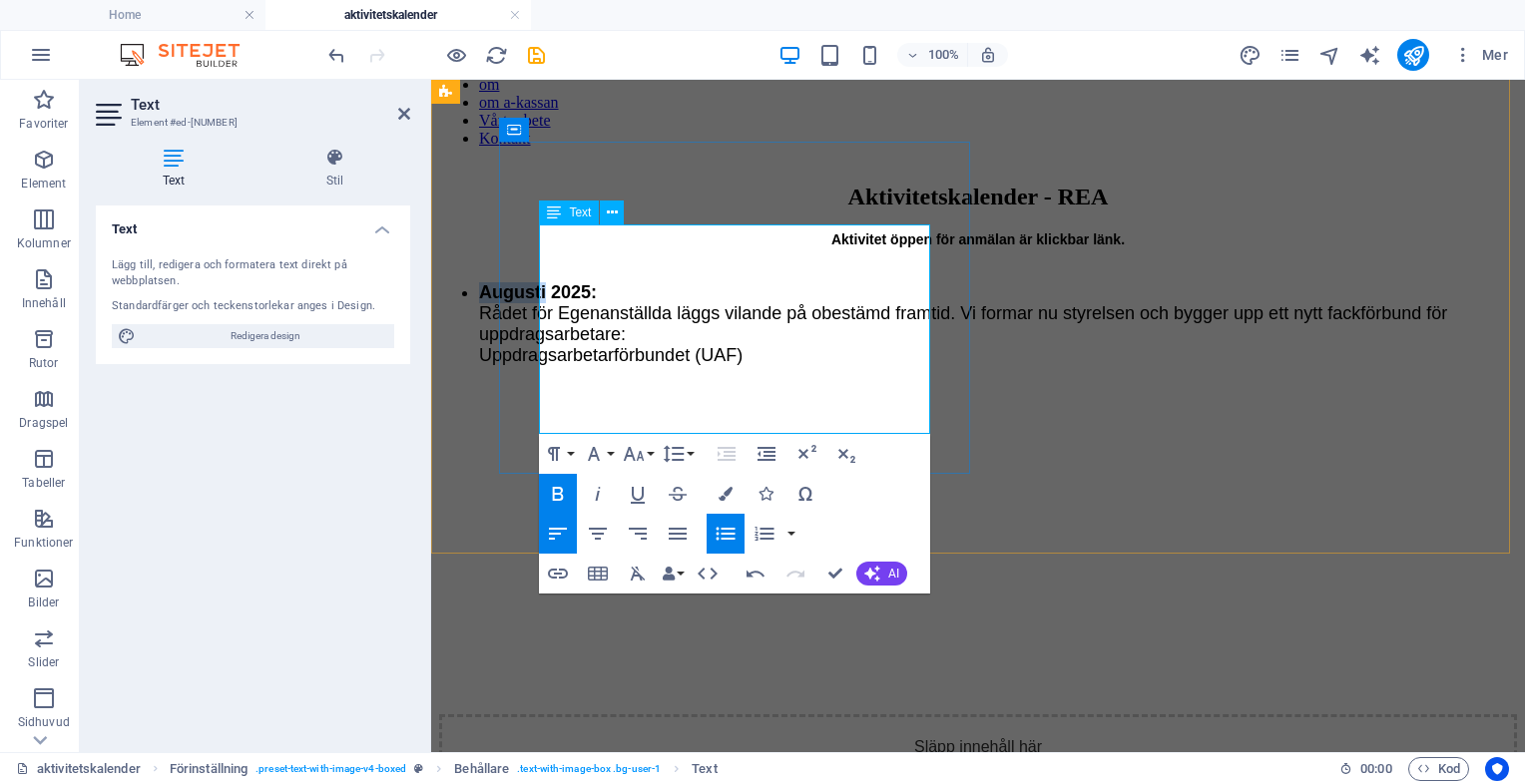 click on "Augusti 2025:" at bounding box center (538, 292) 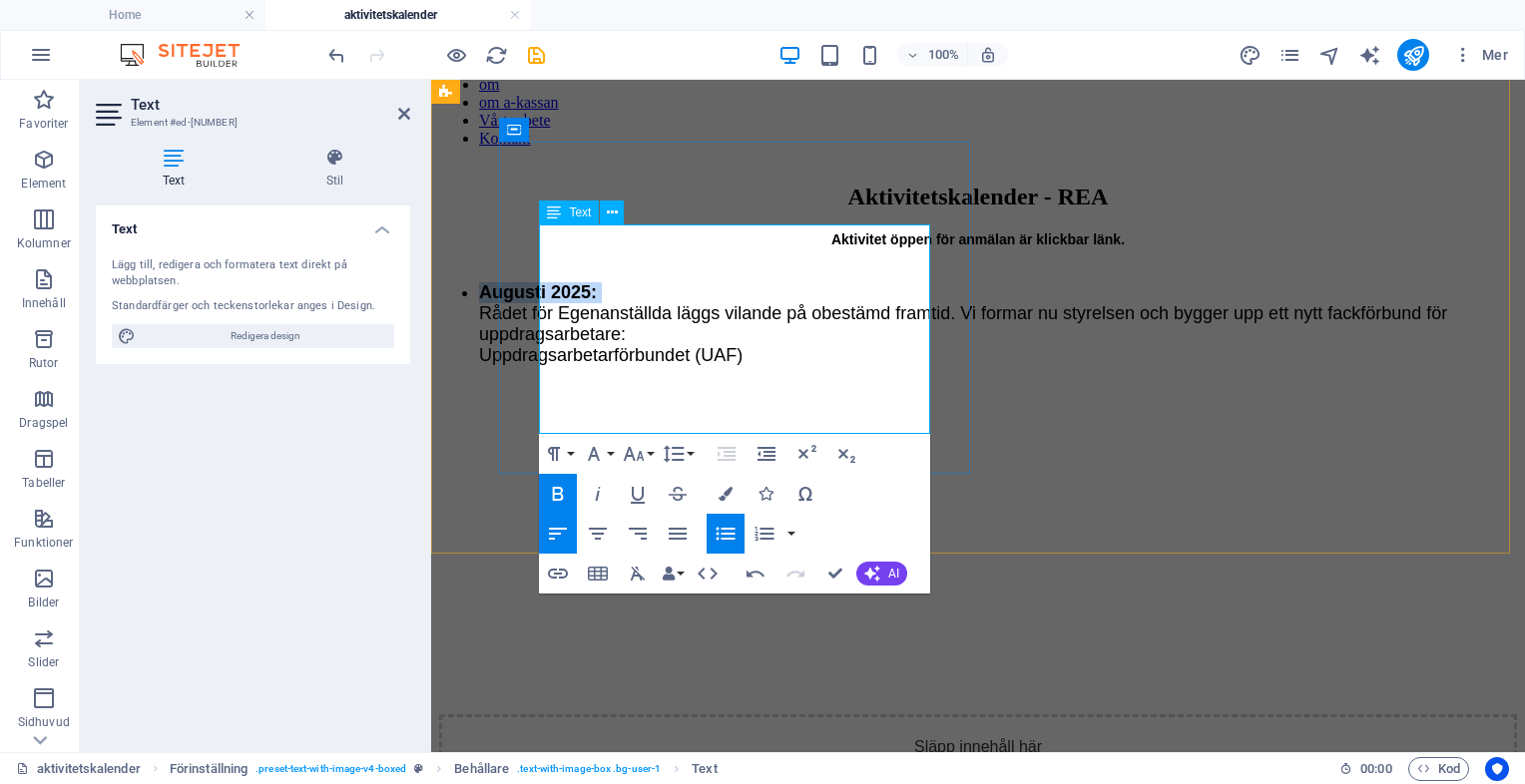 click on "Augusti 2025:" at bounding box center (538, 292) 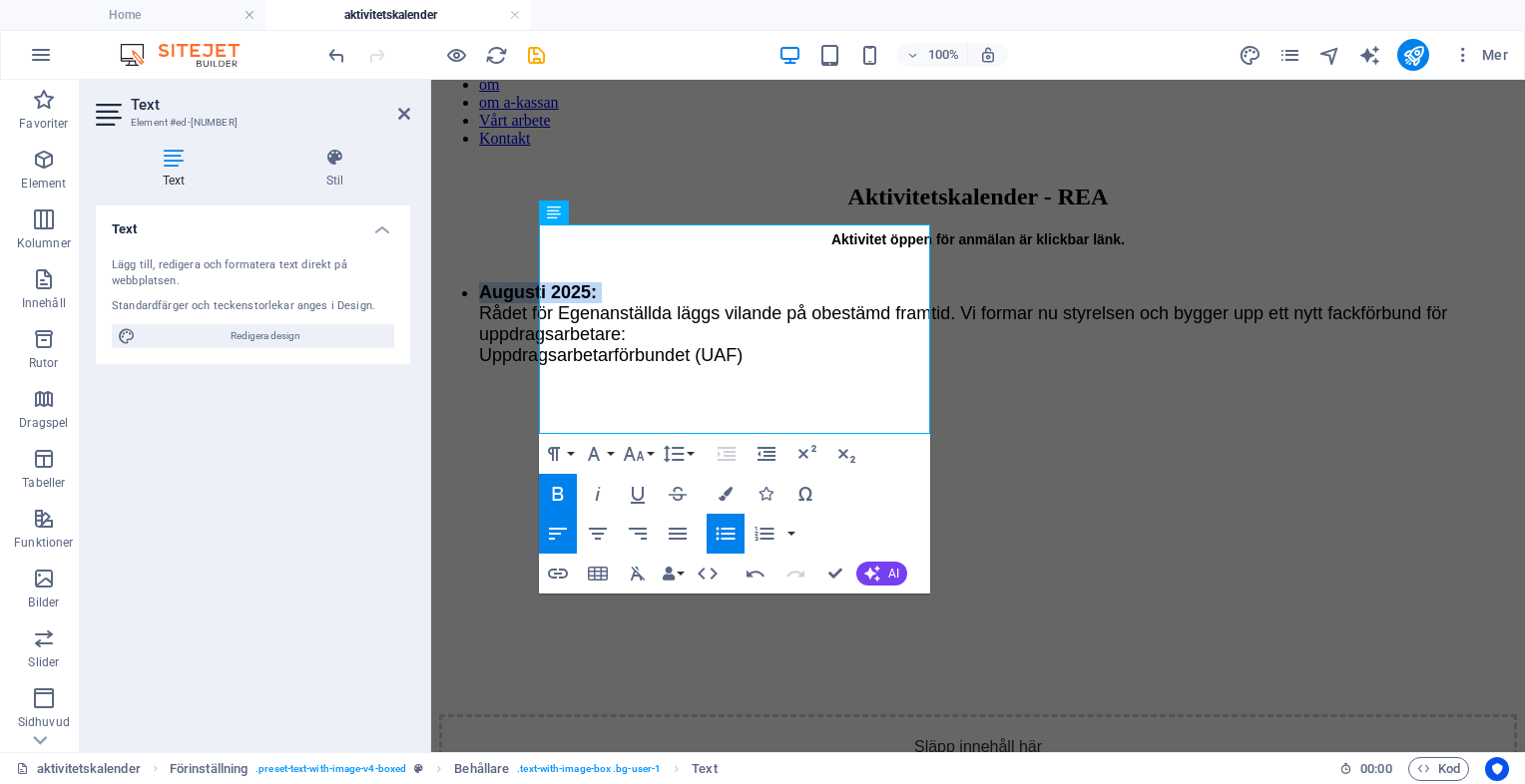 click 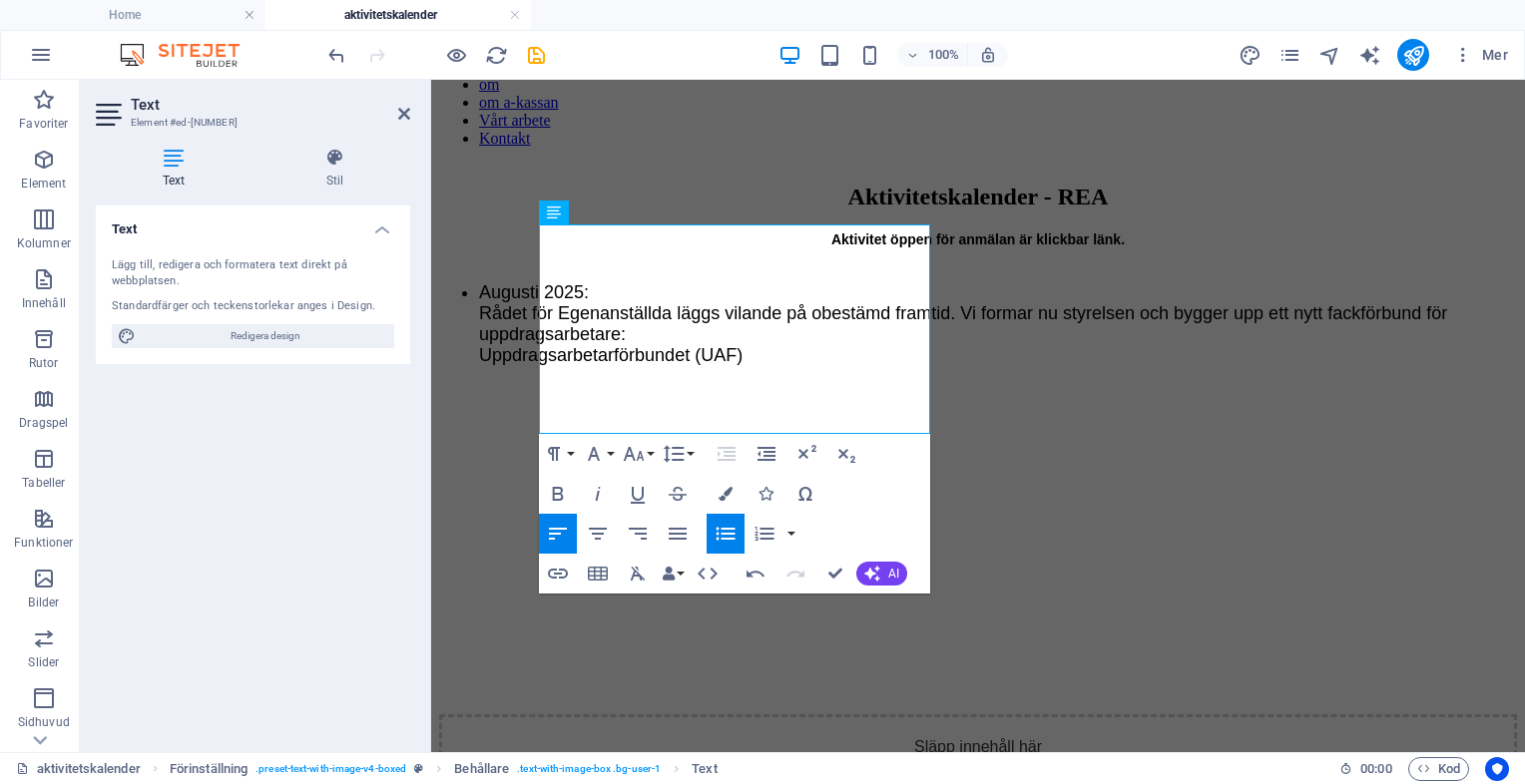 click on "Paragraph Format Normal Heading 1 Heading 2 Heading 3 Heading 4 Heading 5 Heading 6 Code Font Family Arial Georgia Impact Tahoma Times New Roman Verdana Nunito Poppins Font Size 8 9 10 11 12 14 18 24 30 36 48 60 72 96 Line Height Default Single 1.15 1.5 Double Increase Indent Decrease Indent Superscript Subscript Bold Italic Underline Strikethrough Colors Icons Special Characters Align Left Align Center Align Right Align Justify Unordered List   Default Circle Disc Square    Ordered List   Default Lower Alpha Lower Greek Lower Roman Upper Alpha Upper Roman    Insert Link Insert Table Clear Formatting Data Bindings Företag Förnamn Efternamn Gata Postnummer Stad E-post Telefon Mobil Fax Eget fält 1 Eget fält 2 Eget fält 3 Eget fält 4 Eget fält 5 Eget fält 6 HTML Undo Redo Confirm (Ctrl+⏎) AI Förbättra Gör kortare Gör längre Fixa stavning och grammatik Översätt till Engelska Generera text" at bounding box center [735, 514] 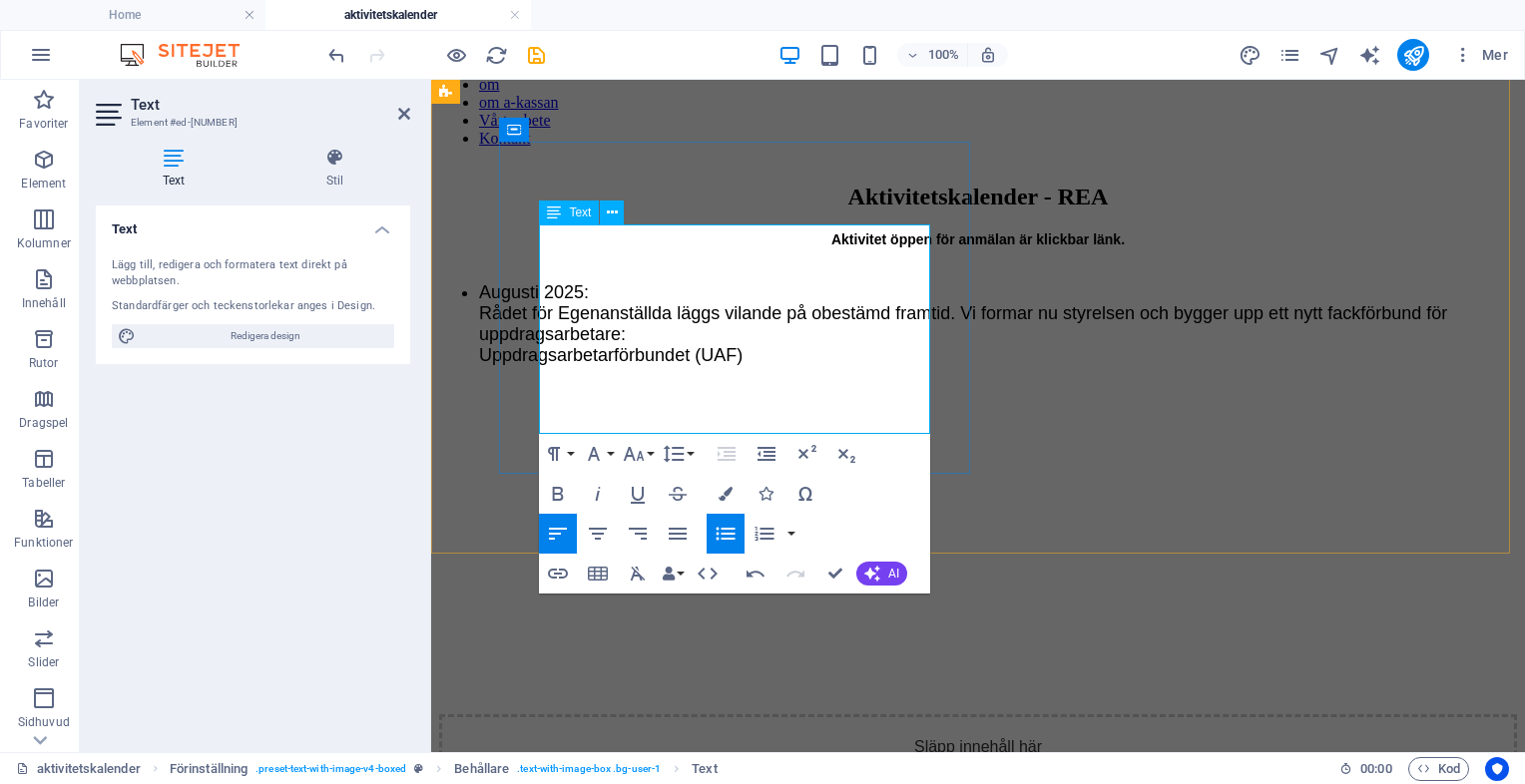 click on "[MONTH] [YEAR]: Rådet för Egenanställda läggs vilande på obestämd framtid. Vi formar nu styrelsen och bygger upp ett nytt fackförbund för uppdragsarbetare: Uppdragsarbetarförbundet (UAF)" at bounding box center (998, 324) 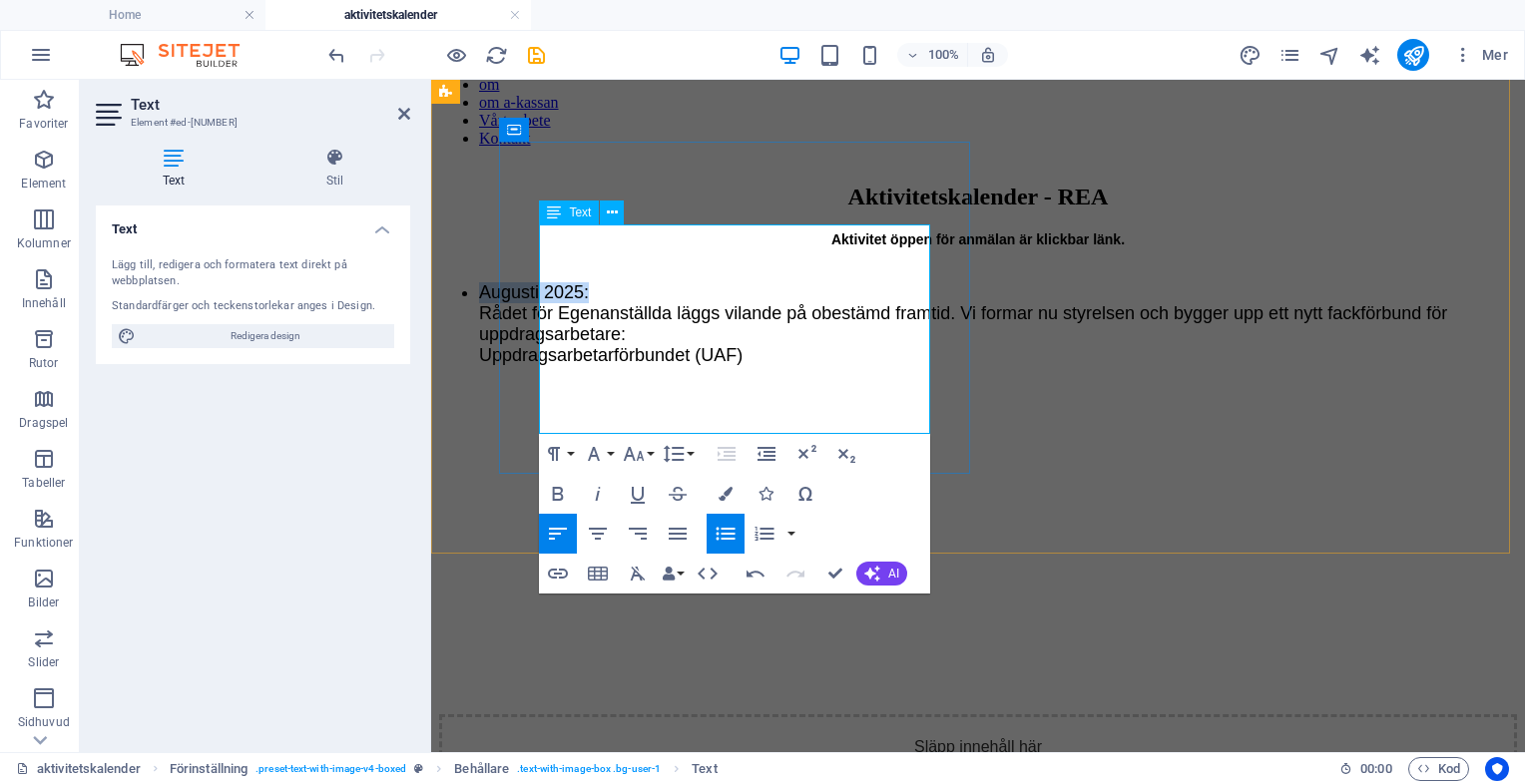drag, startPoint x: 667, startPoint y: 285, endPoint x: 555, endPoint y: 285, distance: 112 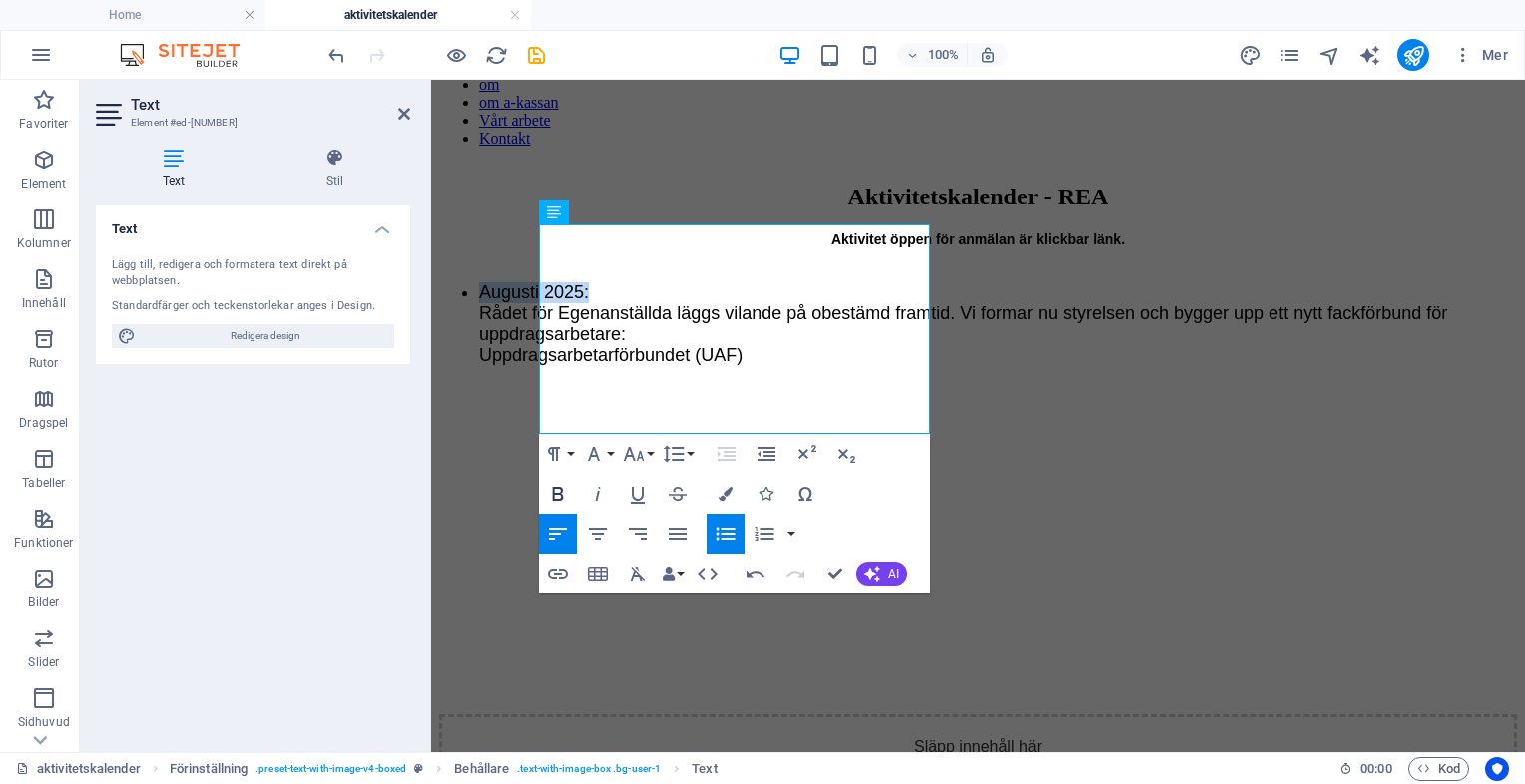click 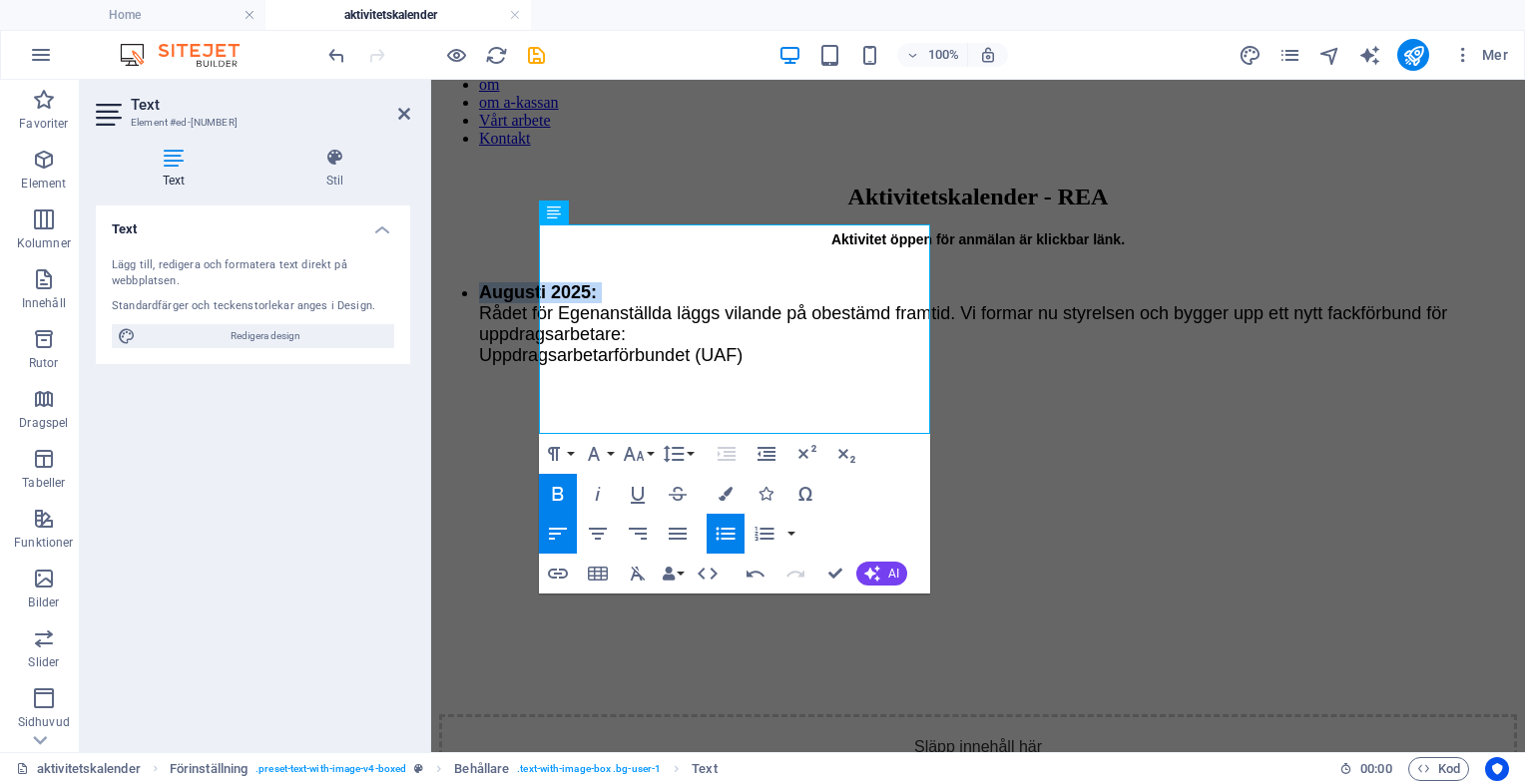 click 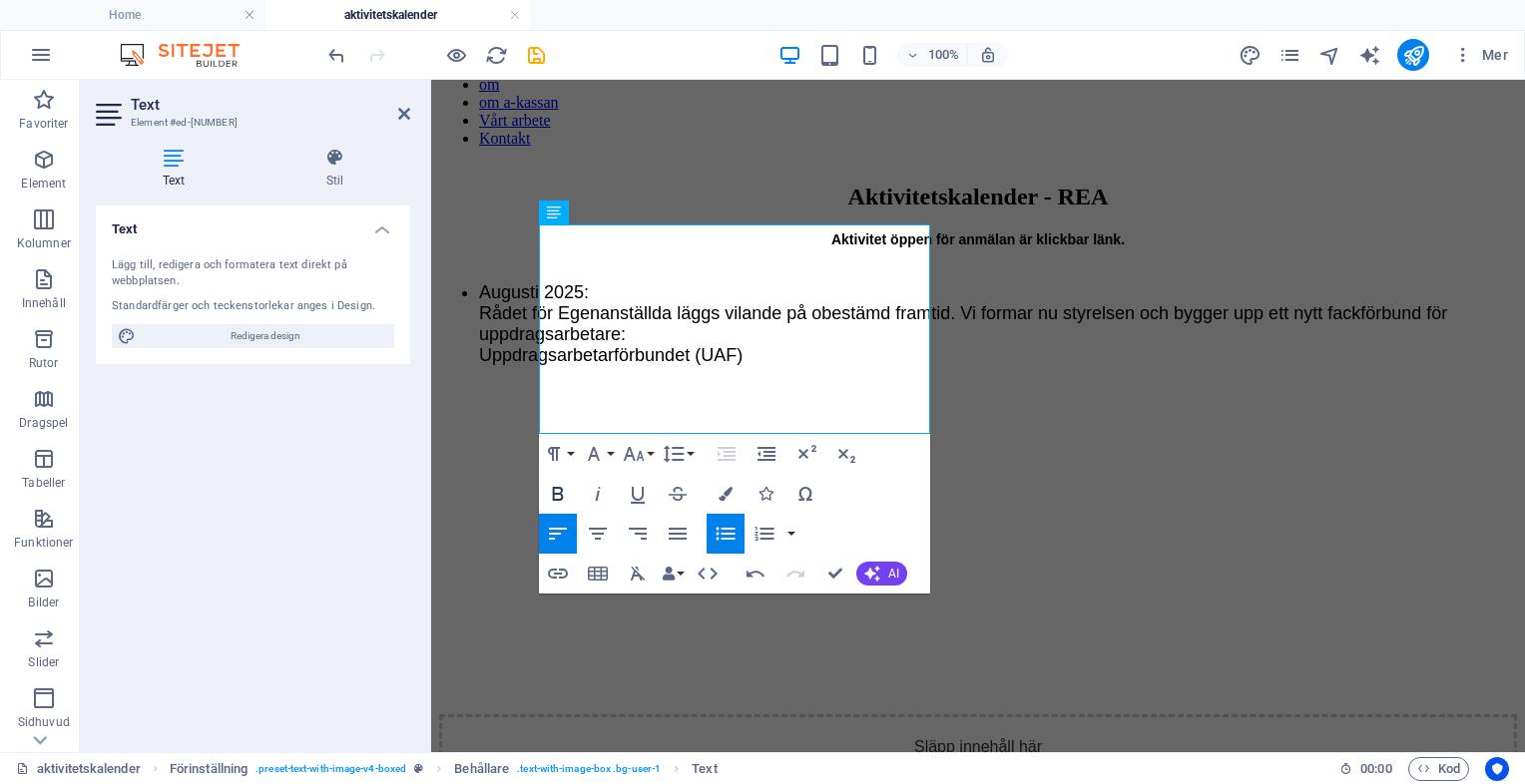 click 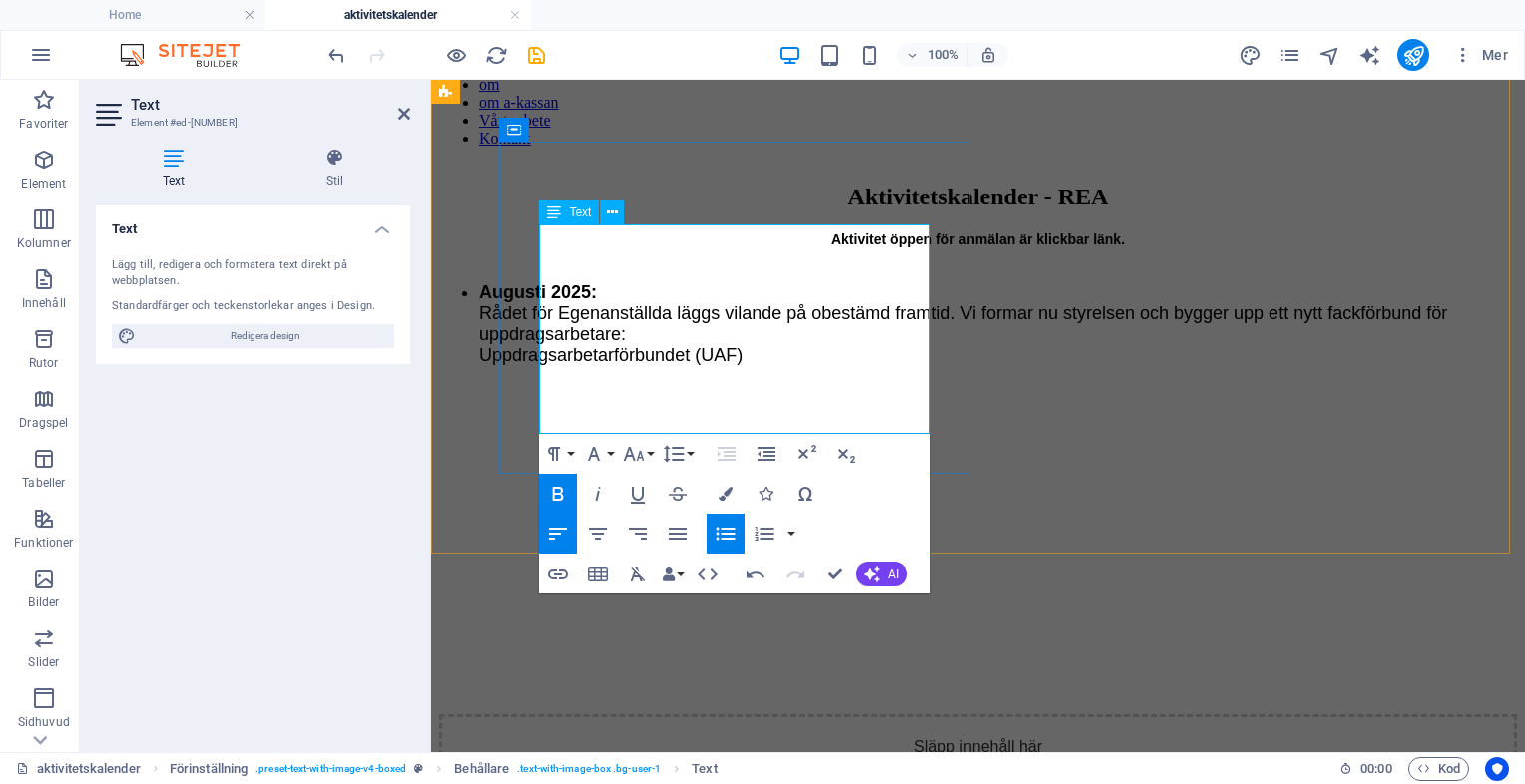 click on "[MONTH] [YEAR]: Rådet för Egenanställda läggs vilande på obestämd framtid. Vi formar nu styrelsen och bygger upp ett nytt fackförbund för uppdragsarbetare: Uppdragsarbetarförbundet (UAF)" at bounding box center (998, 324) 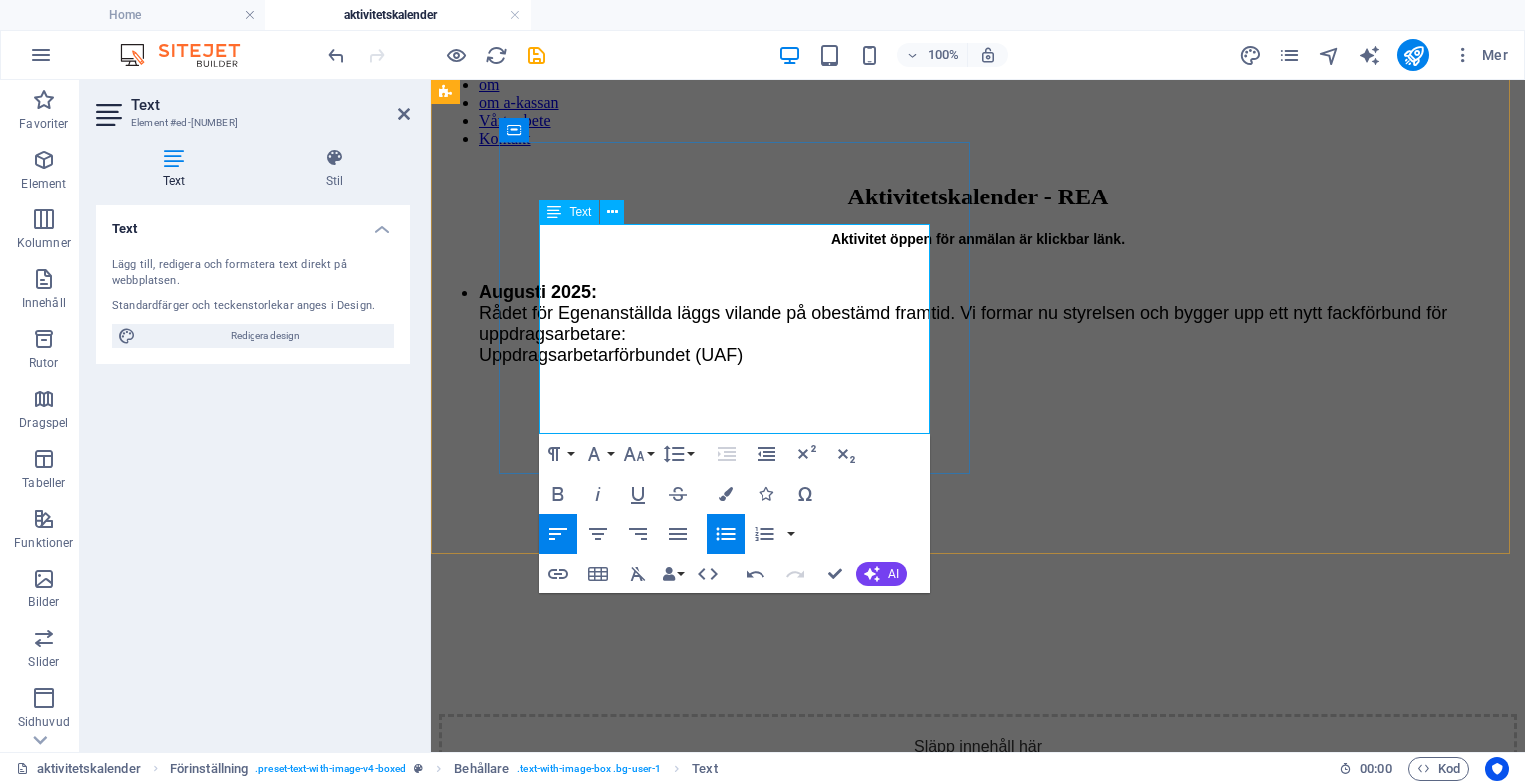 click on "[MONTH] [YEAR]: Rådet för Egenanställda läggs vilande på obestämd framtid. Vi formar nu styrelsen och bygger upp ett nytt fackförbund för uppdragsarbetare: Uppdragsarbetarförbundet (UAF)" at bounding box center (998, 324) 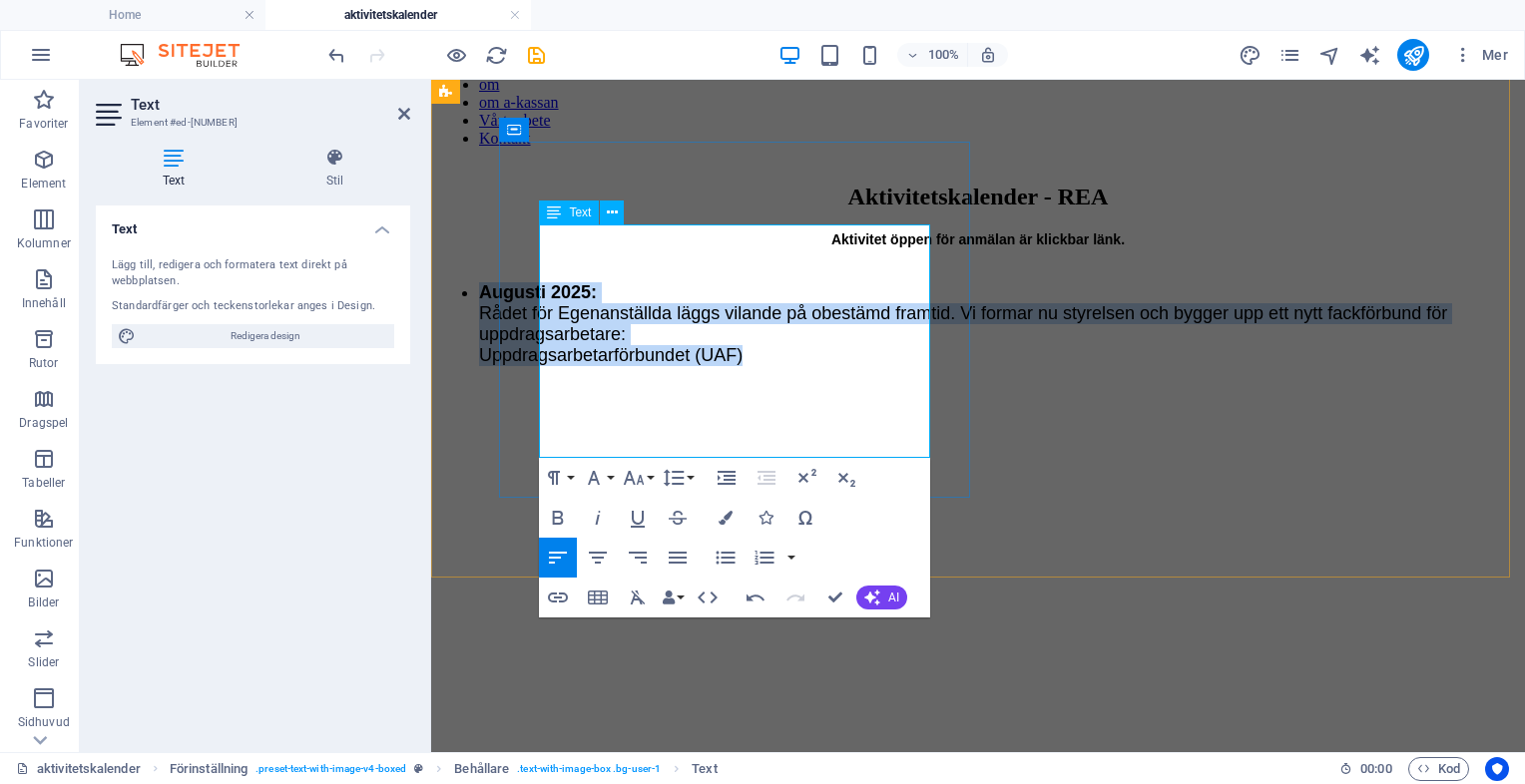 drag, startPoint x: 832, startPoint y: 425, endPoint x: 559, endPoint y: 293, distance: 303.23753 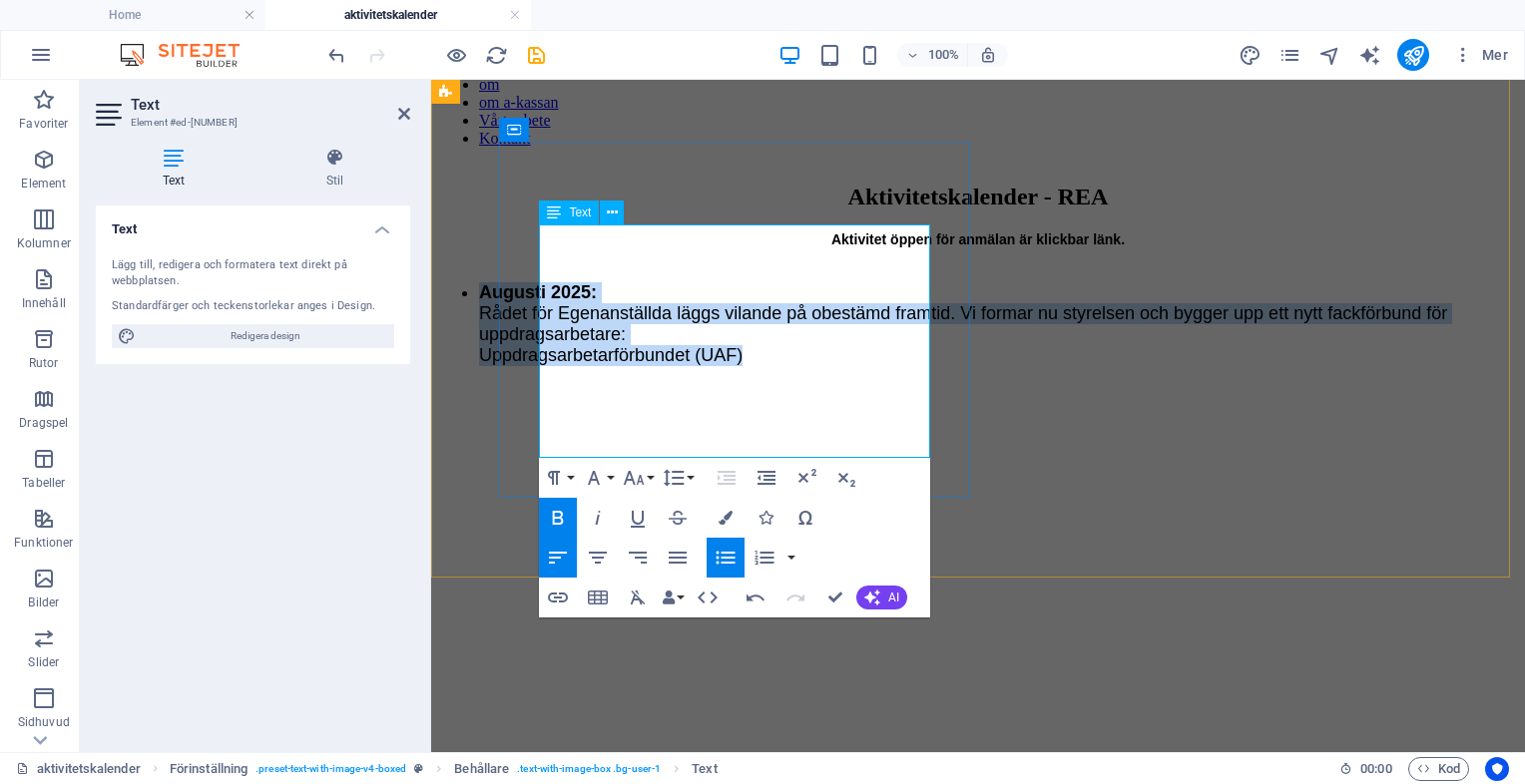 click on "[MONTH] [YEAR]: Rådet för Egenanställda läggs vilande på obestämd framtid. Vi formar nu styrelsen och bygger upp ett nytt fackförbund för uppdragsarbetare: Uppdragsarbetarförbundet (UAF)" at bounding box center [998, 324] 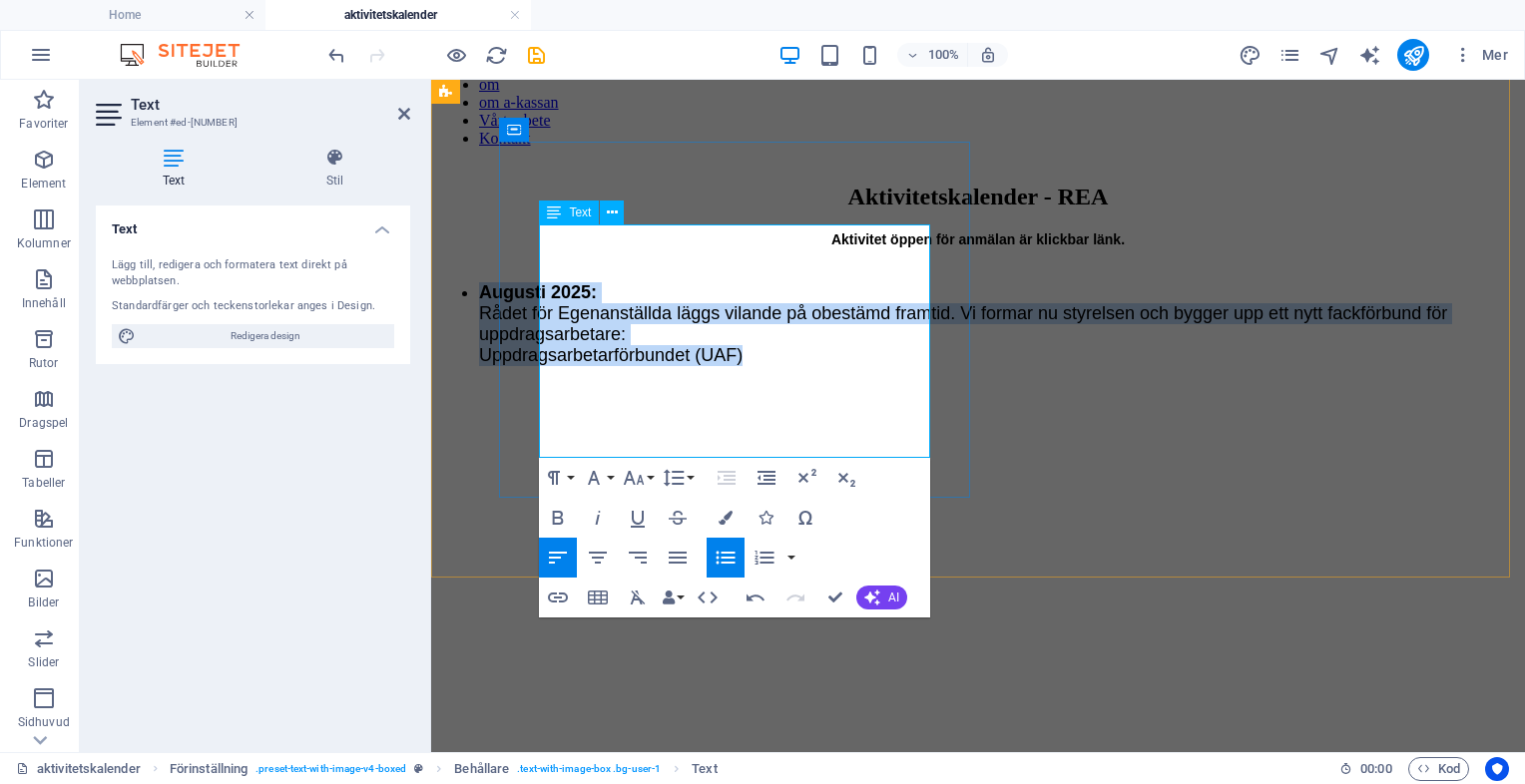 drag, startPoint x: 844, startPoint y: 417, endPoint x: 546, endPoint y: 294, distance: 322.386 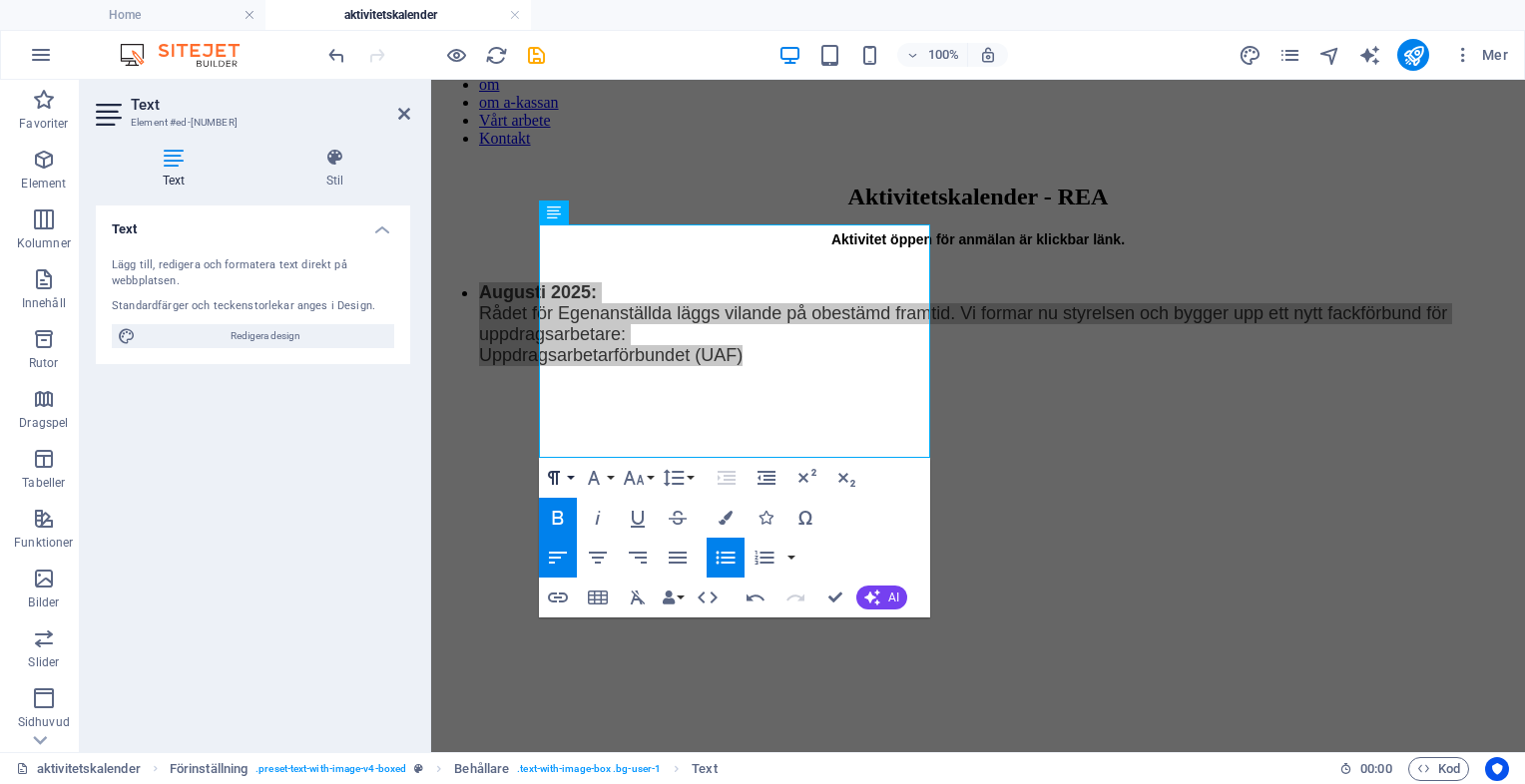 click 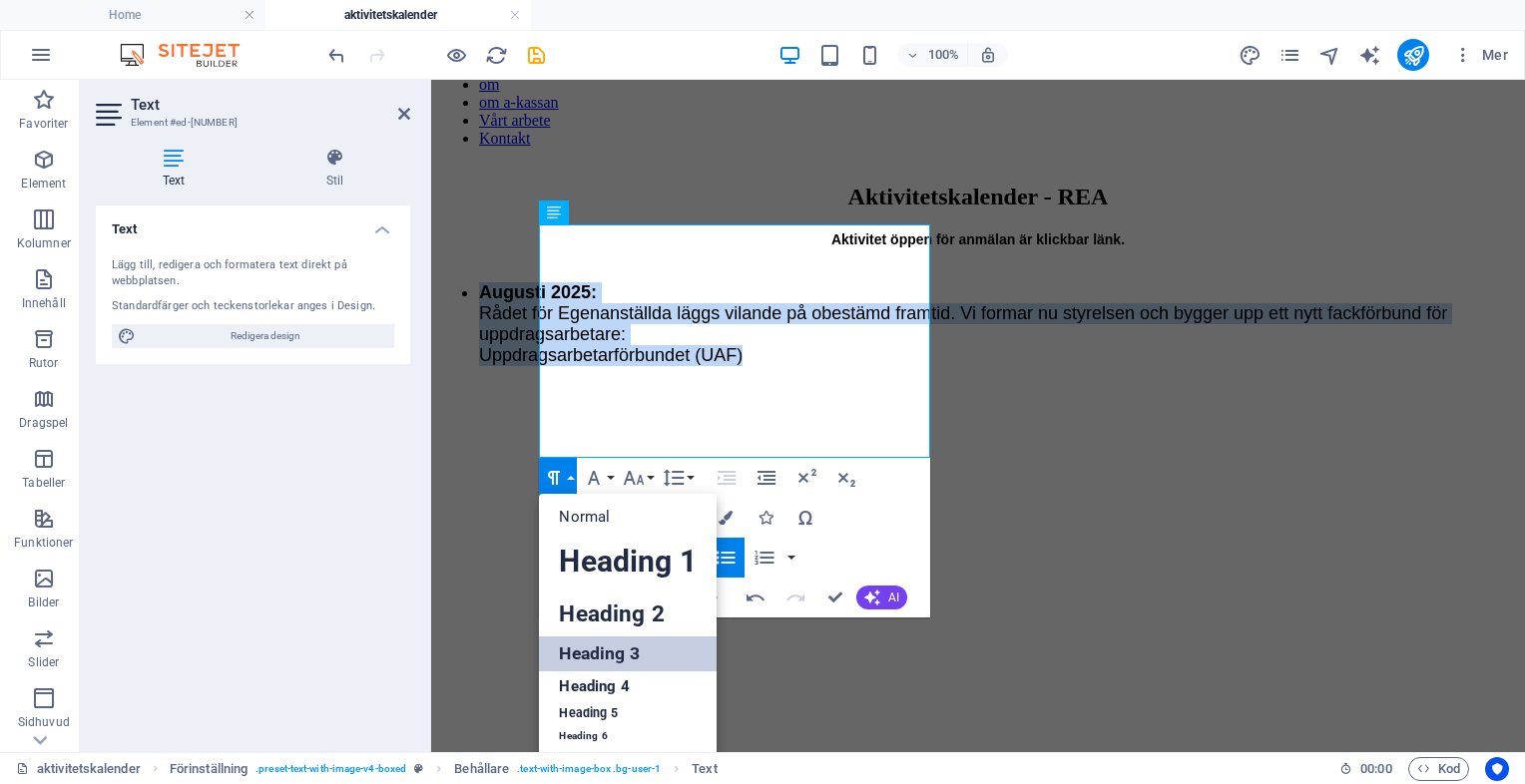 click on "Heading 3" at bounding box center [627, 653] 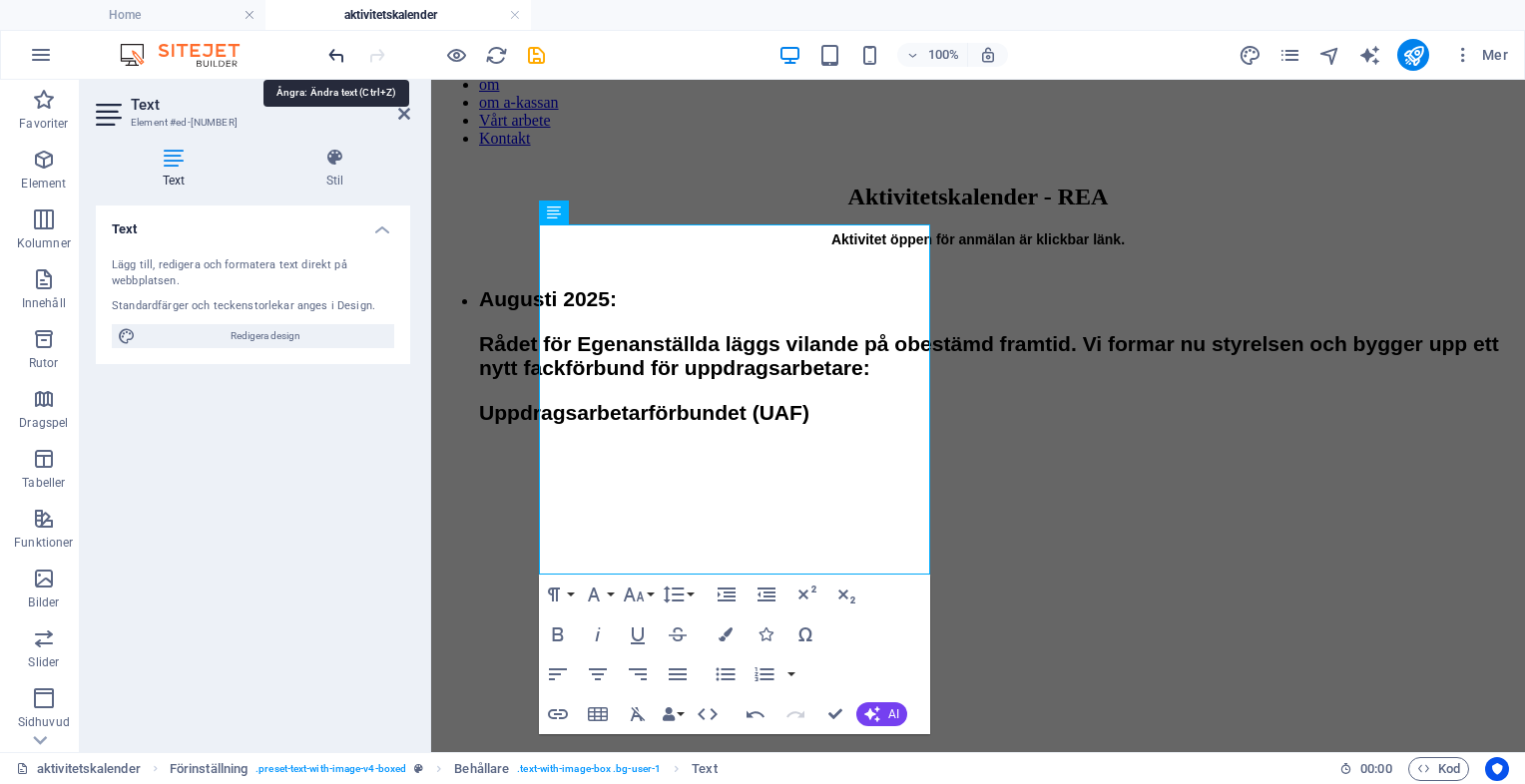 click at bounding box center [336, 55] 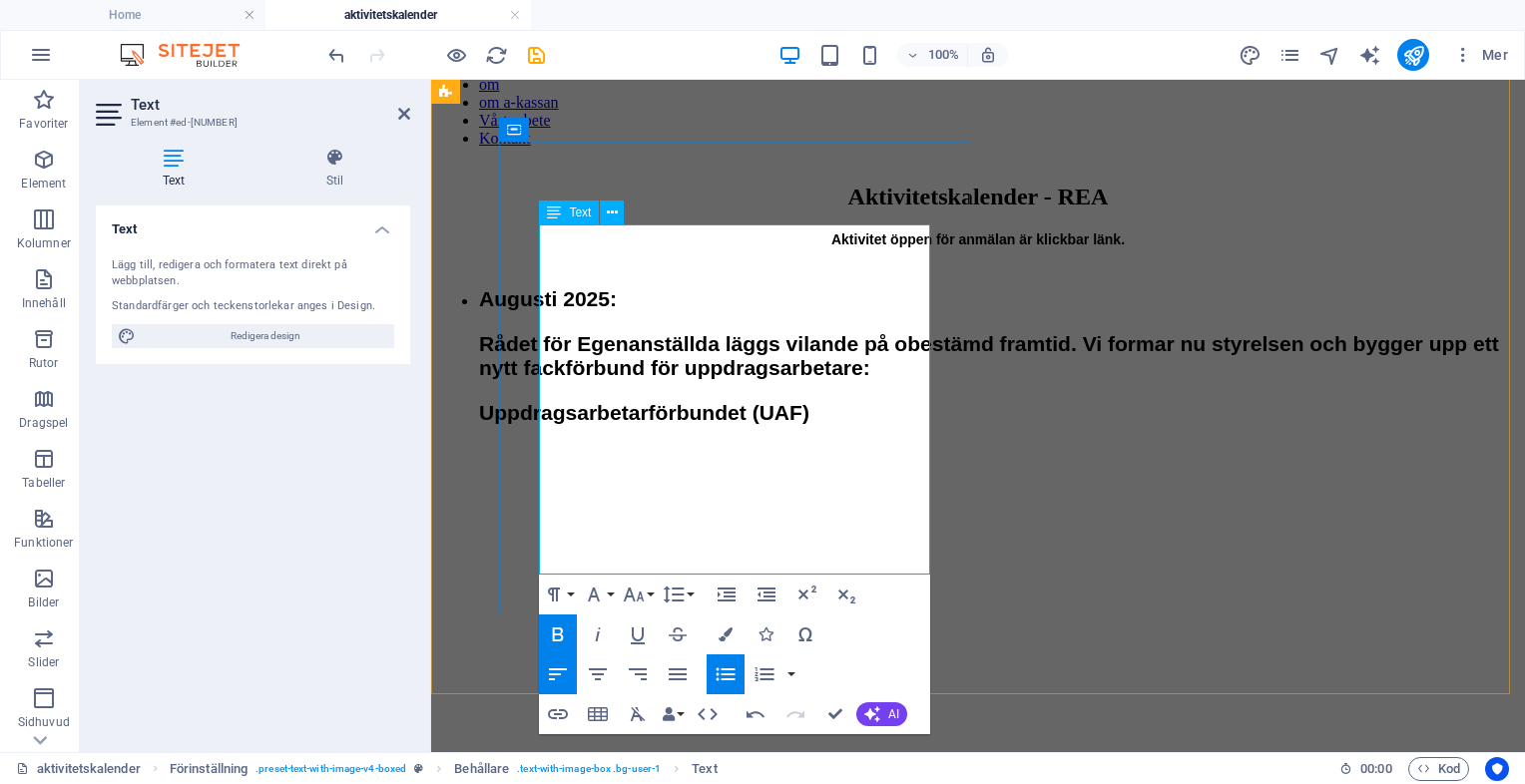 click on "[MONTH] [YEAR]: Rådet för Egenanställda läggs vilande på obestämd framtid. Vi formar nu styrelsen och bygger upp ett nytt fackförbund för uppdragsarbetare: Uppdragsarbetarförbundet (UAF)" at bounding box center (998, 356) 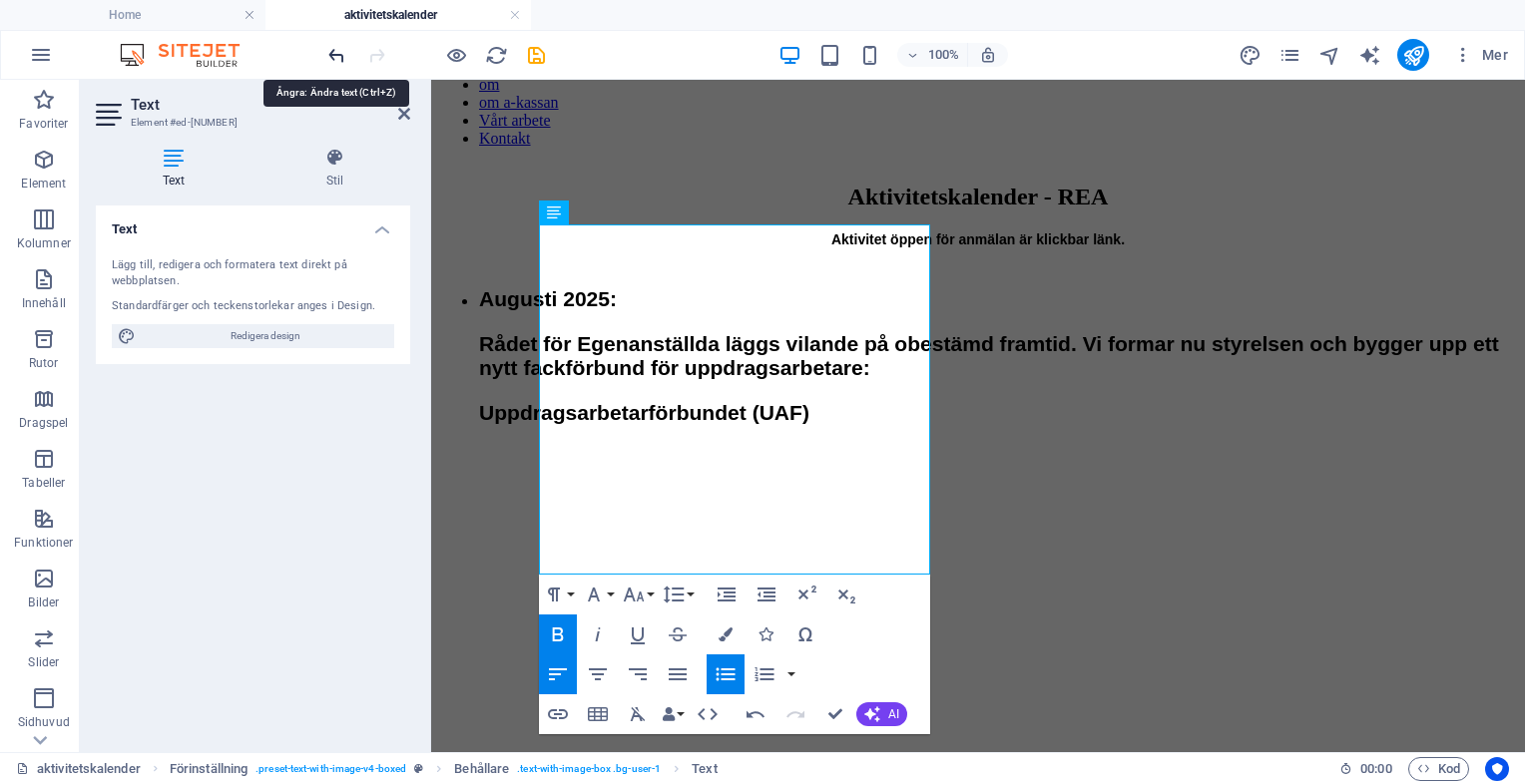 click at bounding box center [336, 55] 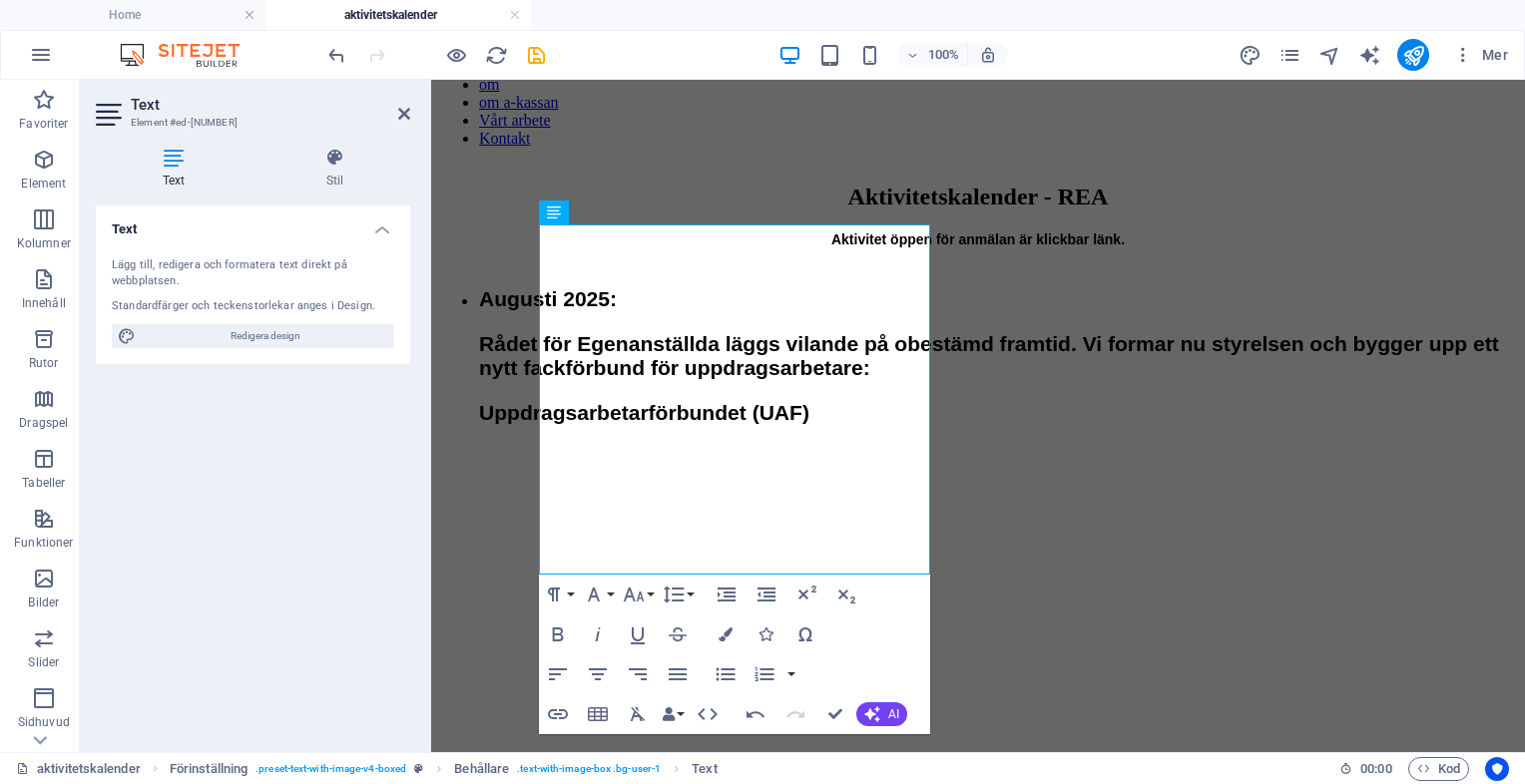 click on "100% Mer" at bounding box center (920, 55) 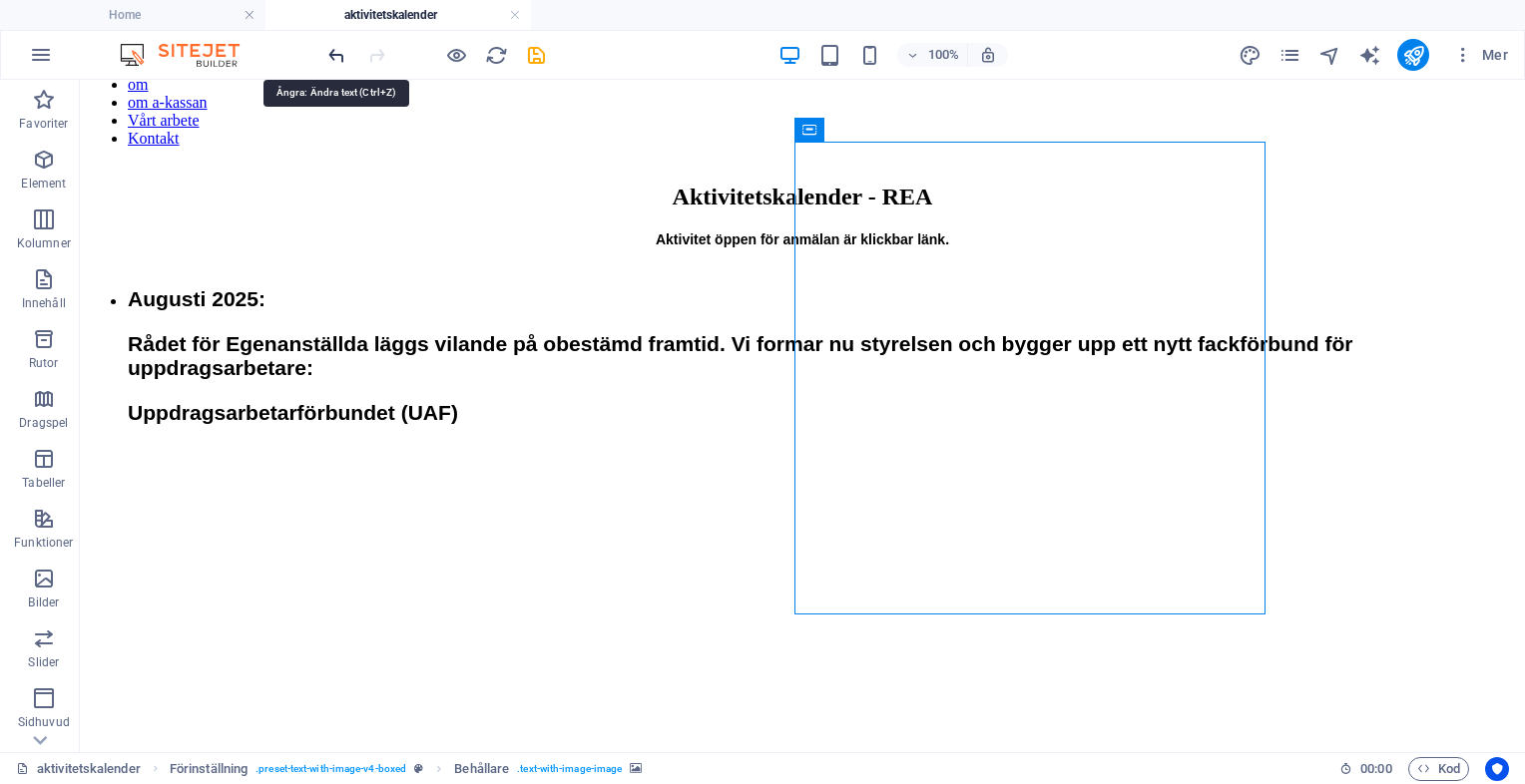click at bounding box center (336, 55) 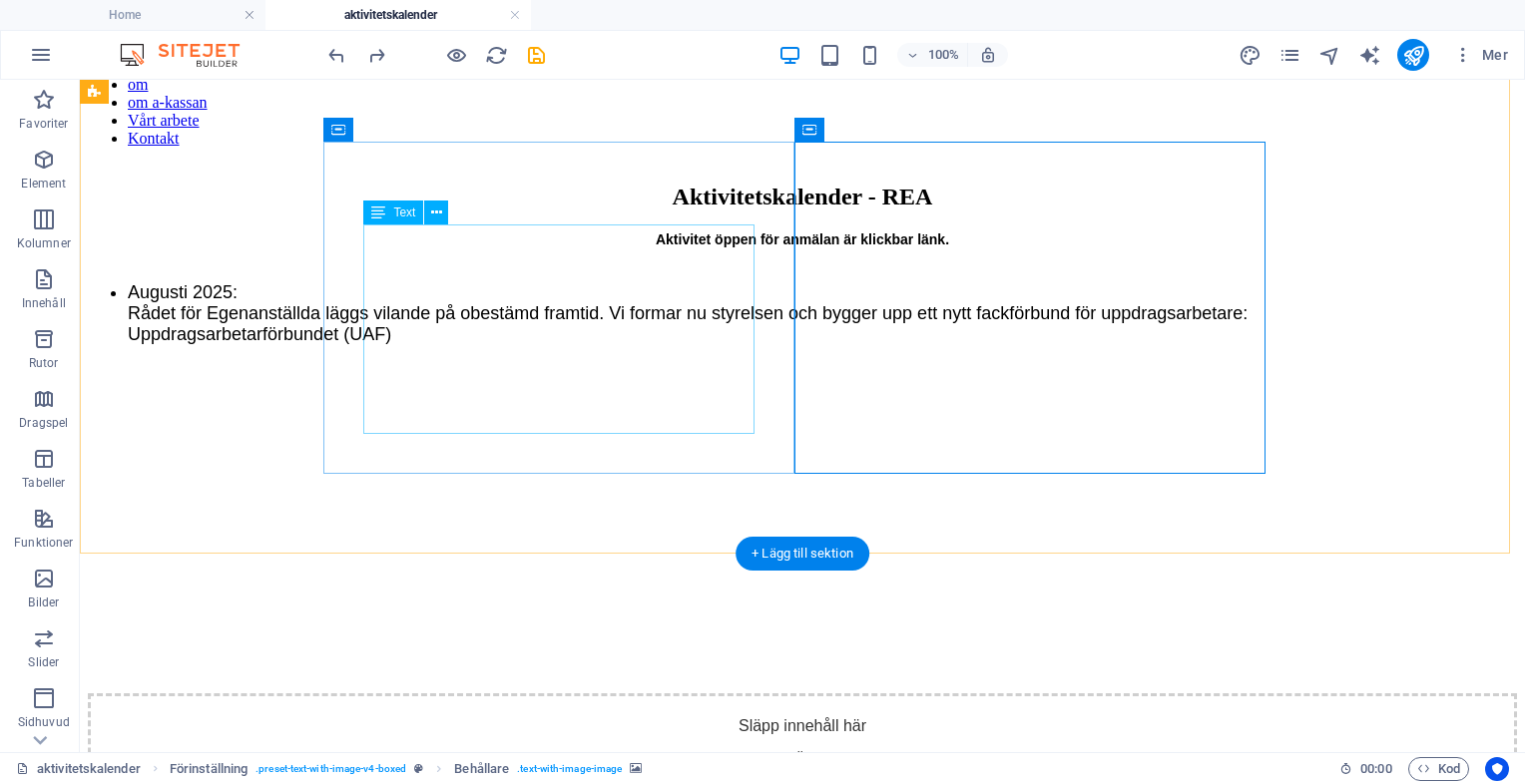 click on "Aktivitet öppen för anmälan är klickbar länk. [MONTH] [YEAR]: Rådet för Egenanställda läggs vilande på obestämd framtid. Vi formar nu styrelsen och bygger upp ett nytt fackförbund för uppdragsarbetare: Uppdragsarbetarförbundet (UAF)" at bounding box center [802, 287] 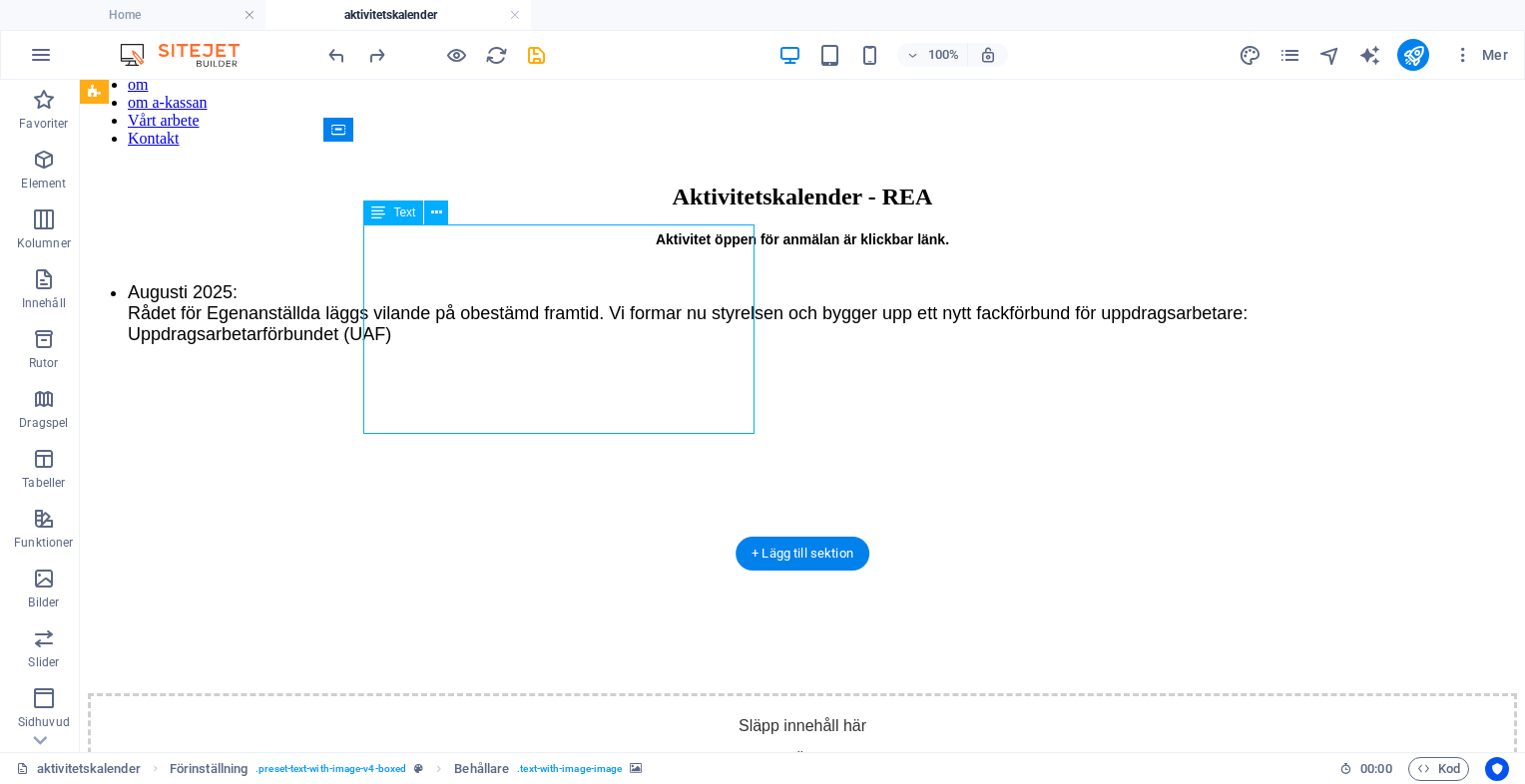 click on "Aktivitet öppen för anmälan är klickbar länk. [MONTH] [YEAR]: Rådet för Egenanställda läggs vilande på obestämd framtid. Vi formar nu styrelsen och bygger upp ett nytt fackförbund för uppdragsarbetare: Uppdragsarbetarförbundet (UAF)" at bounding box center [802, 287] 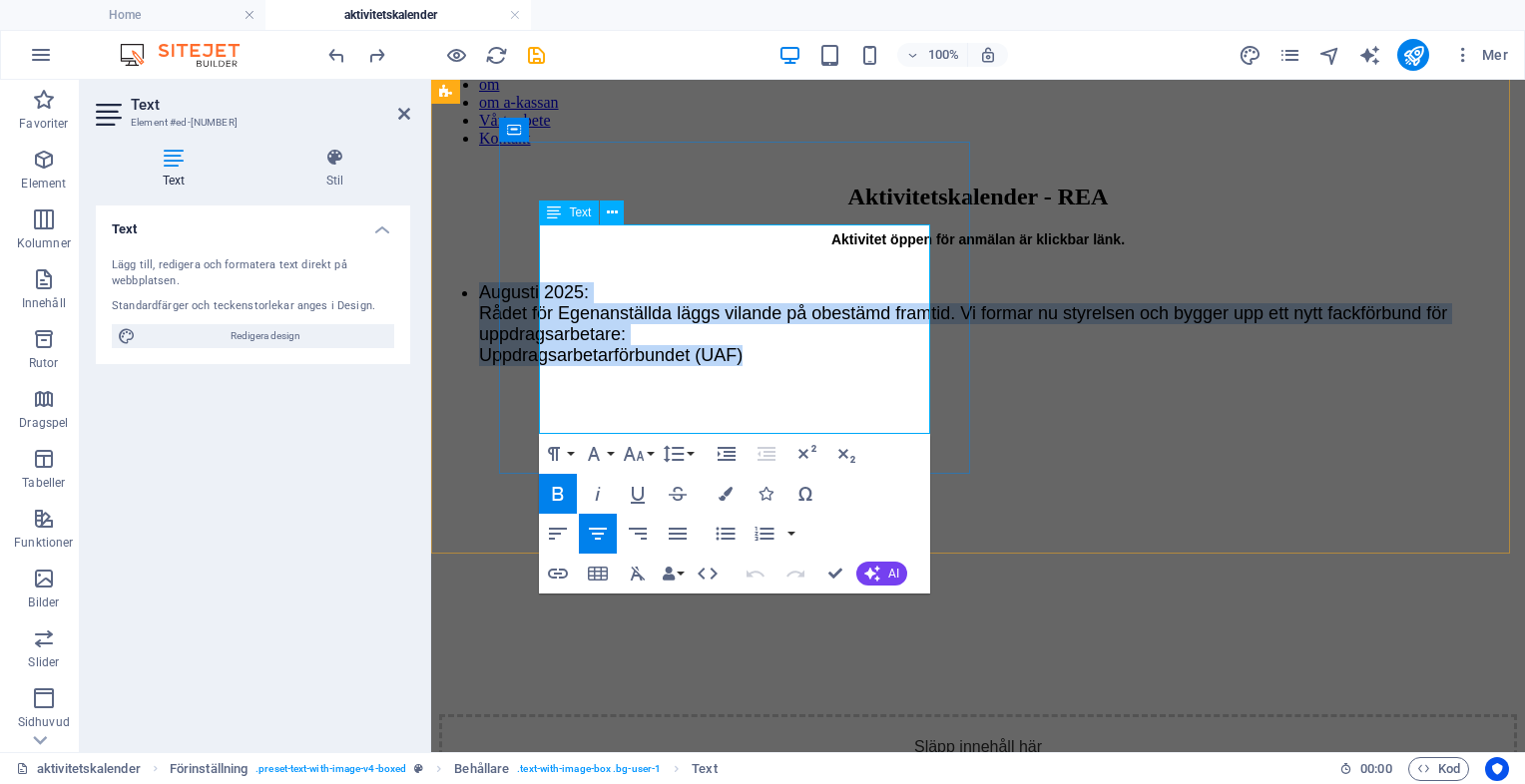 drag, startPoint x: 829, startPoint y: 421, endPoint x: 551, endPoint y: 296, distance: 304.8098 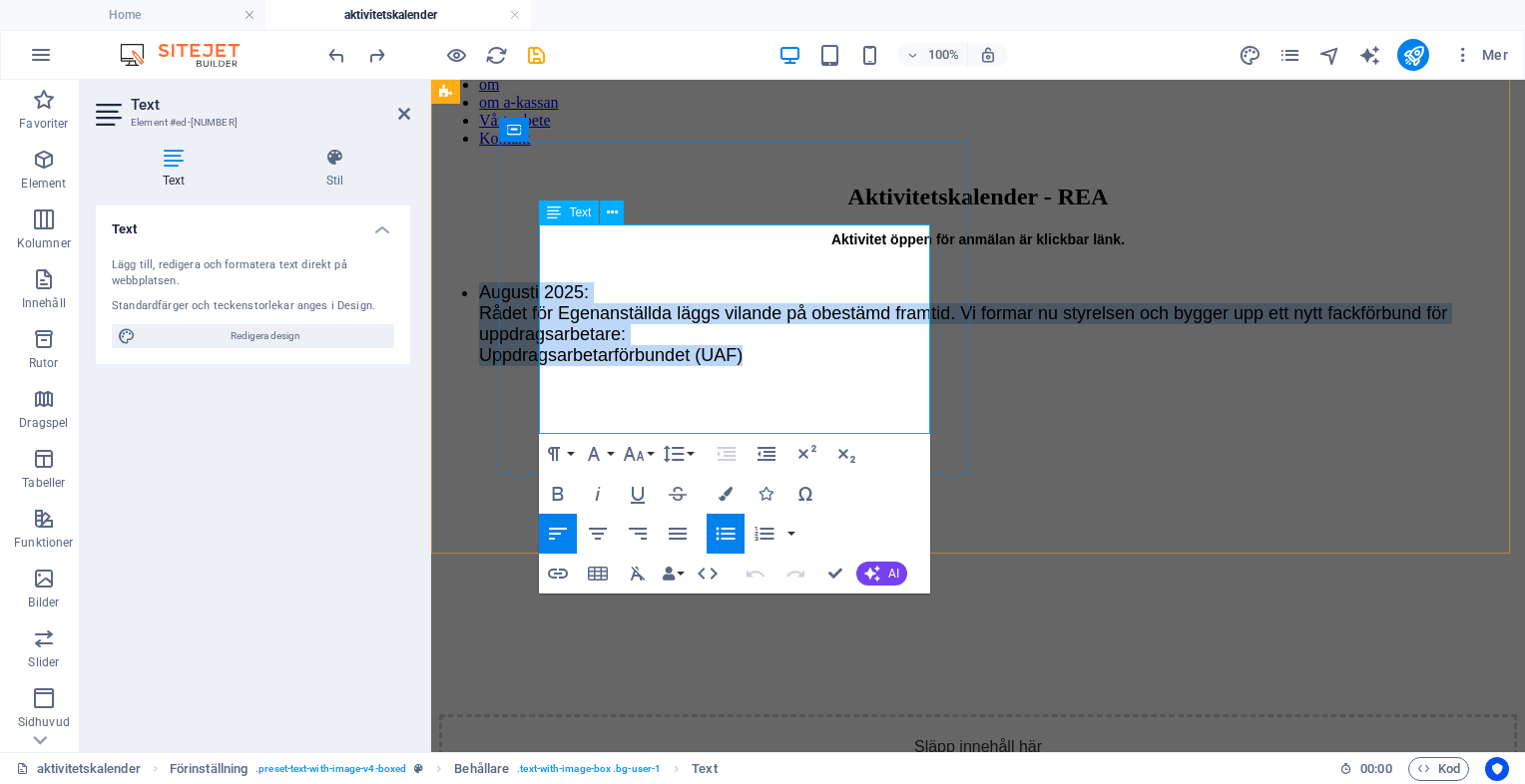 click on "[MONTH] [YEAR]: Rådet för Egenanställda läggs vilande på obestämd framtid. Vi formar nu styrelsen och bygger upp ett nytt fackförbund för uppdragsarbetare: Uppdragsarbetarförbundet (UAF)" at bounding box center (998, 324) 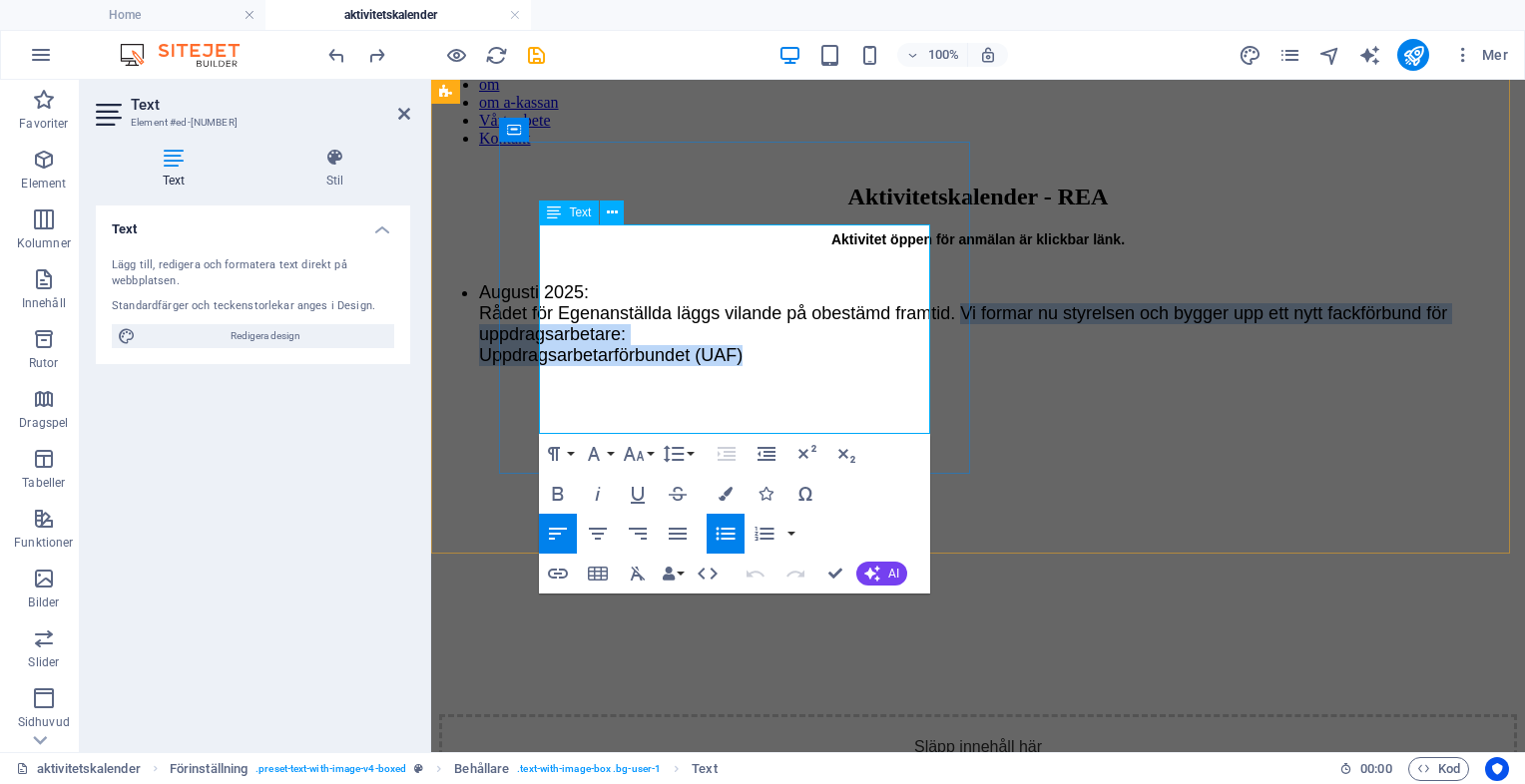 drag, startPoint x: 827, startPoint y: 422, endPoint x: 707, endPoint y: 327, distance: 153.05228 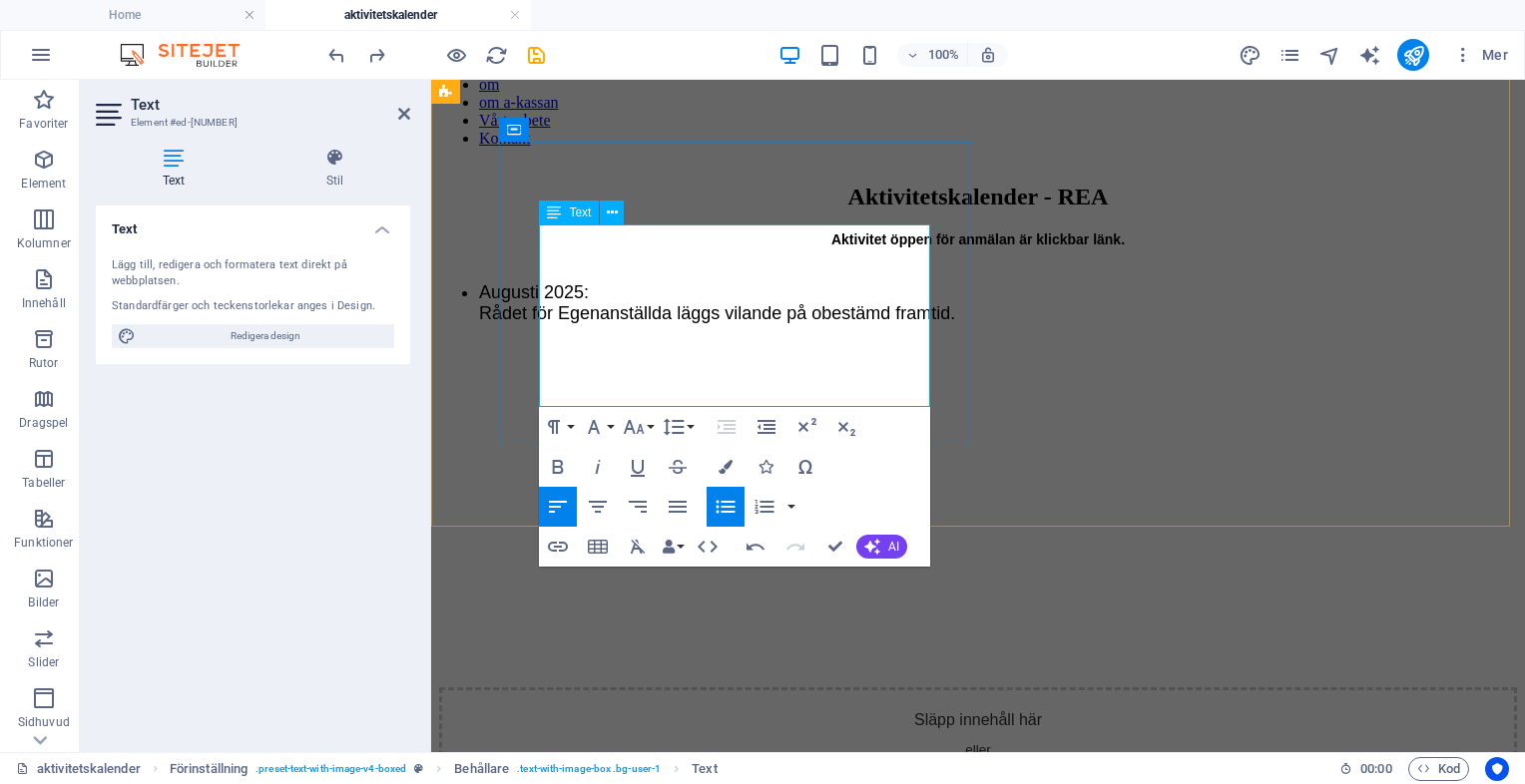 paste 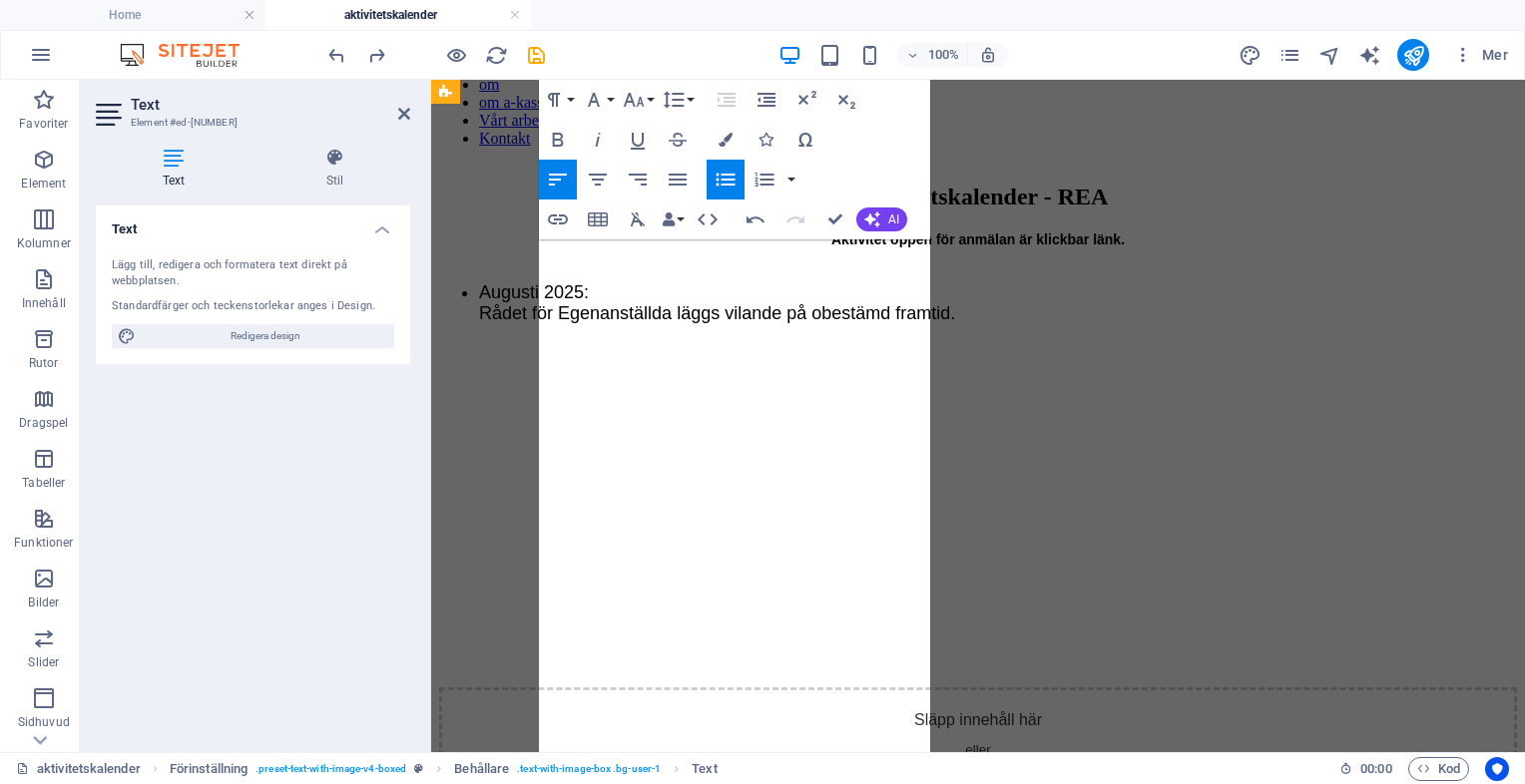 scroll, scrollTop: 920, scrollLeft: 0, axis: vertical 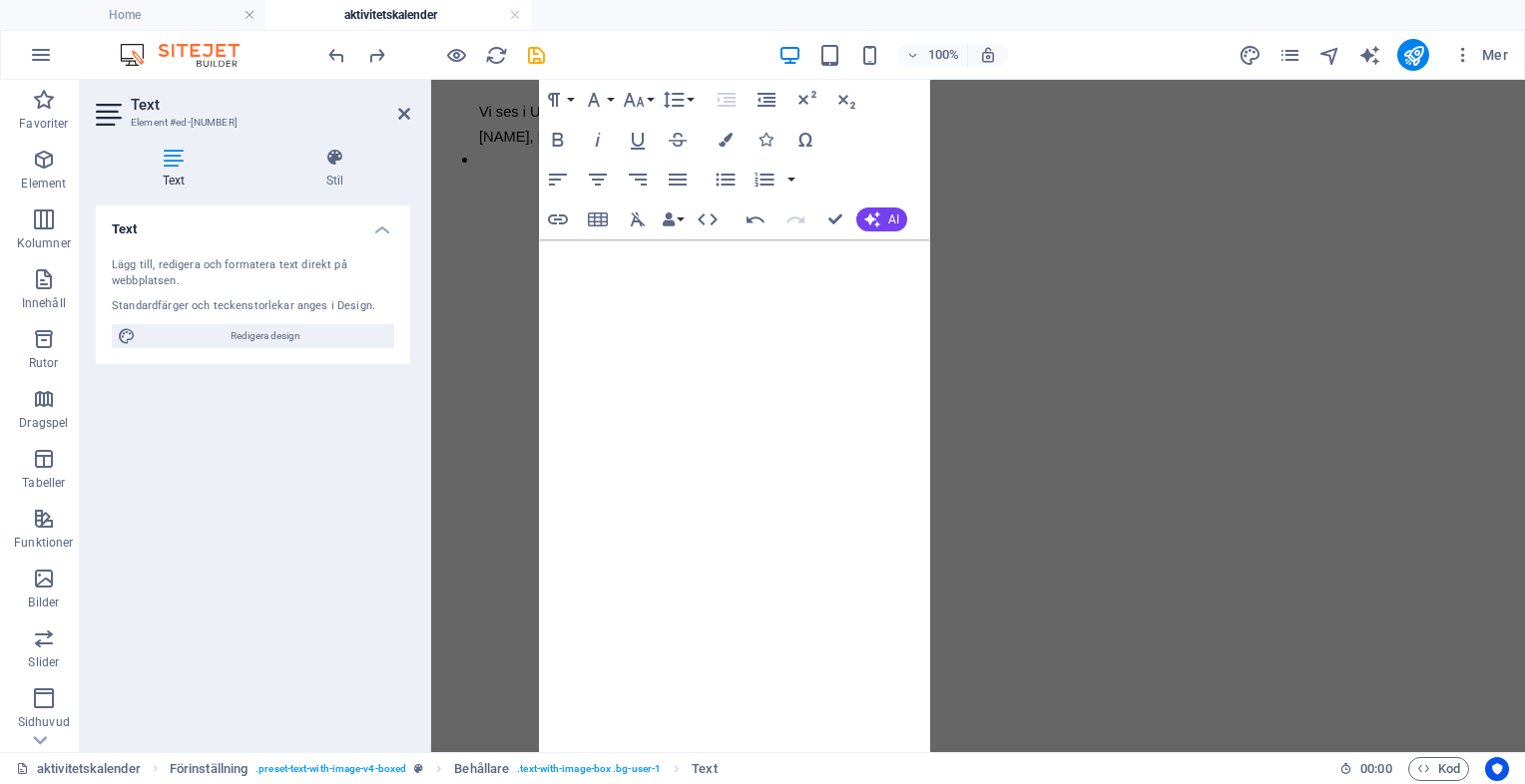 click on "Text Lägg till, redigera och formatera text direkt på webbplatsen. Standardfärger och teckenstorlekar anges i Design. Redigera design Justering Vänsterjusterad Centrerad Högerjusterad" at bounding box center [253, 471] 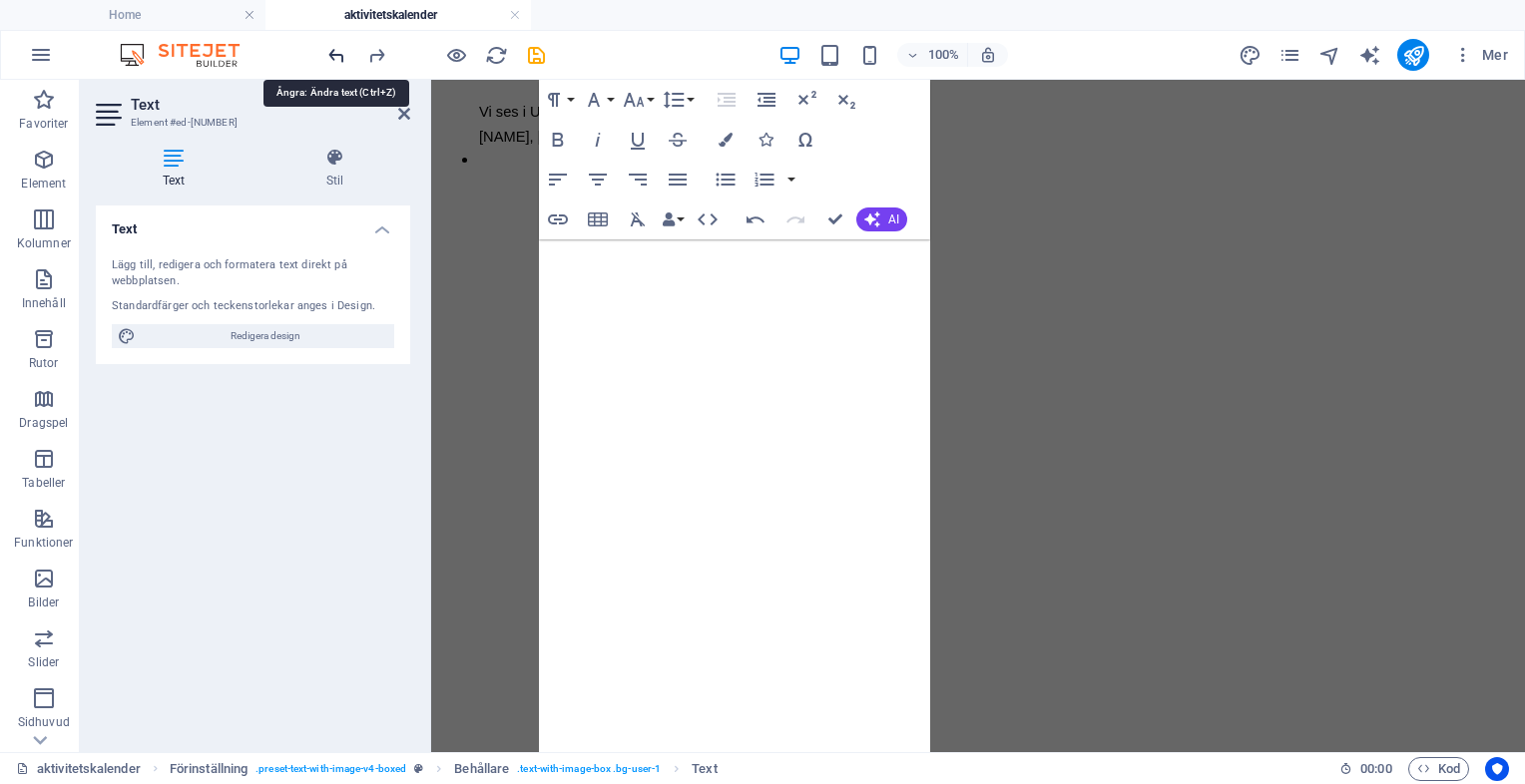 click at bounding box center [336, 55] 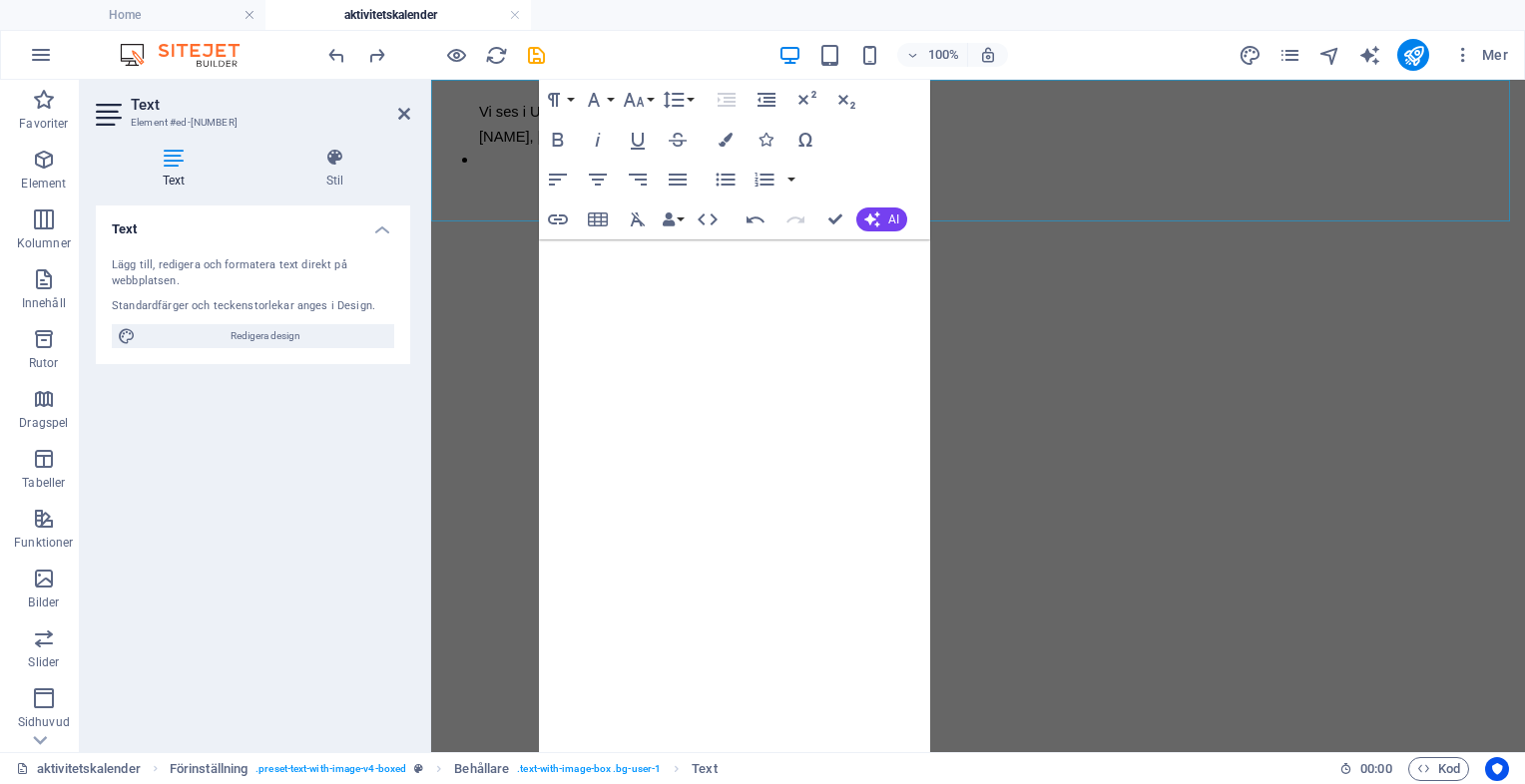 click on "HEM om om a-kassan Vårt arbete Kontakt" at bounding box center (978, -714) 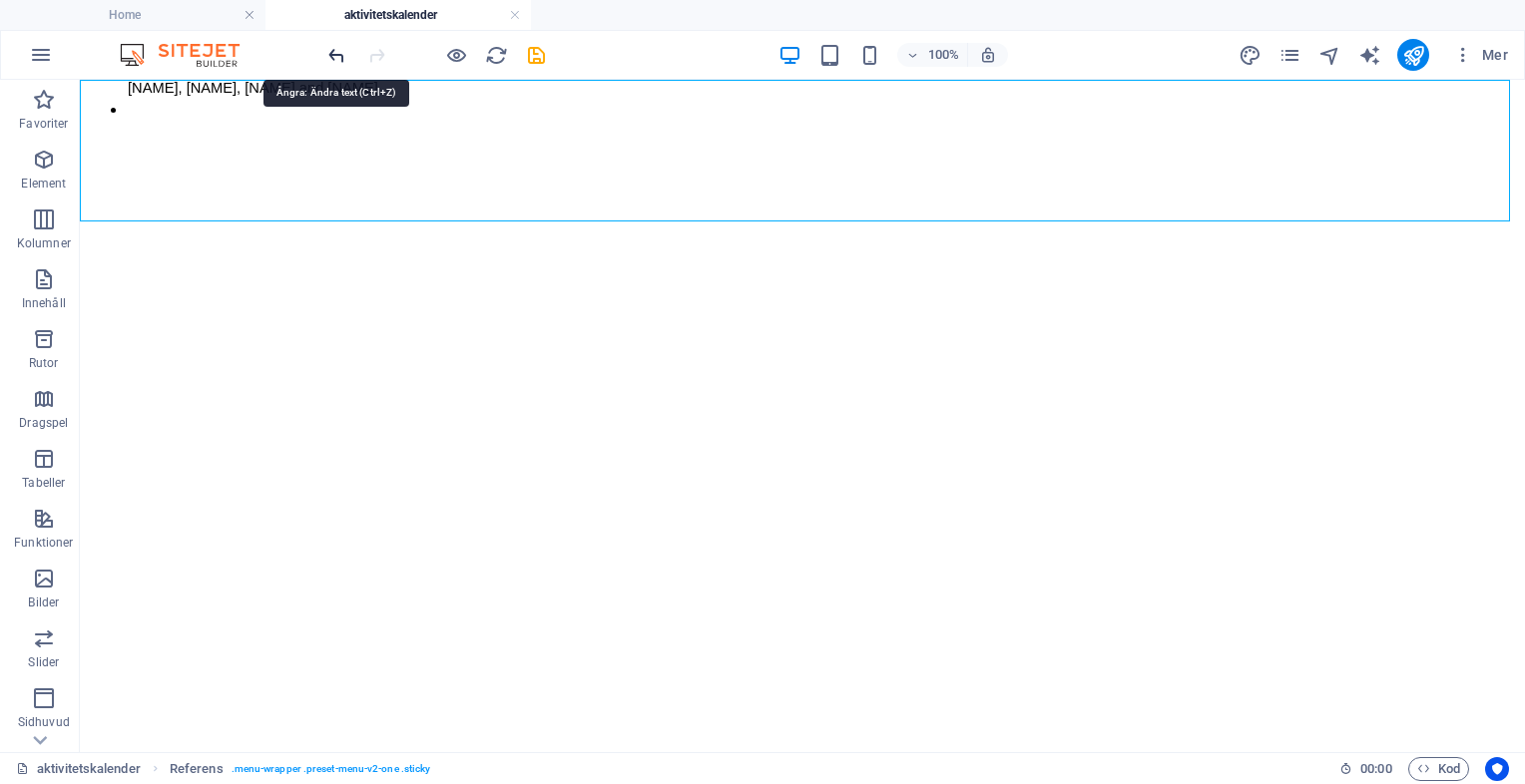 click at bounding box center [336, 55] 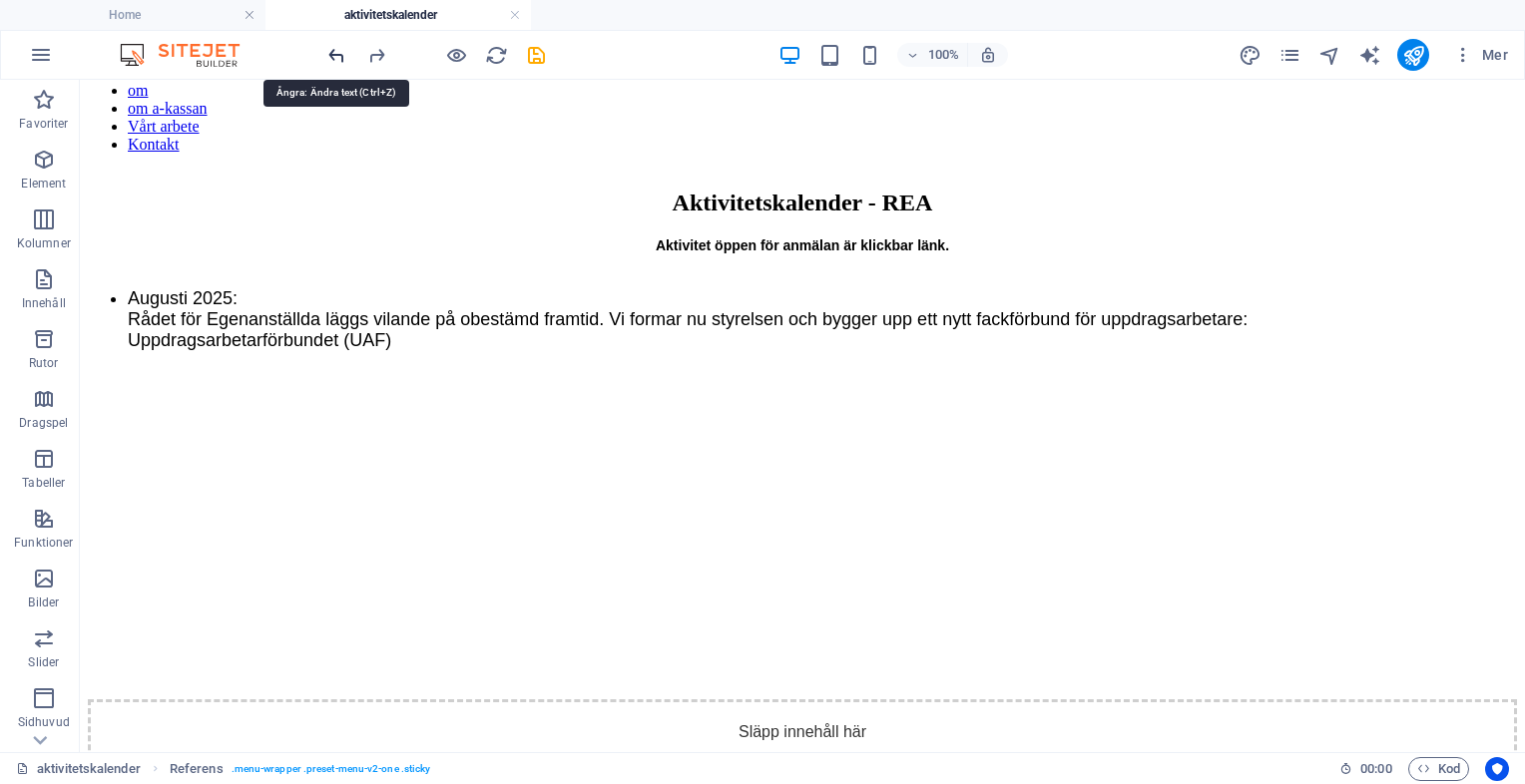 scroll, scrollTop: 73, scrollLeft: 0, axis: vertical 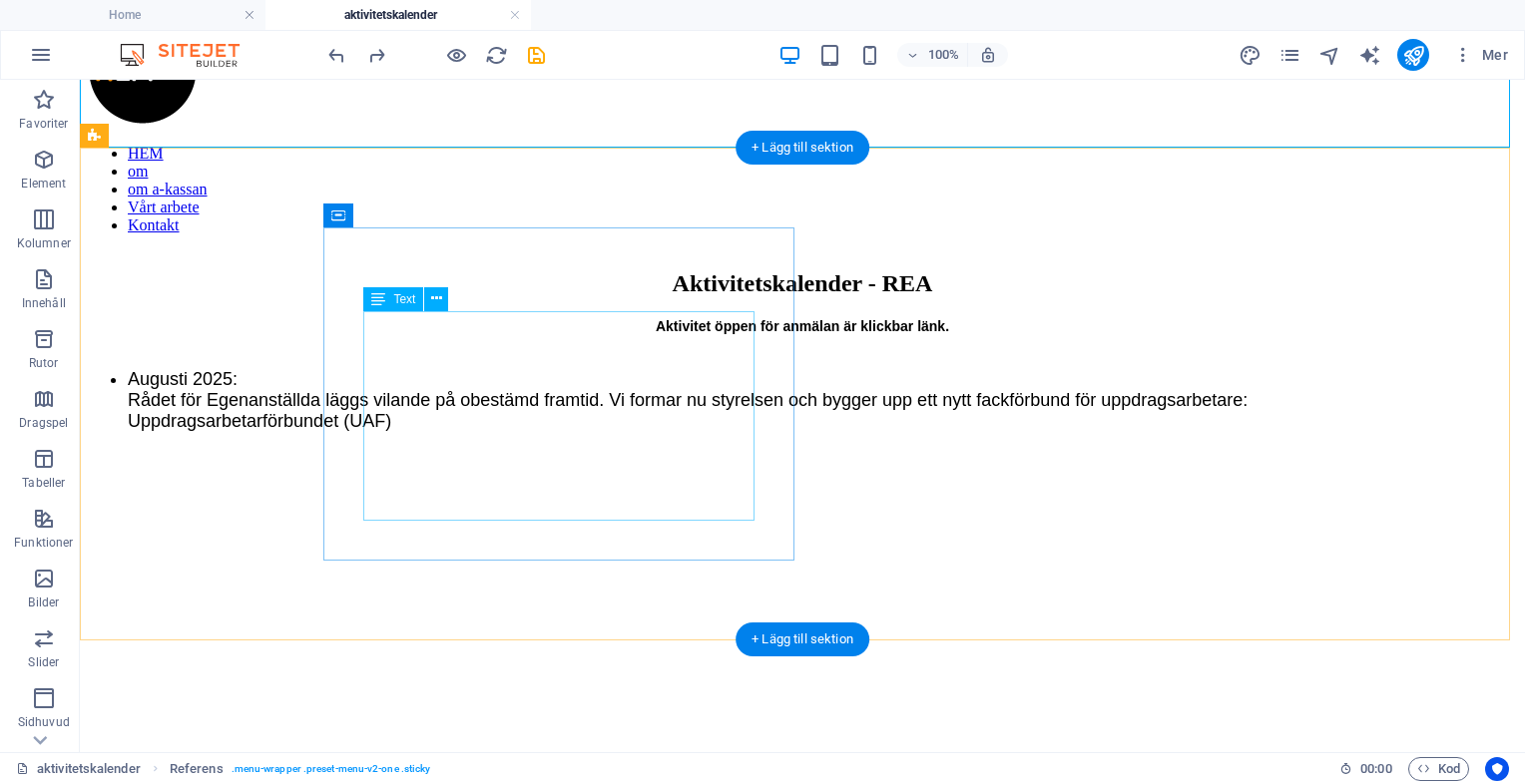 click on "Aktivitet öppen för anmälan är klickbar länk. [MONTH] [YEAR]: Rådet för Egenanställda läggs vilande på obestämd framtid. Vi formar nu styrelsen och bygger upp ett nytt fackförbund för uppdragsarbetare: Uppdragsarbetarförbundet (UAF)" at bounding box center [802, 374] 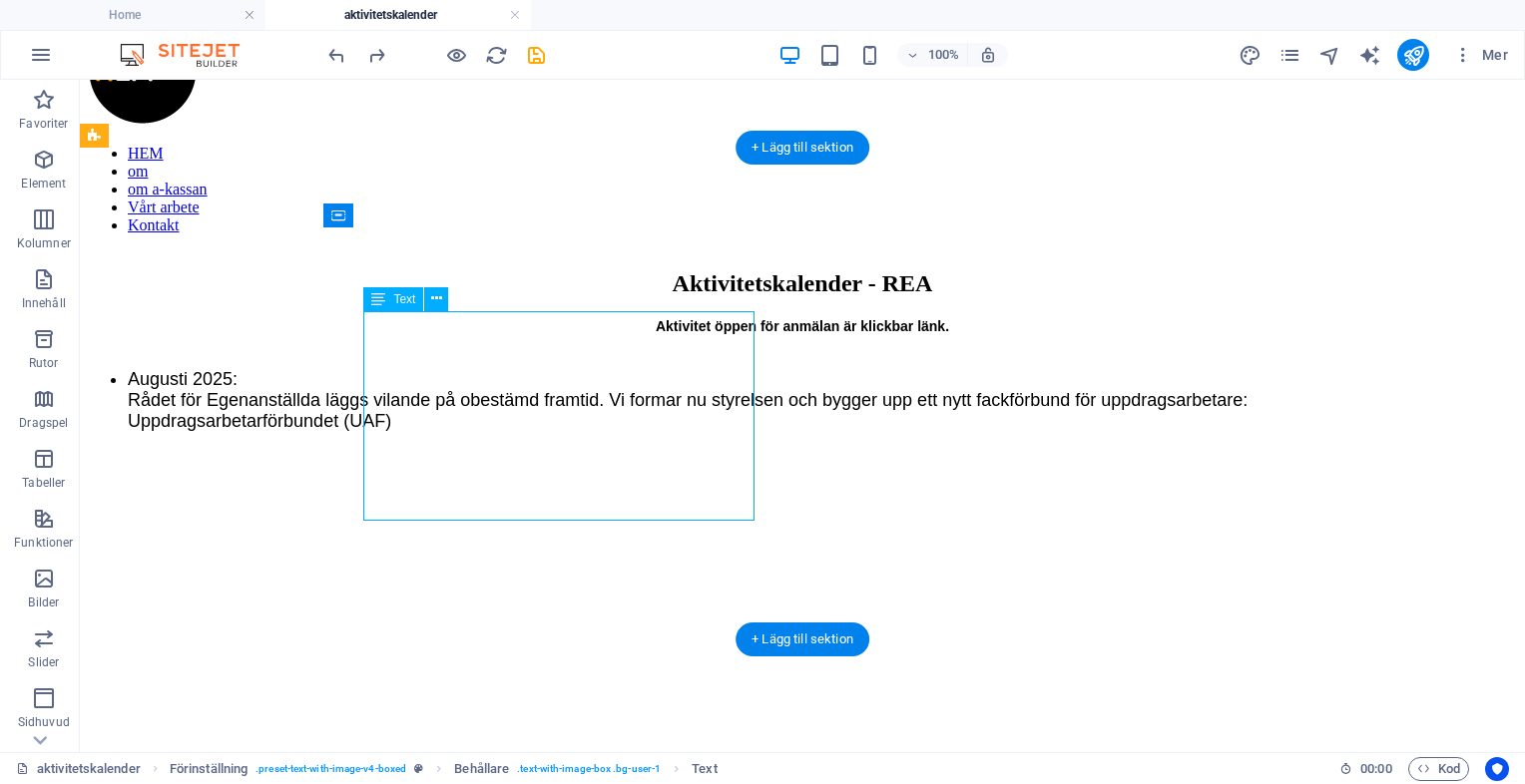 click on "Aktivitet öppen för anmälan är klickbar länk. [MONTH] [YEAR]: Rådet för Egenanställda läggs vilande på obestämd framtid. Vi formar nu styrelsen och bygger upp ett nytt fackförbund för uppdragsarbetare: Uppdragsarbetarförbundet (UAF)" at bounding box center [802, 374] 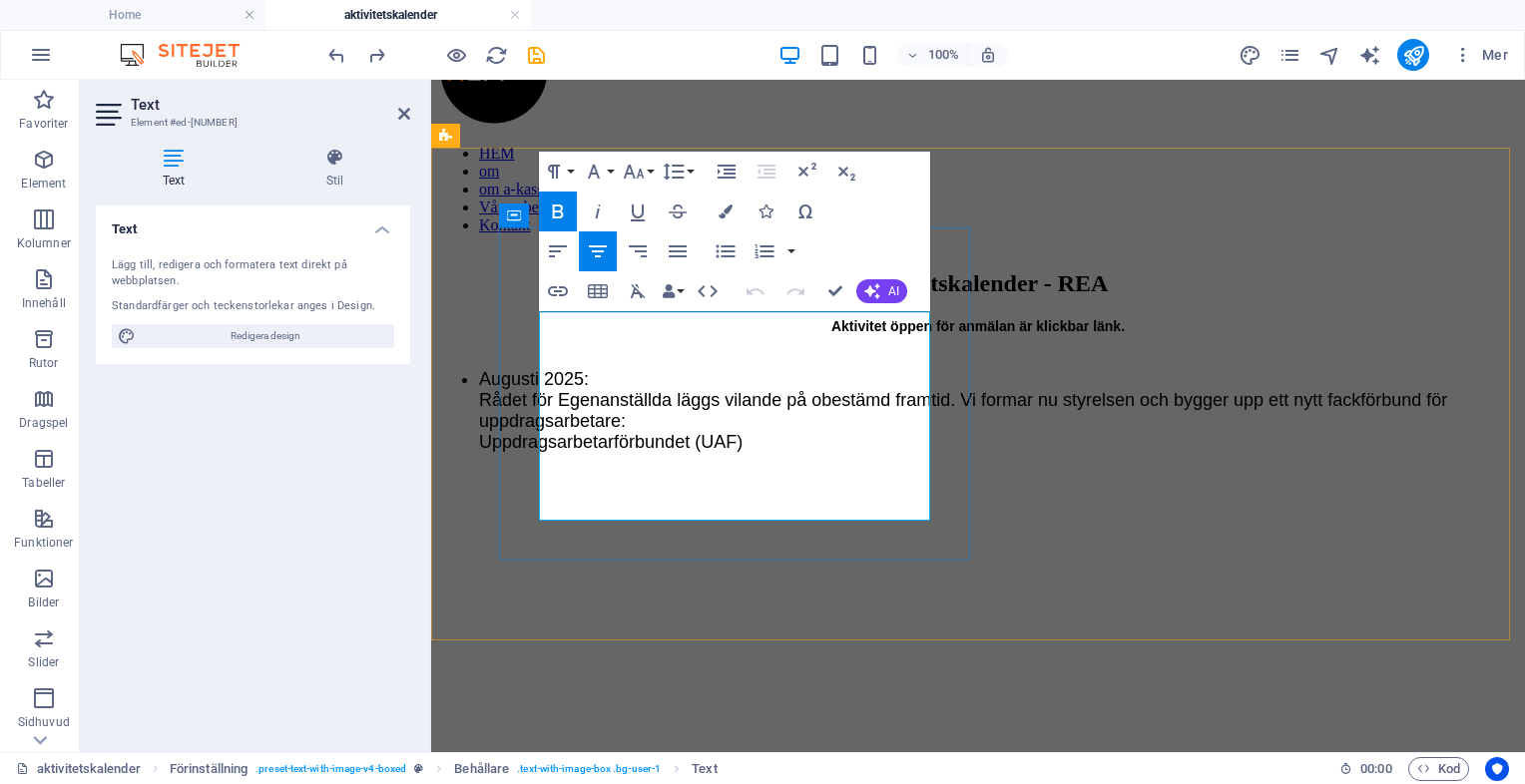 click on "[MONTH] [YEAR]: Rådet för Egenanställda läggs vilande på obestämd framtid. Vi formar nu styrelsen och bygger upp ett nytt fackförbund för uppdragsarbetare: Uppdragsarbetarförbundet (UAF)" at bounding box center [998, 411] 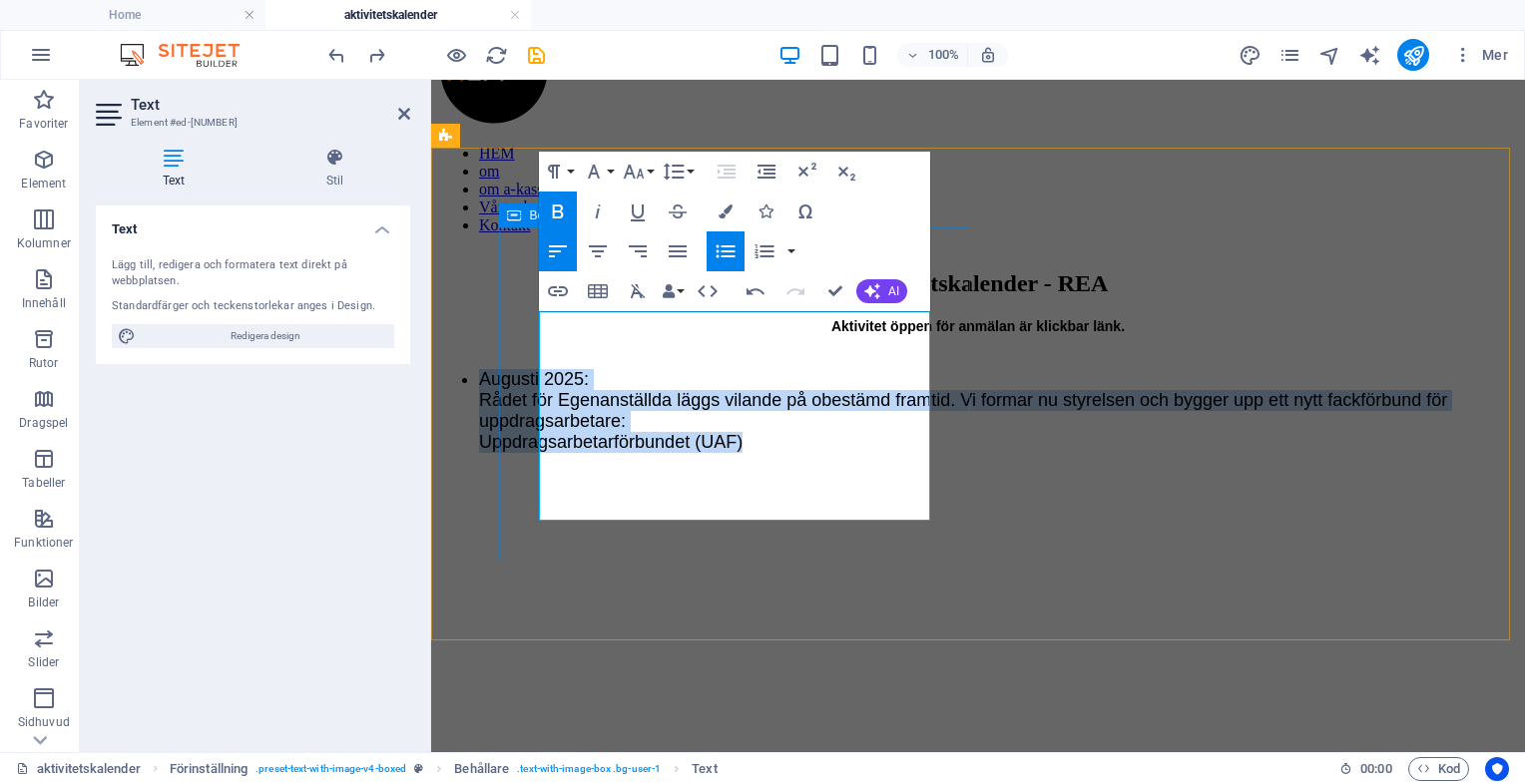 drag, startPoint x: 832, startPoint y: 509, endPoint x: 523, endPoint y: 365, distance: 340.9061 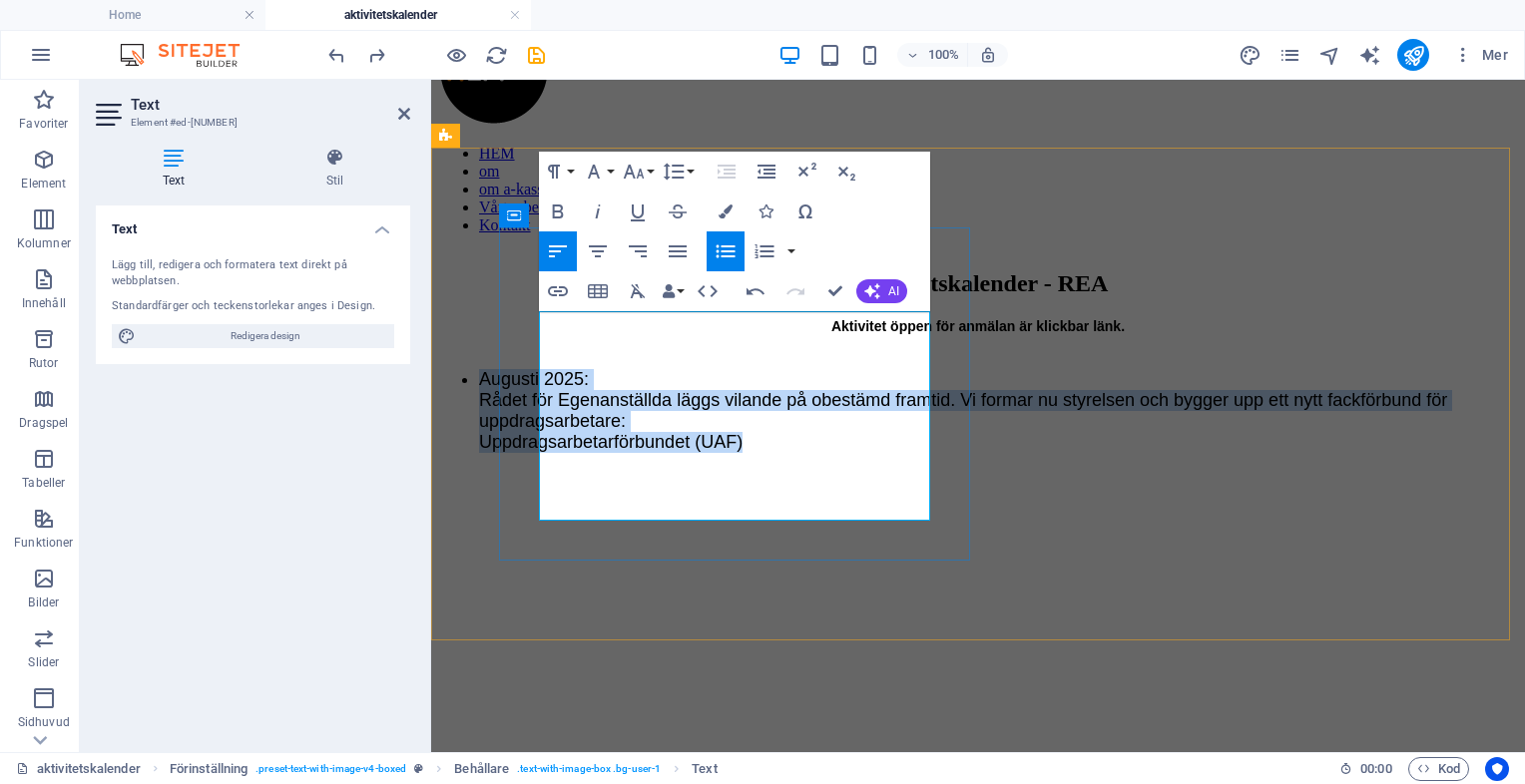 click on "[MONTH] [YEAR]: Rådet för Egenanställda läggs vilande på obestämd framtid. Vi formar nu styrelsen och bygger upp ett nytt fackförbund för uppdragsarbetare: Uppdragsarbetarförbundet (UAF)" at bounding box center (998, 411) 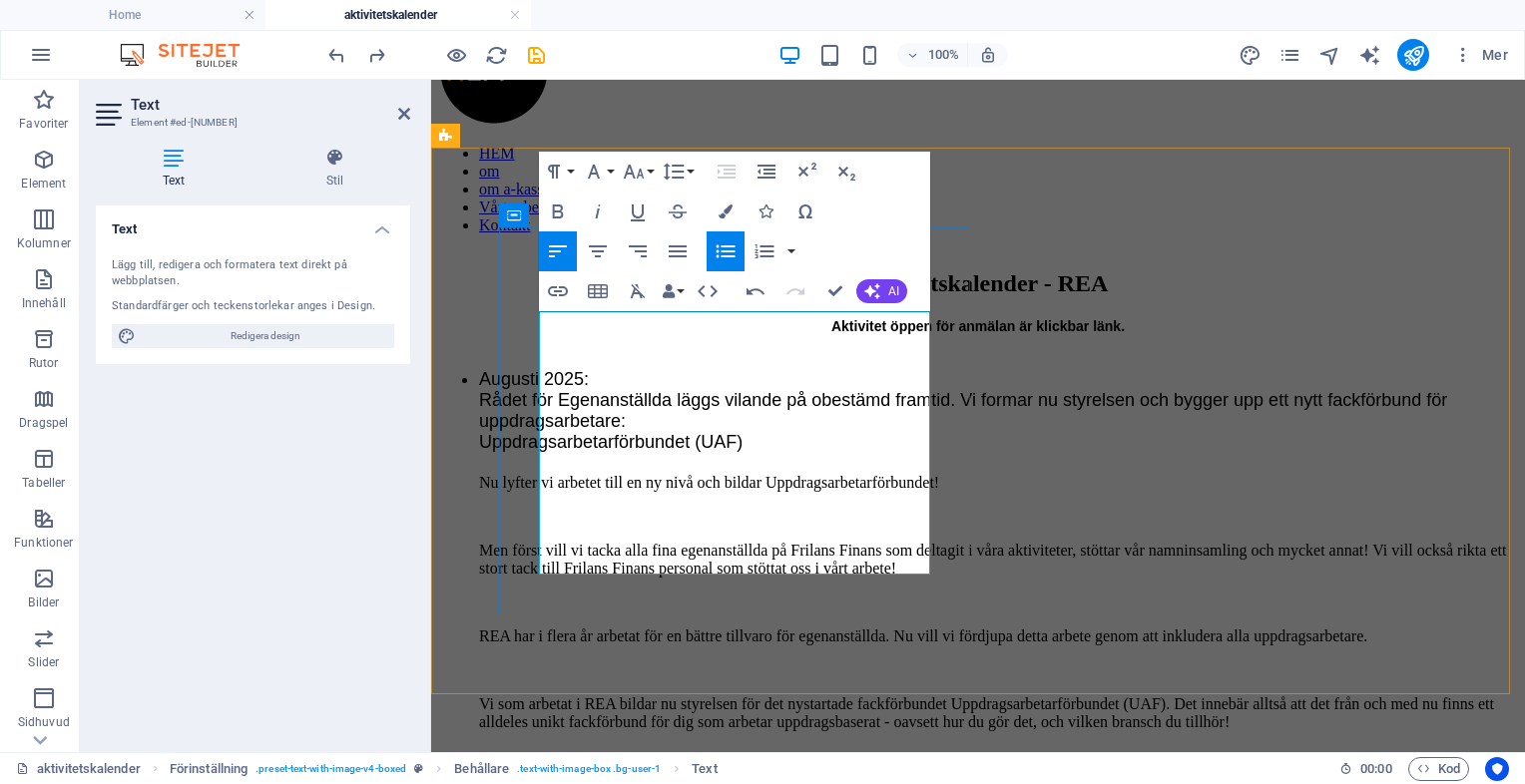 scroll, scrollTop: 30228, scrollLeft: 0, axis: vertical 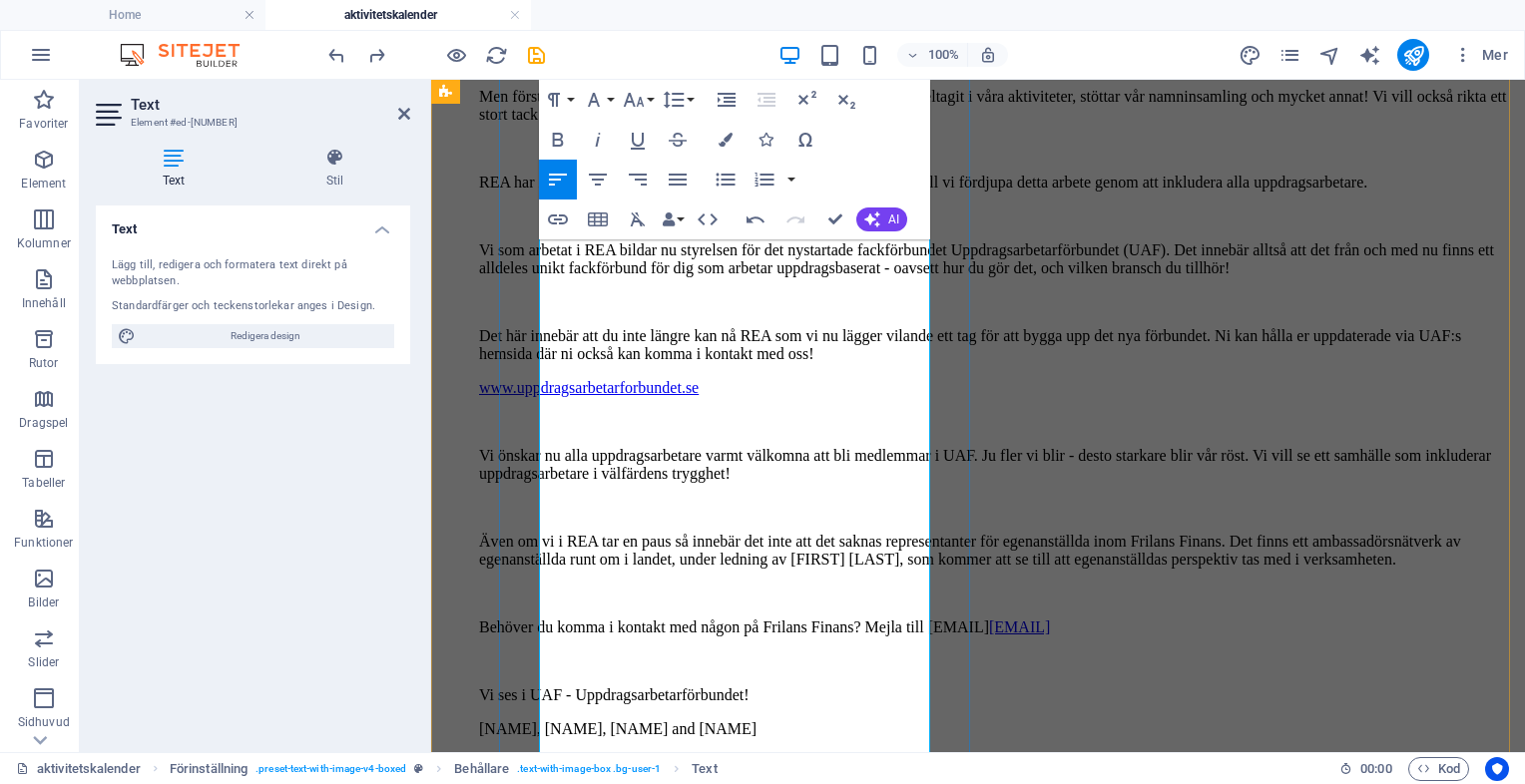click on "REA har i flera år arbetat för en bättre tillvaro för egenanställda. Nu vill vi fördjupa detta arbete genom att inkludera alla uppdragsarbetare." at bounding box center (998, 183) 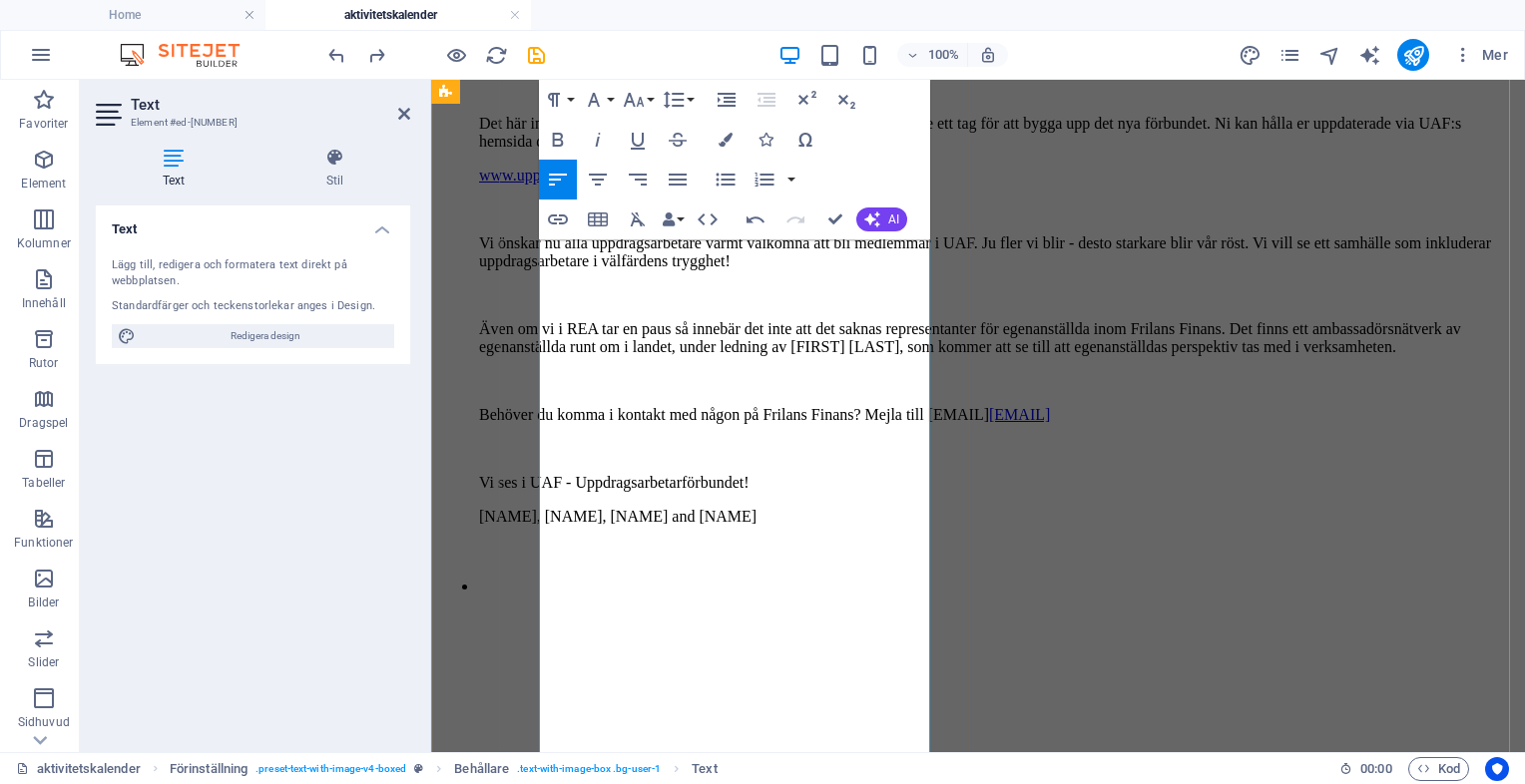 scroll, scrollTop: 743, scrollLeft: 0, axis: vertical 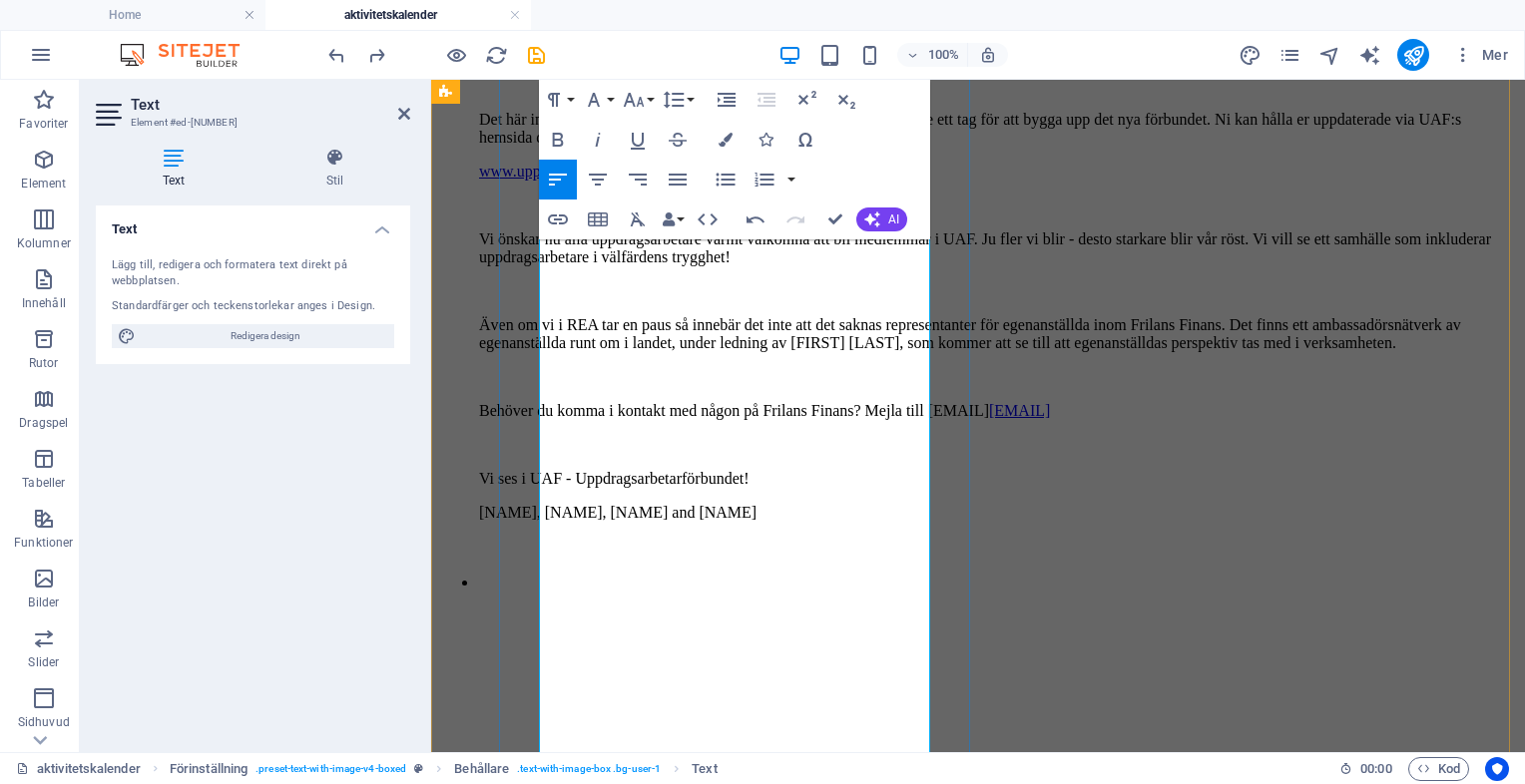 click on "Vi som arbetat i REA bildar nu styrelsen för det nystartade fackförbundet Uppdragsarbetarförbundet (UAF). Det innebär alltså att det från och med nu finns ett alldeles unikt fackförbund för dig som arbetar uppdragsbaserat - oavsett hur du gör det, och vilken bransch du tillhör!" at bounding box center [998, 43] 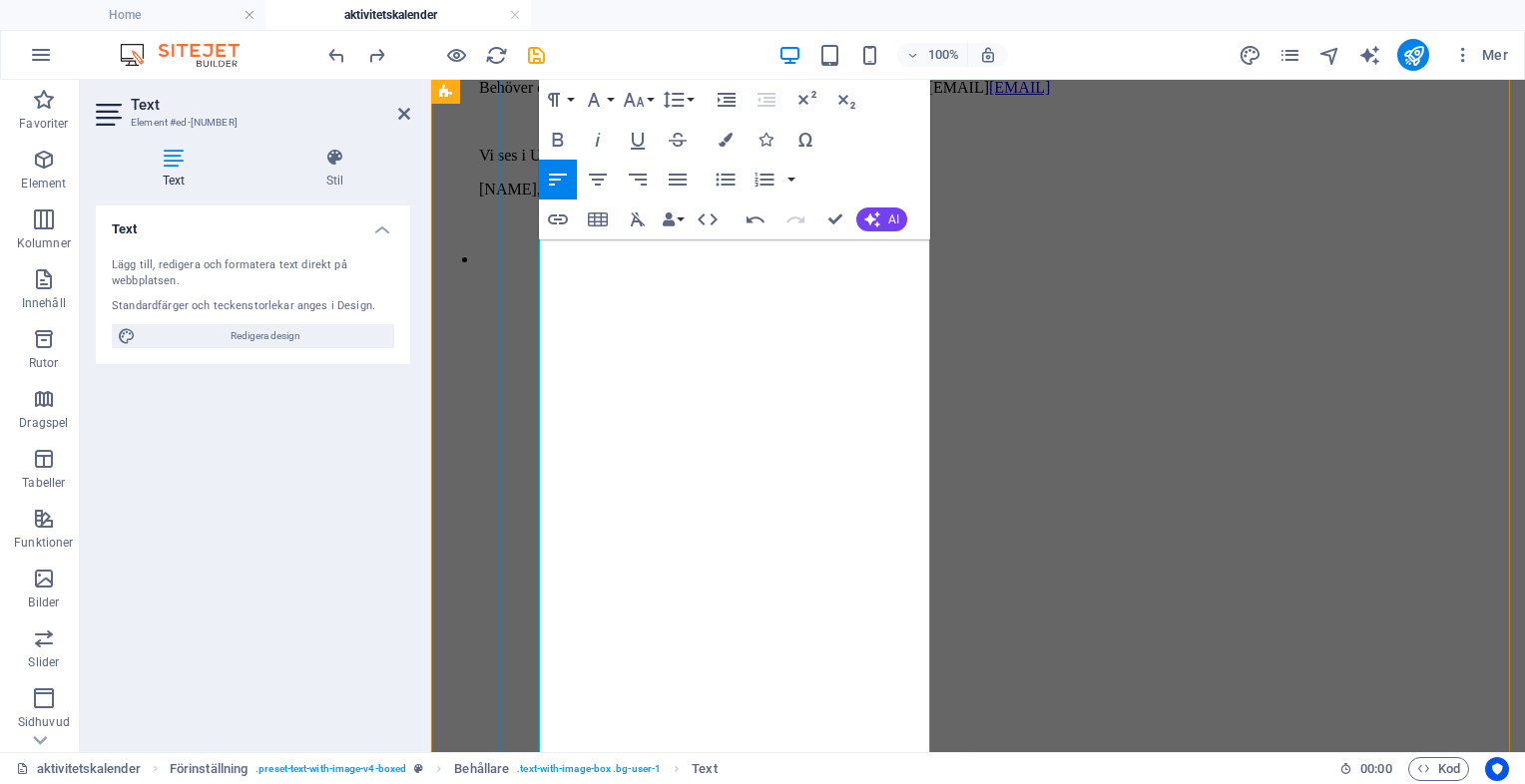 scroll, scrollTop: 1077, scrollLeft: 0, axis: vertical 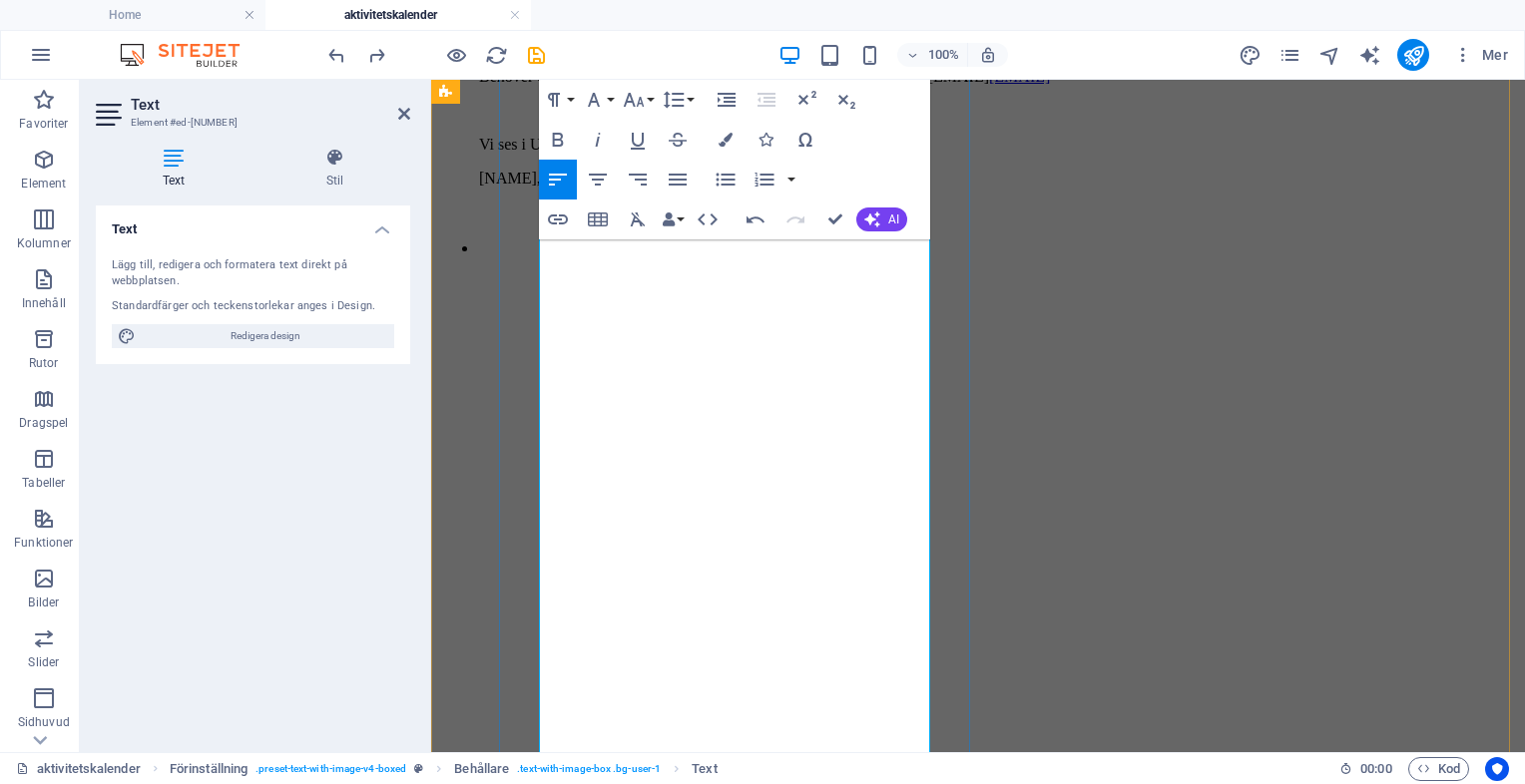 drag, startPoint x: 834, startPoint y: 321, endPoint x: 789, endPoint y: 367, distance: 64.3506 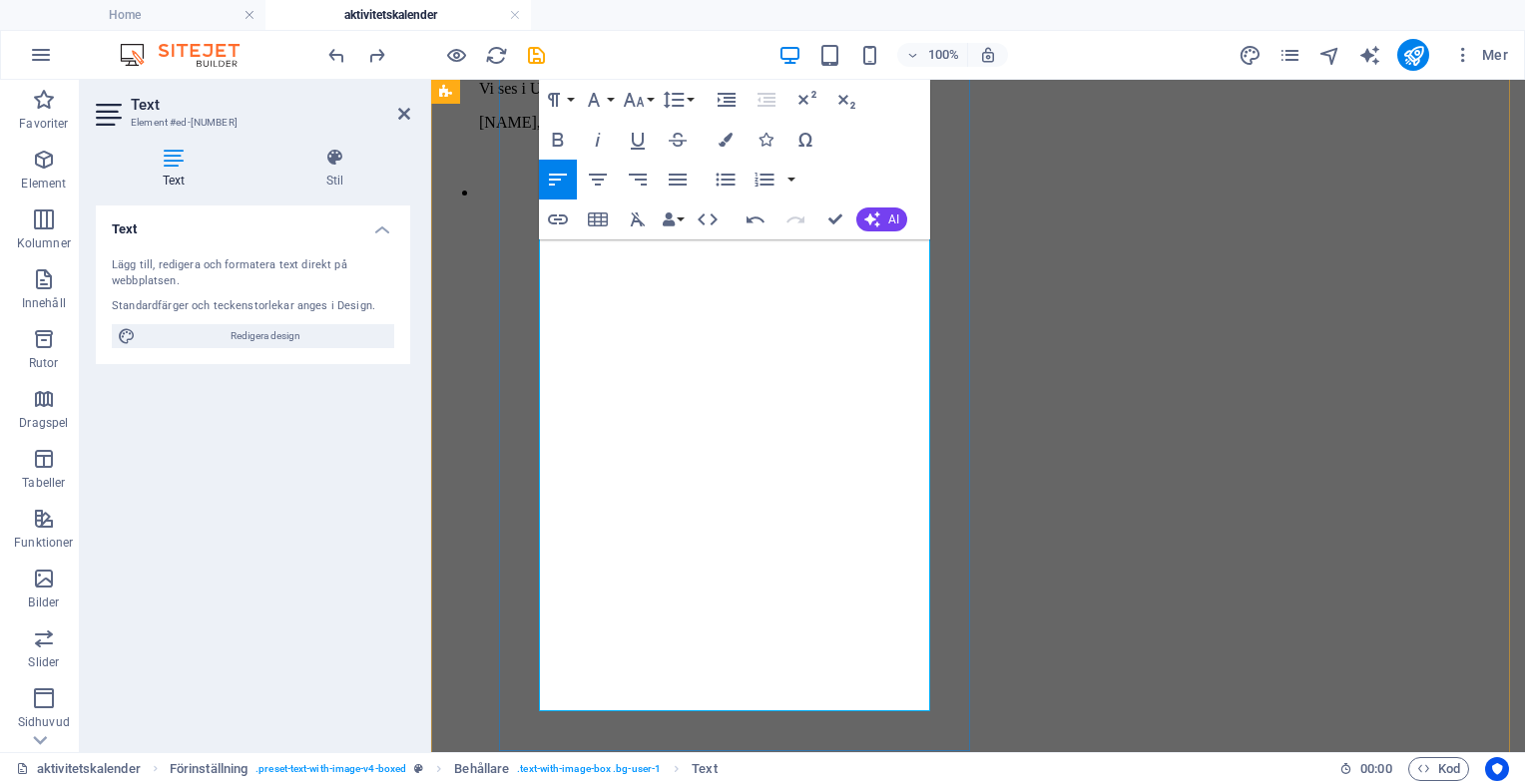 scroll, scrollTop: 1137, scrollLeft: 0, axis: vertical 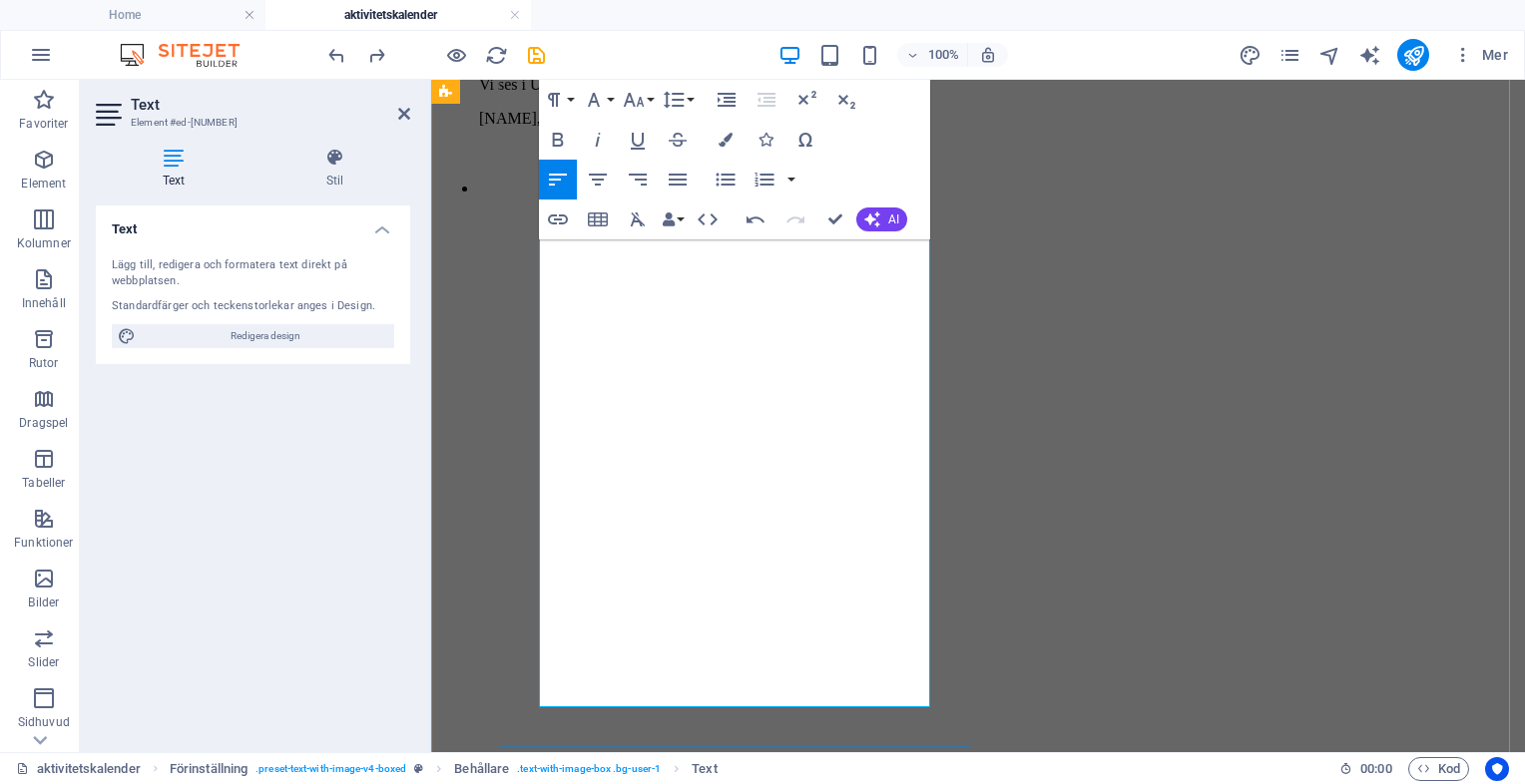click on "[NAME], [NAME], [NAME] and [NAME]" at bounding box center (998, 119) 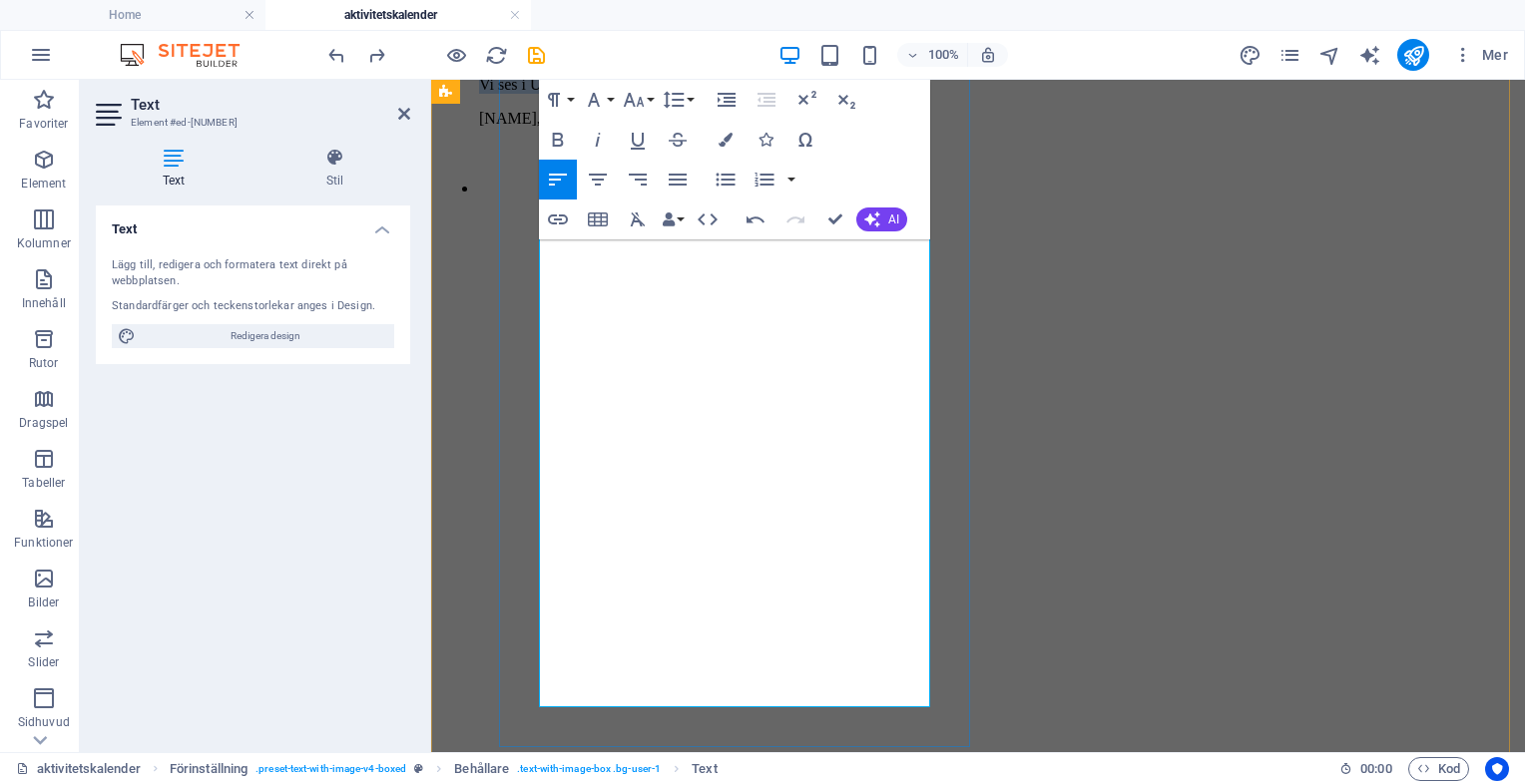click on "Vi ses i UAF - Uppdragsarbetarförbundet!" at bounding box center (998, 85) 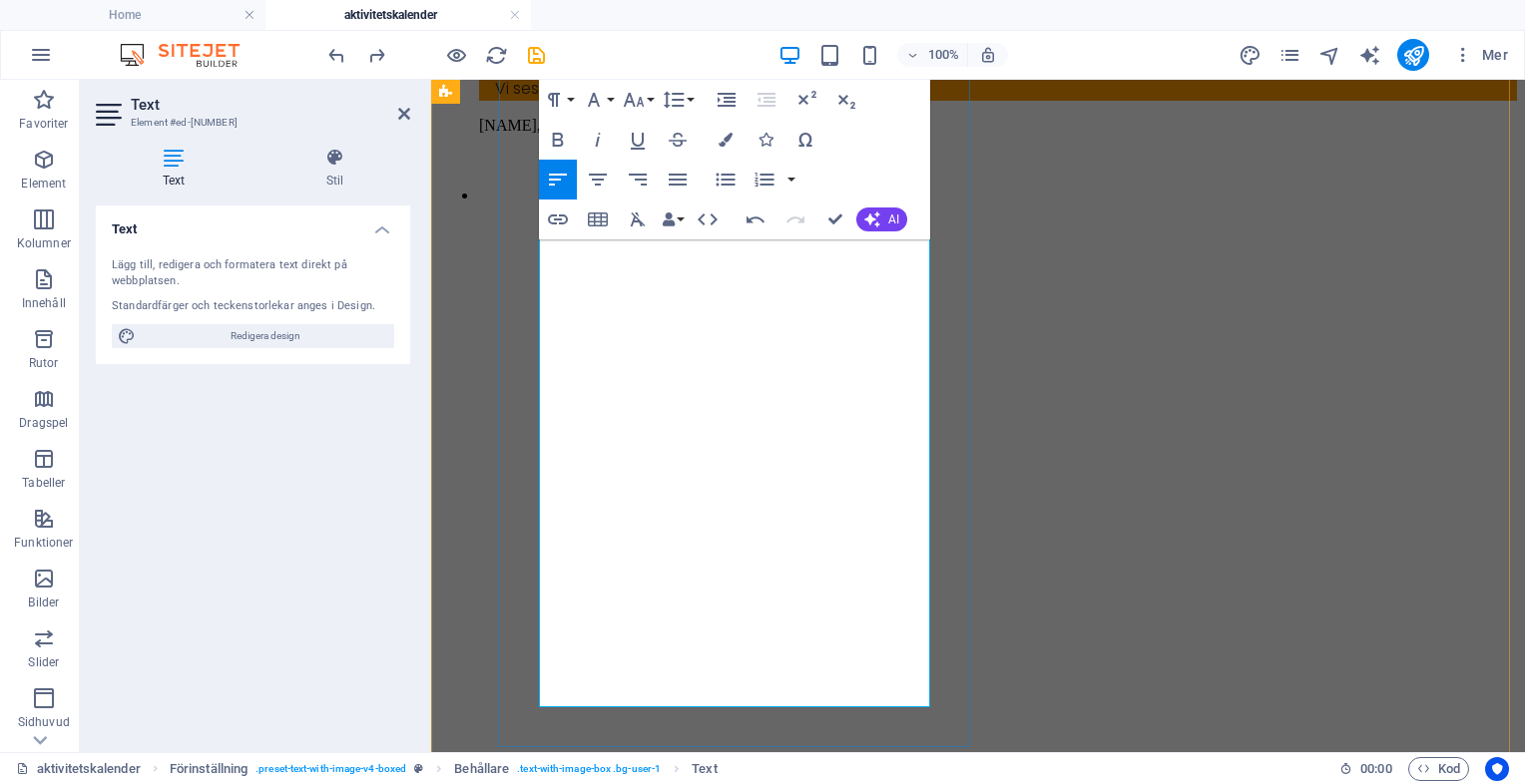 click on "Vi ses i UAF - Uppdragsarbetarförbundet!" at bounding box center [1006, 88] 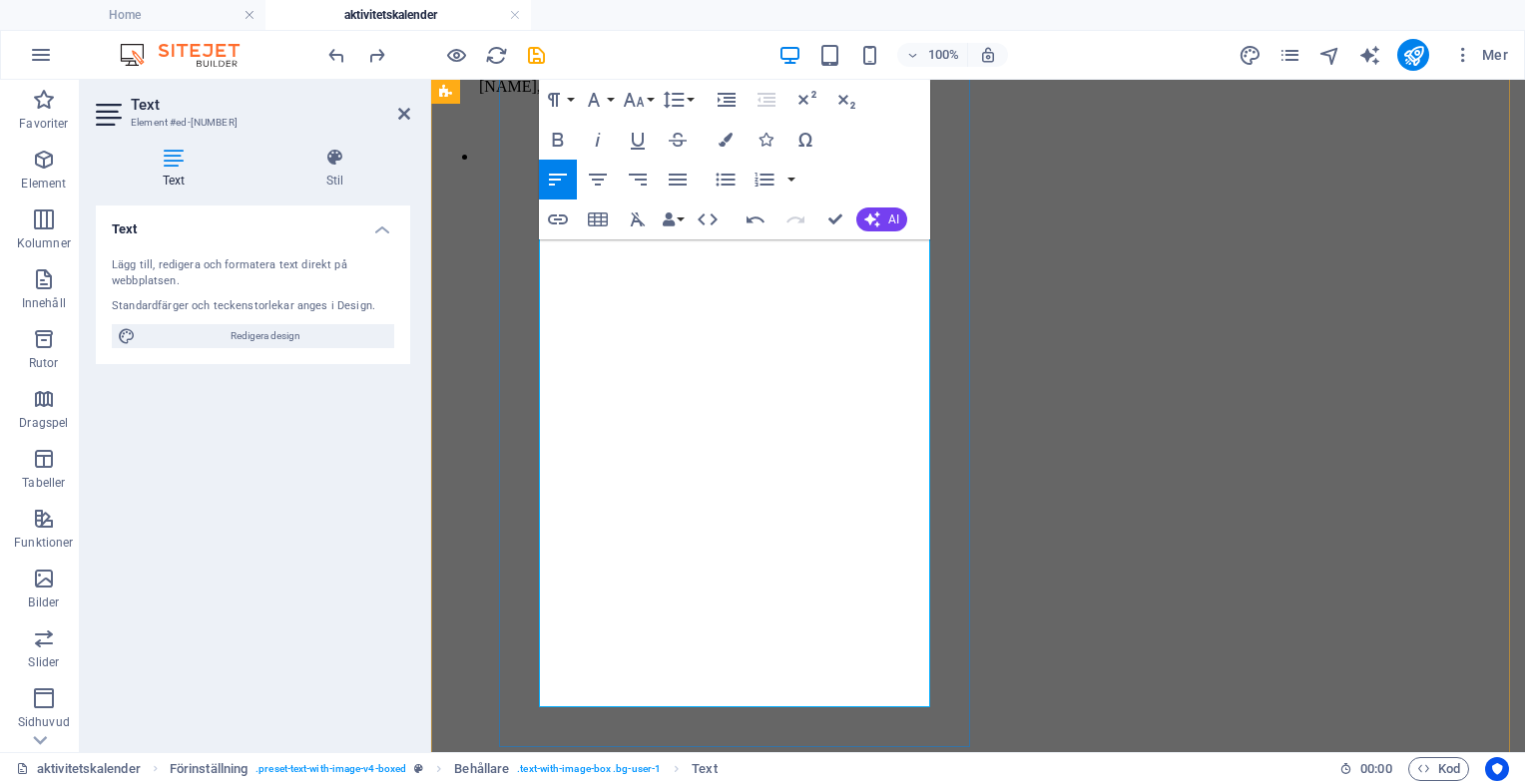 click on "Behöver du komma i kontakt med någon på Frilans Finans? Mejla till  info@frilansfinans.se Vi ses i UAF - Uppdragsarbetarförbundet!" at bounding box center [998, 35] 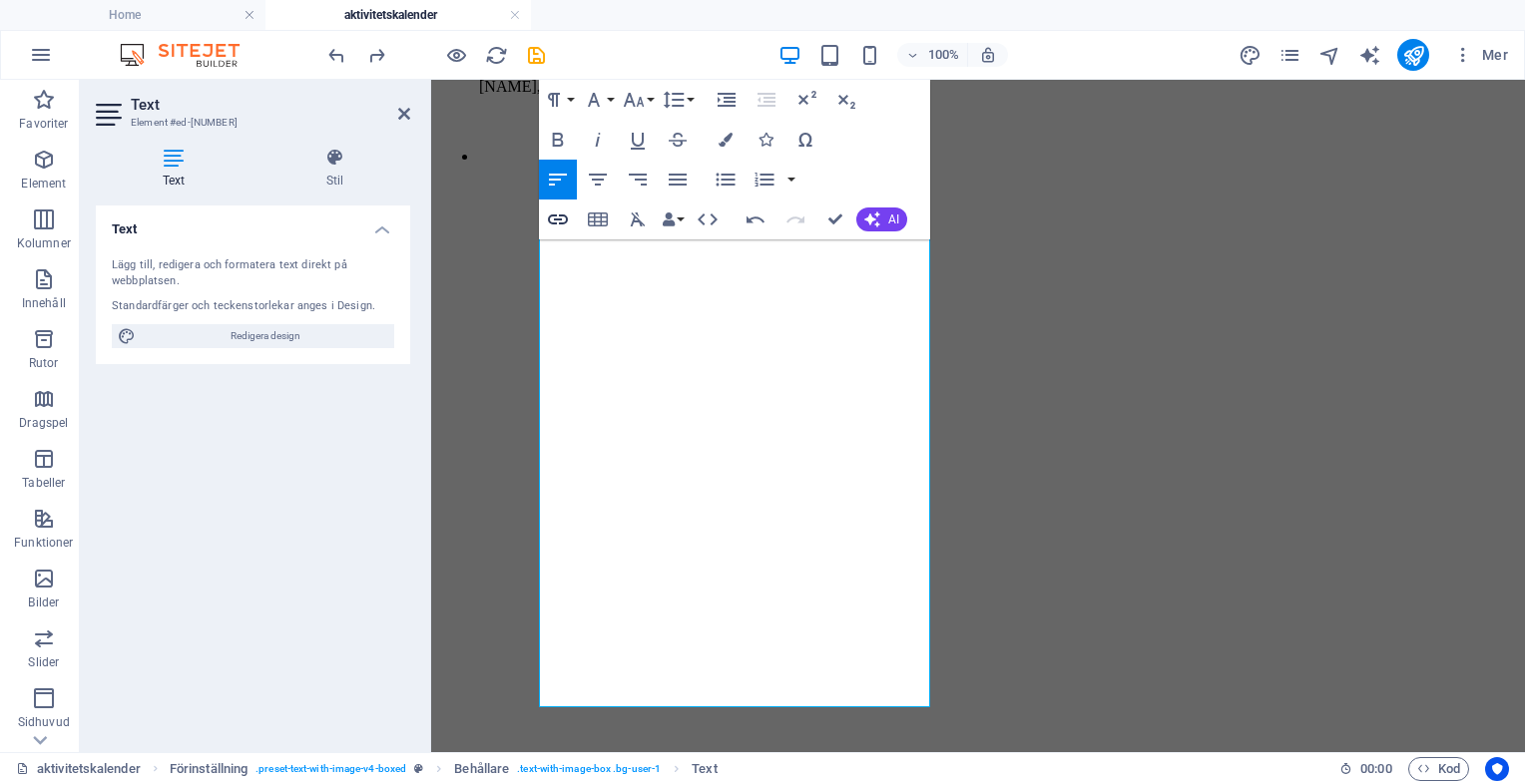 click 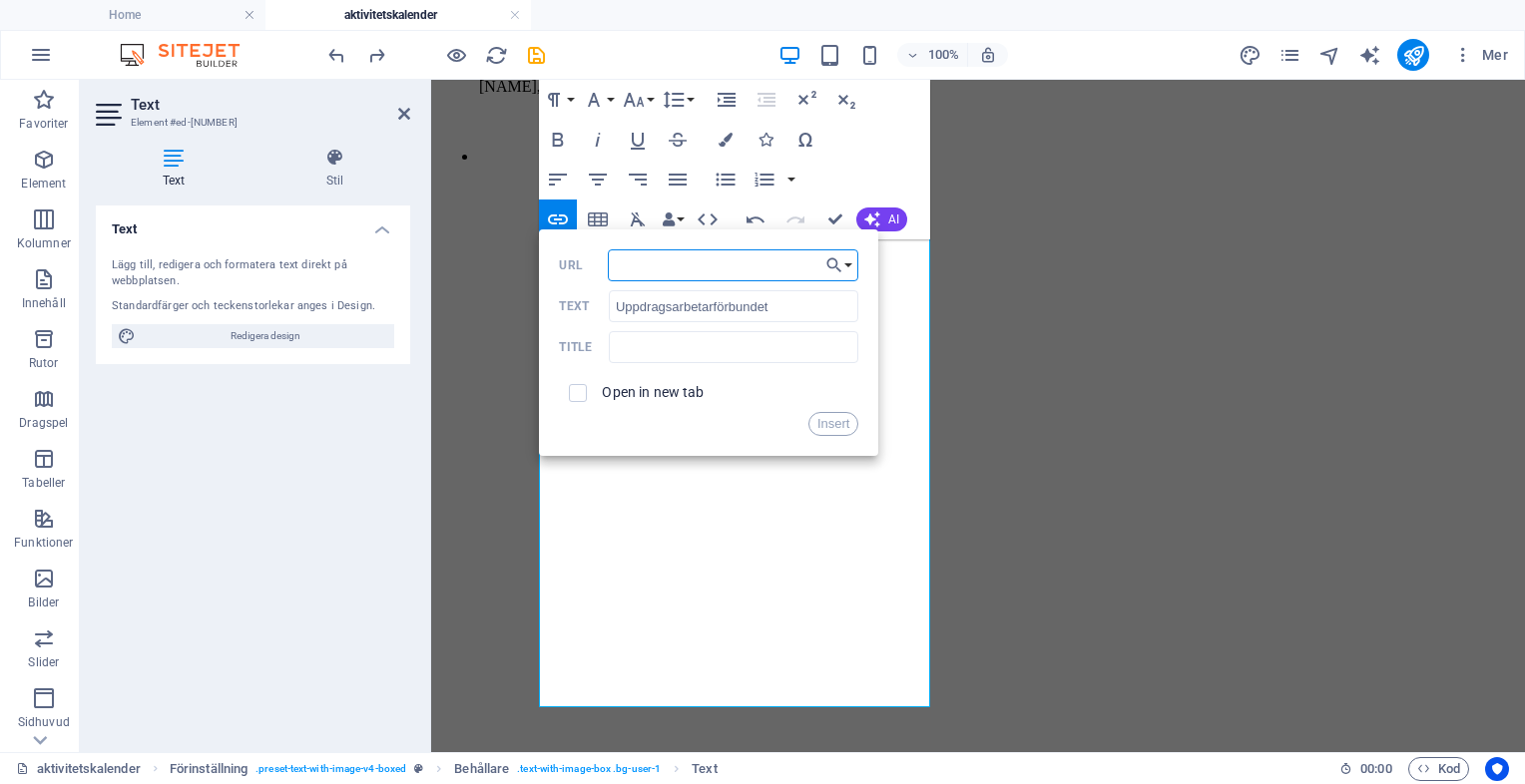 click on "URL" at bounding box center (734, 265) 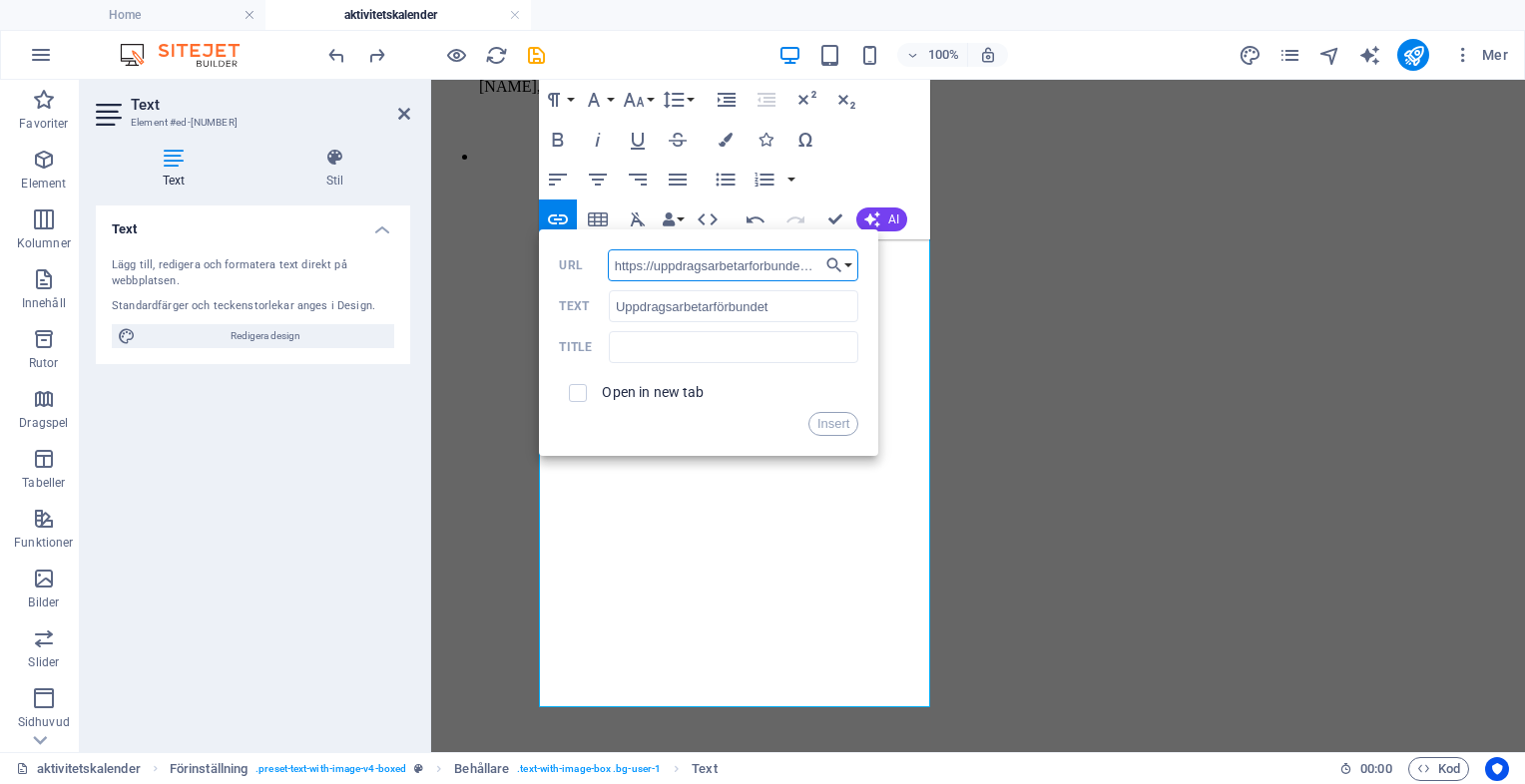 scroll, scrollTop: 0, scrollLeft: 8, axis: horizontal 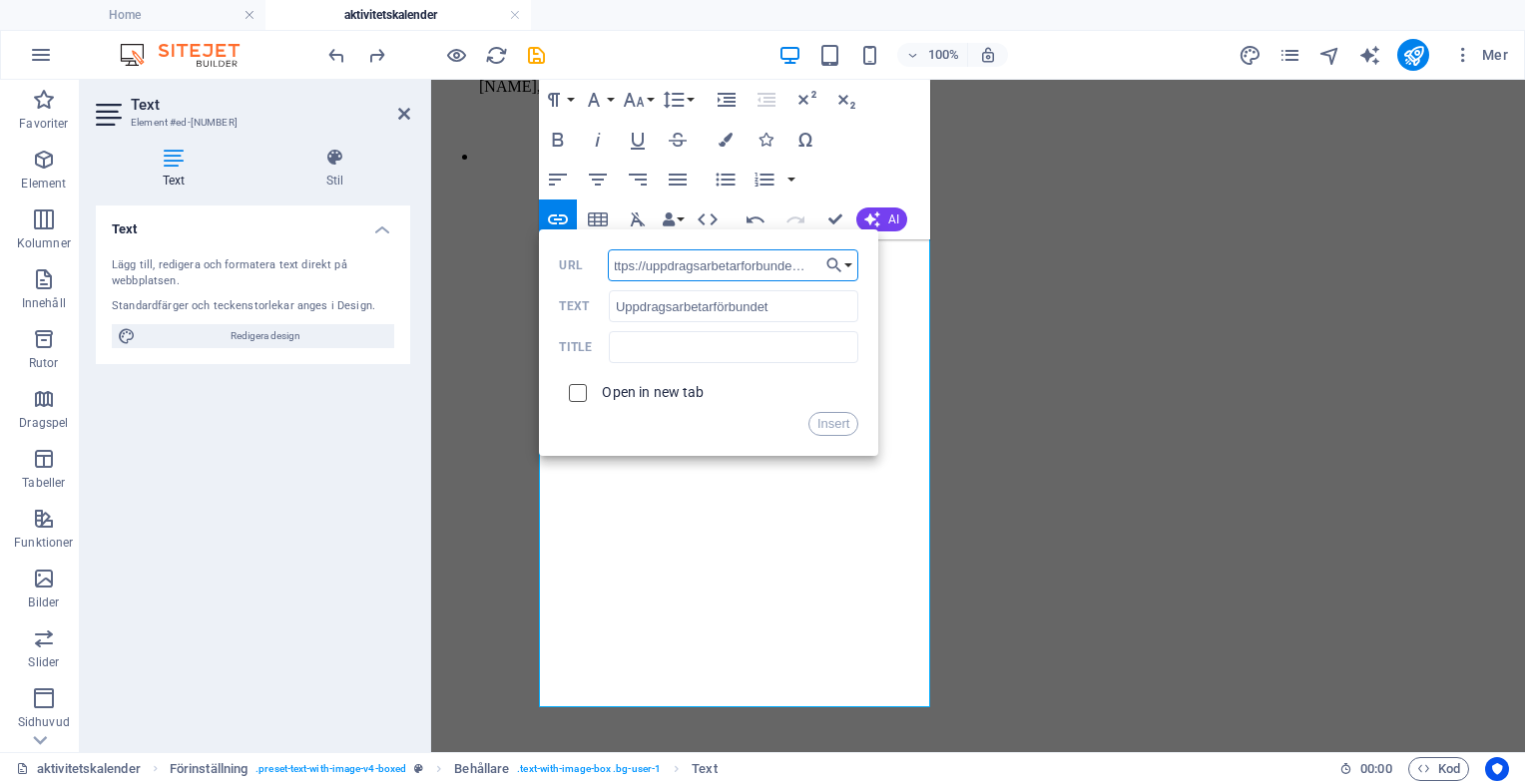 type on "https://uppdragsarbetarforbundet.se/" 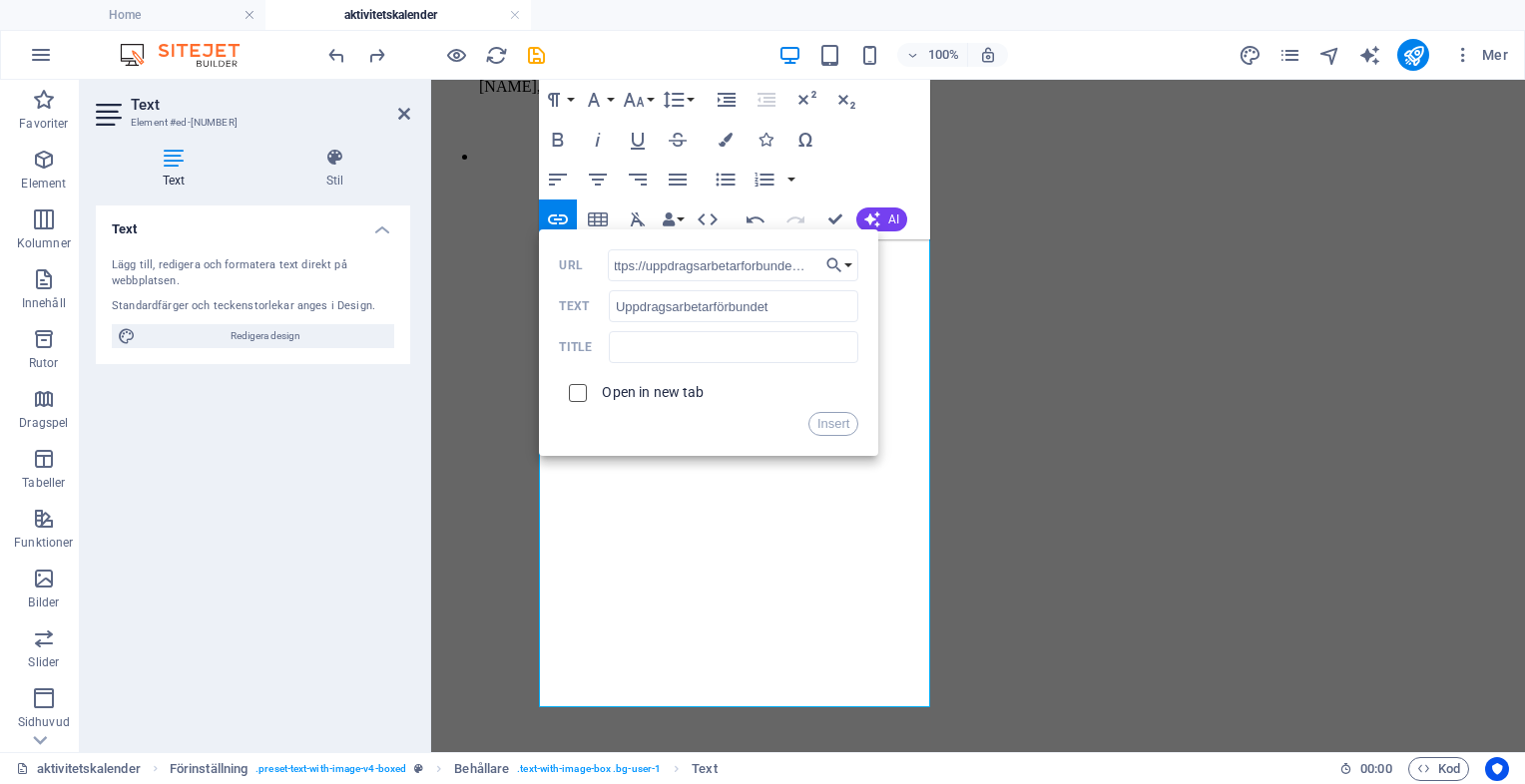 scroll, scrollTop: 0, scrollLeft: 0, axis: both 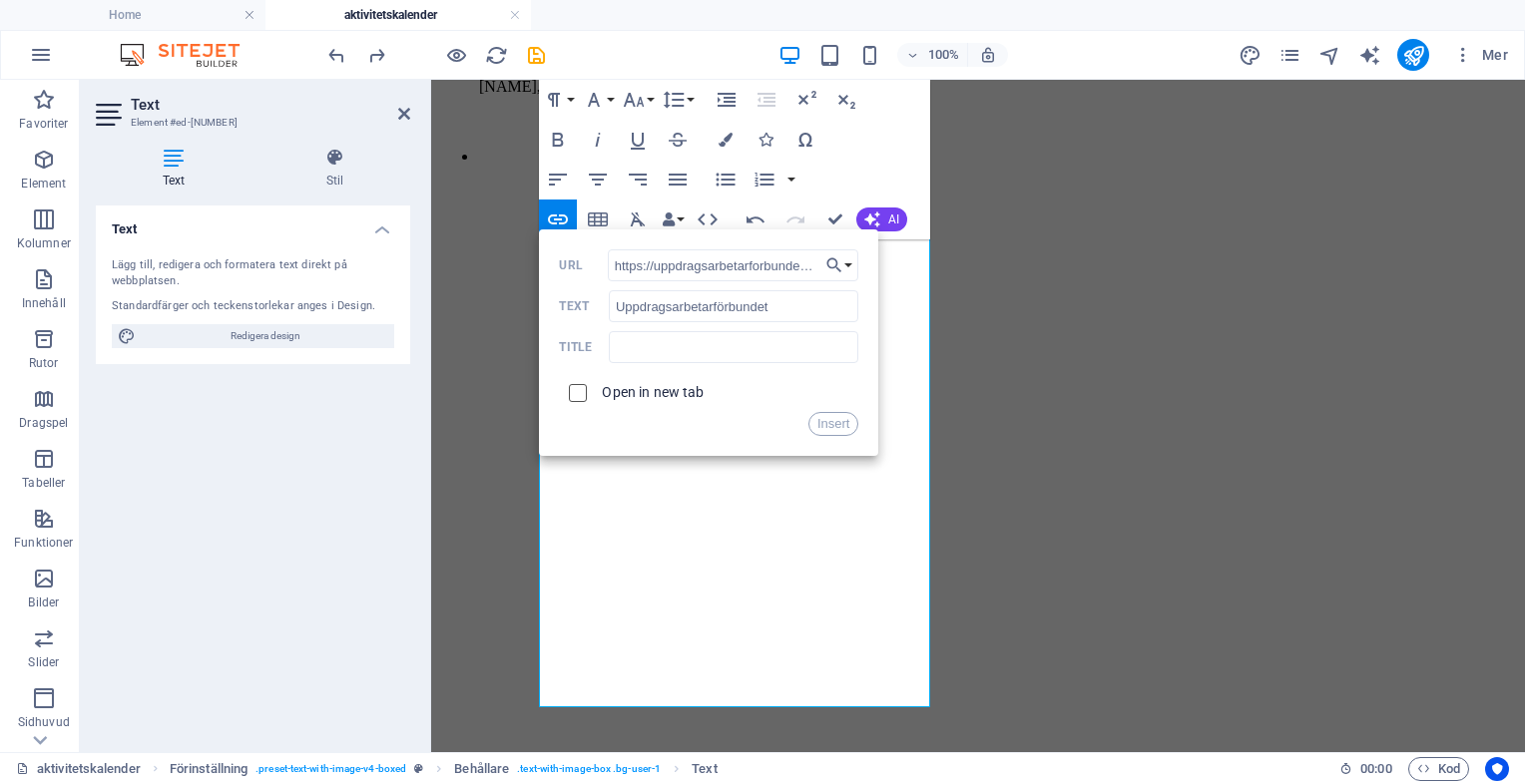 click at bounding box center (575, 390) 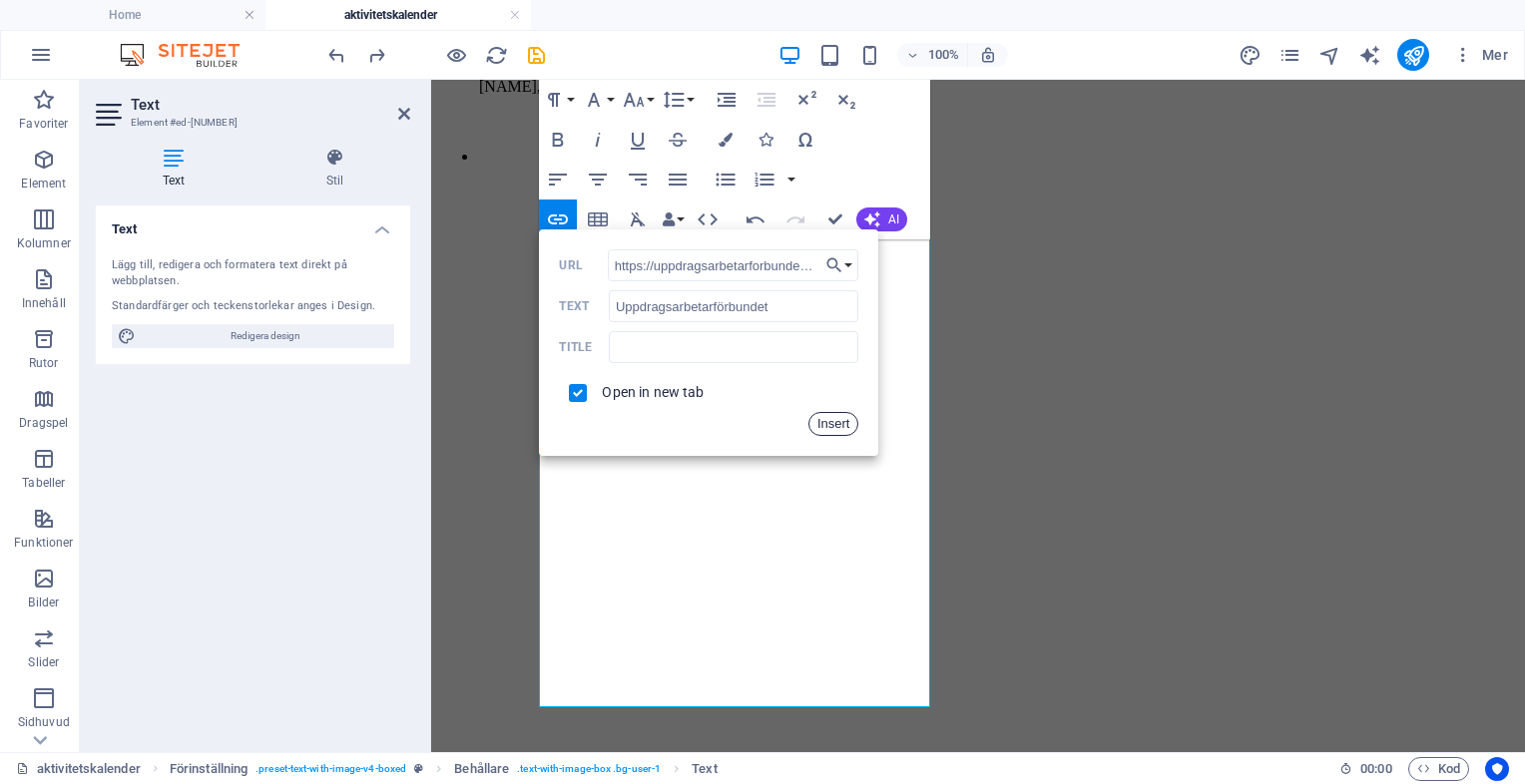 click on "Insert" at bounding box center (833, 424) 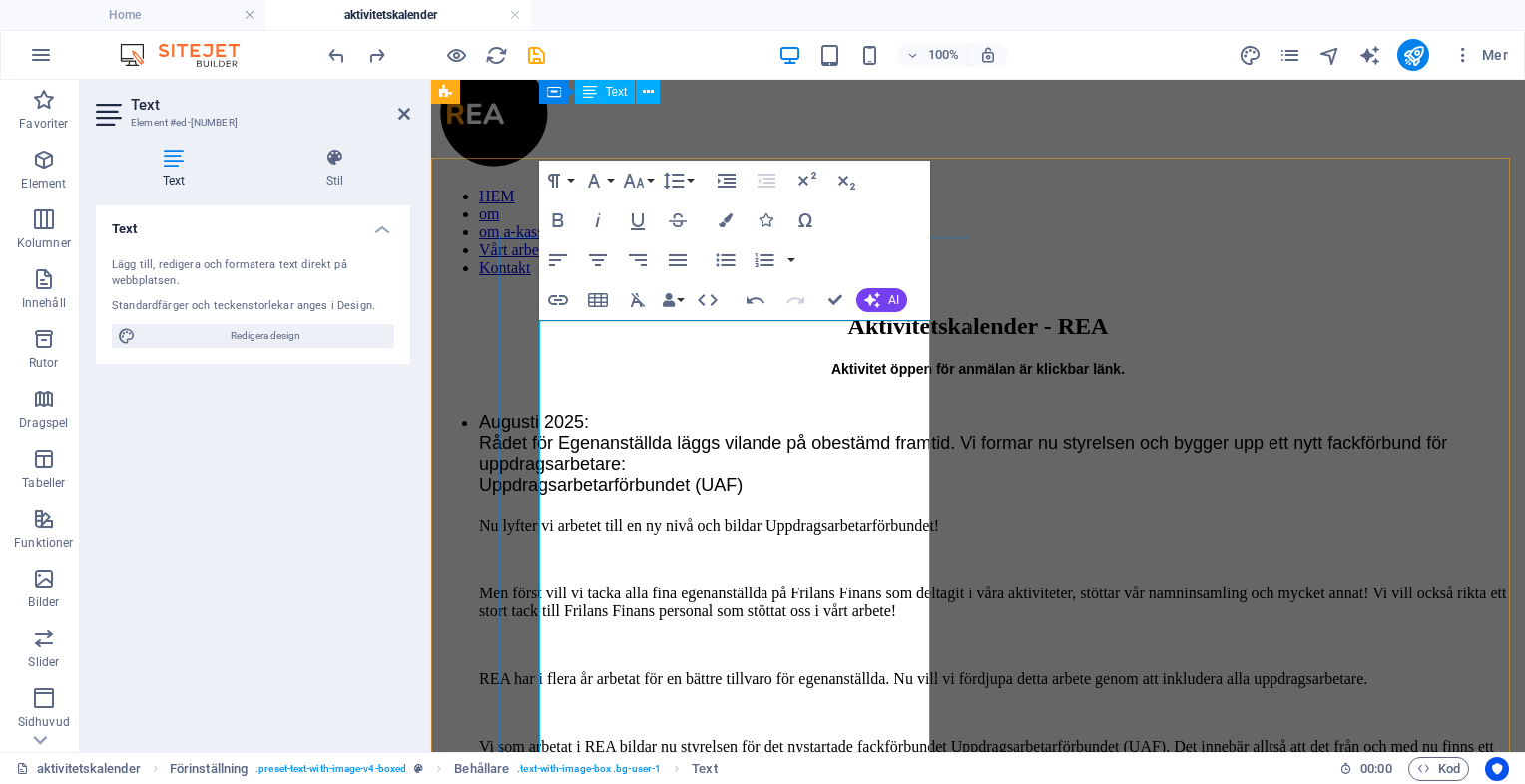 scroll, scrollTop: 0, scrollLeft: 0, axis: both 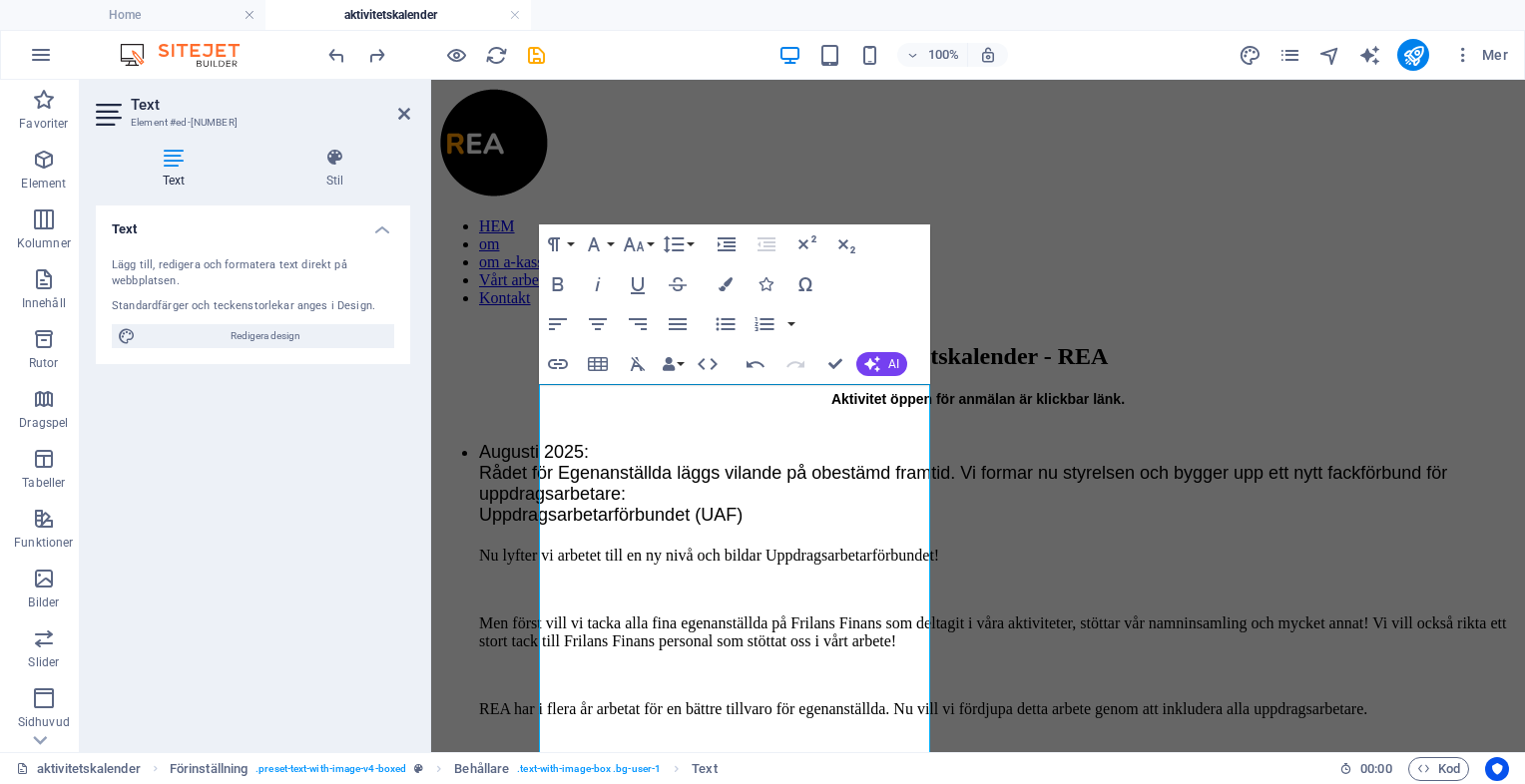 click on "100% Mer" at bounding box center (920, 55) 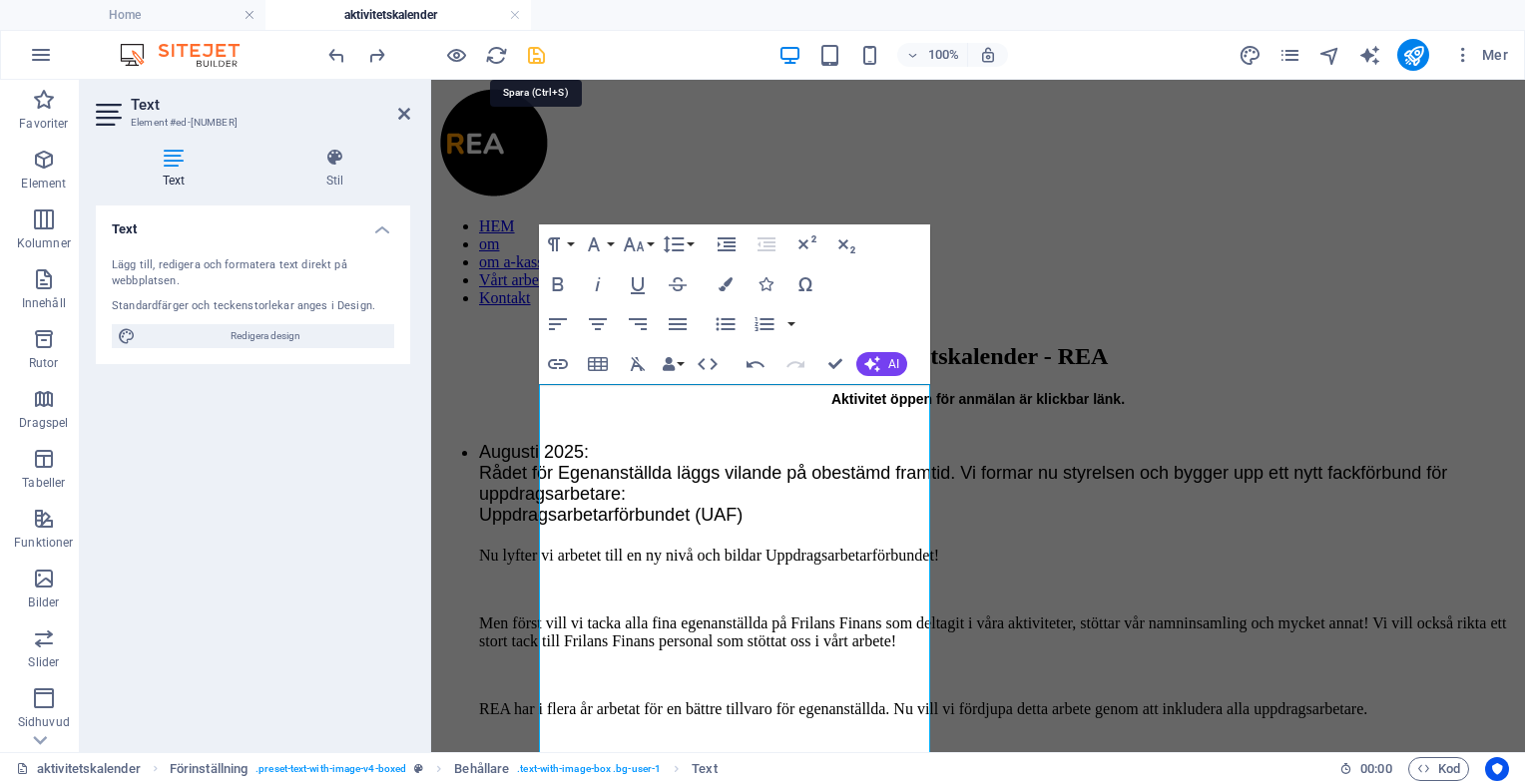 click at bounding box center (536, 55) 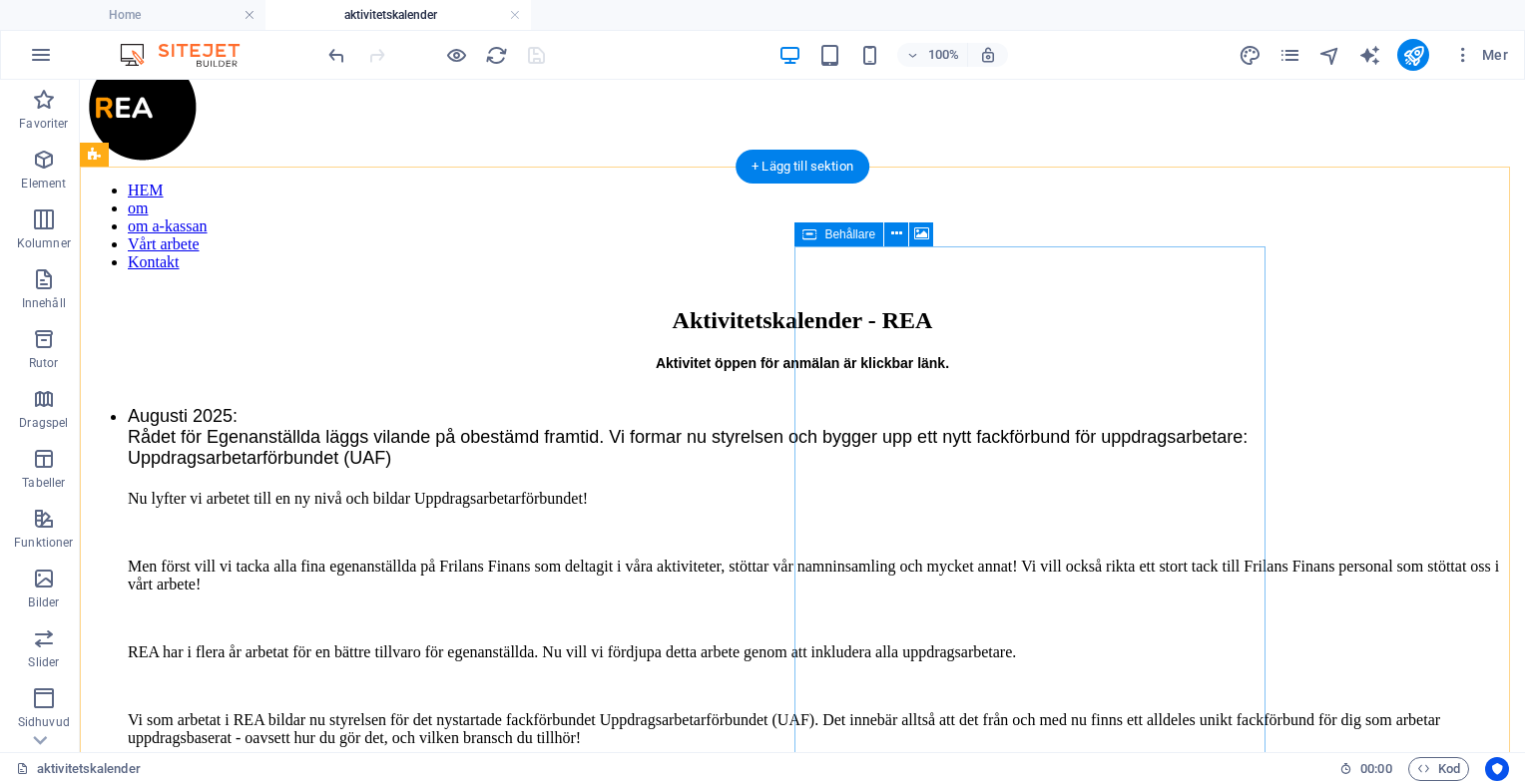 scroll, scrollTop: 0, scrollLeft: 0, axis: both 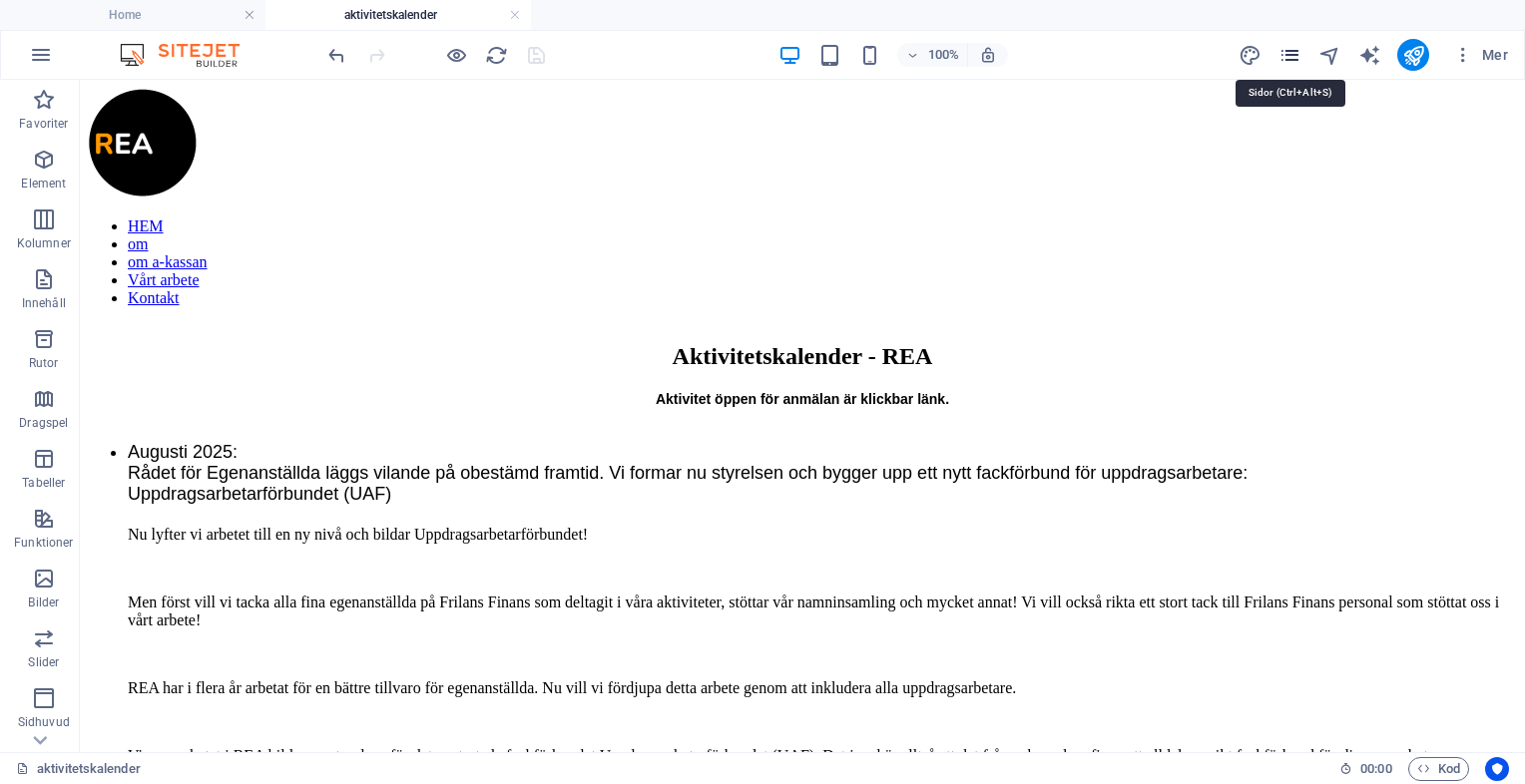 click at bounding box center (1289, 55) 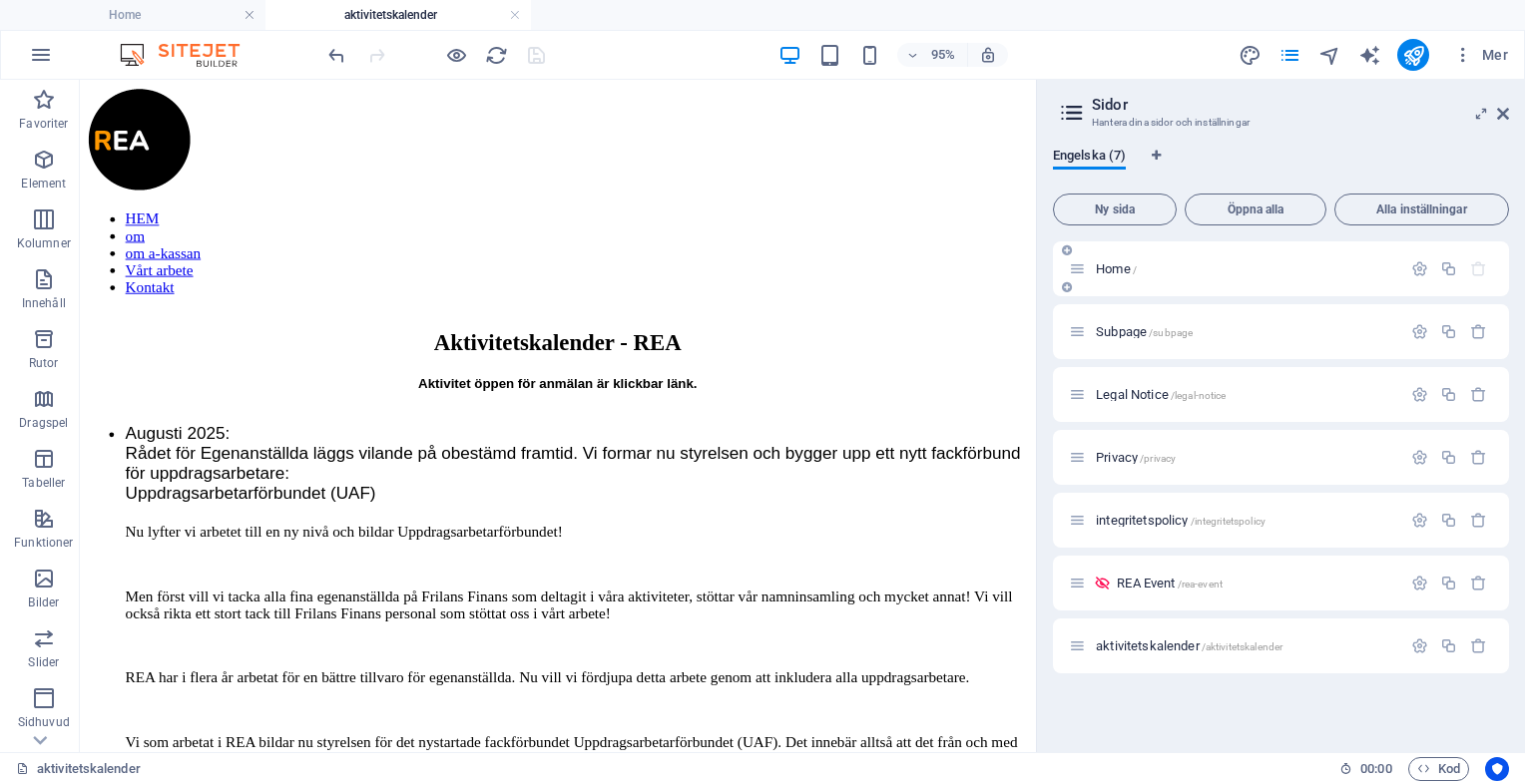 click on "Home /" at bounding box center (1116, 268) 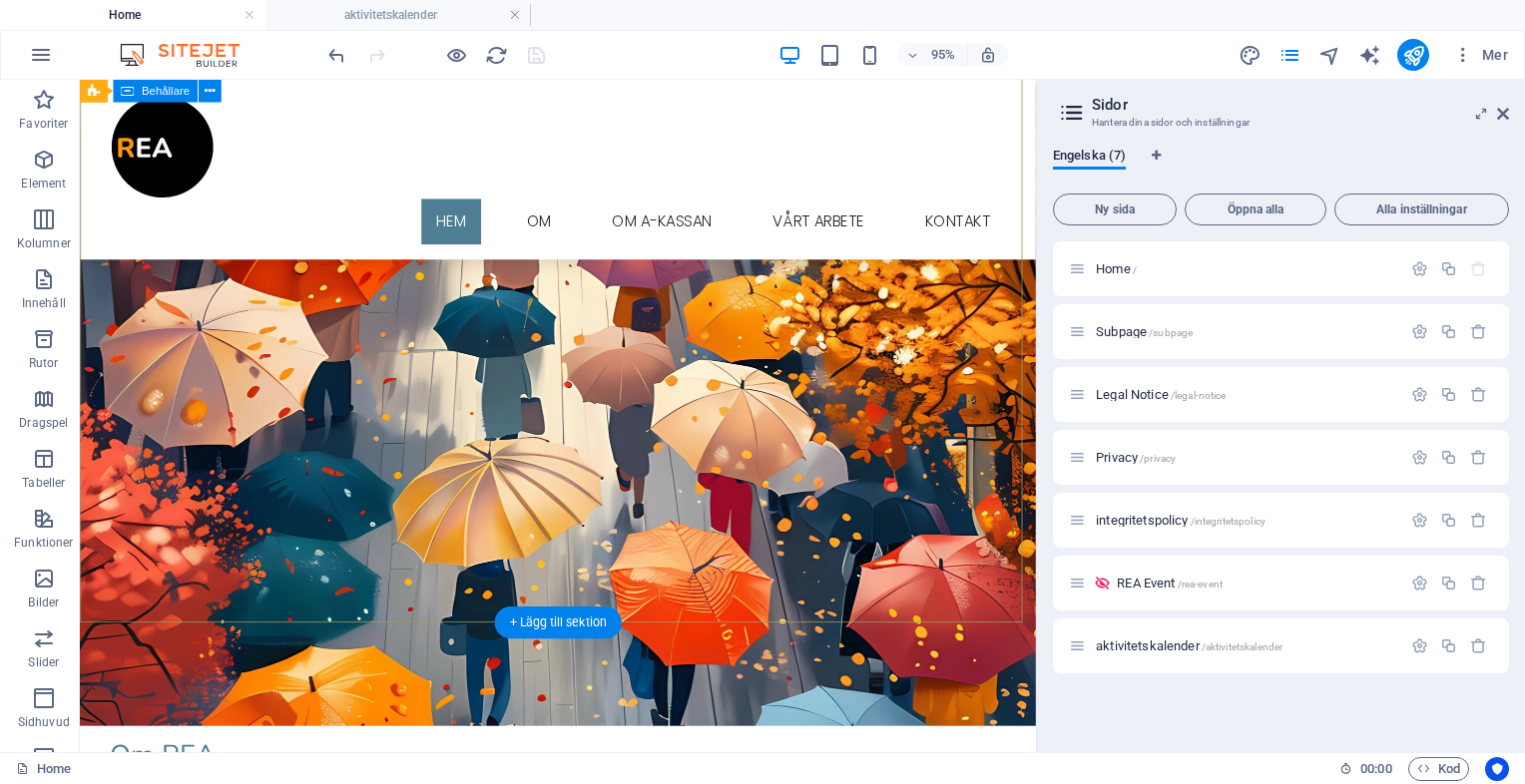 scroll, scrollTop: 246, scrollLeft: 0, axis: vertical 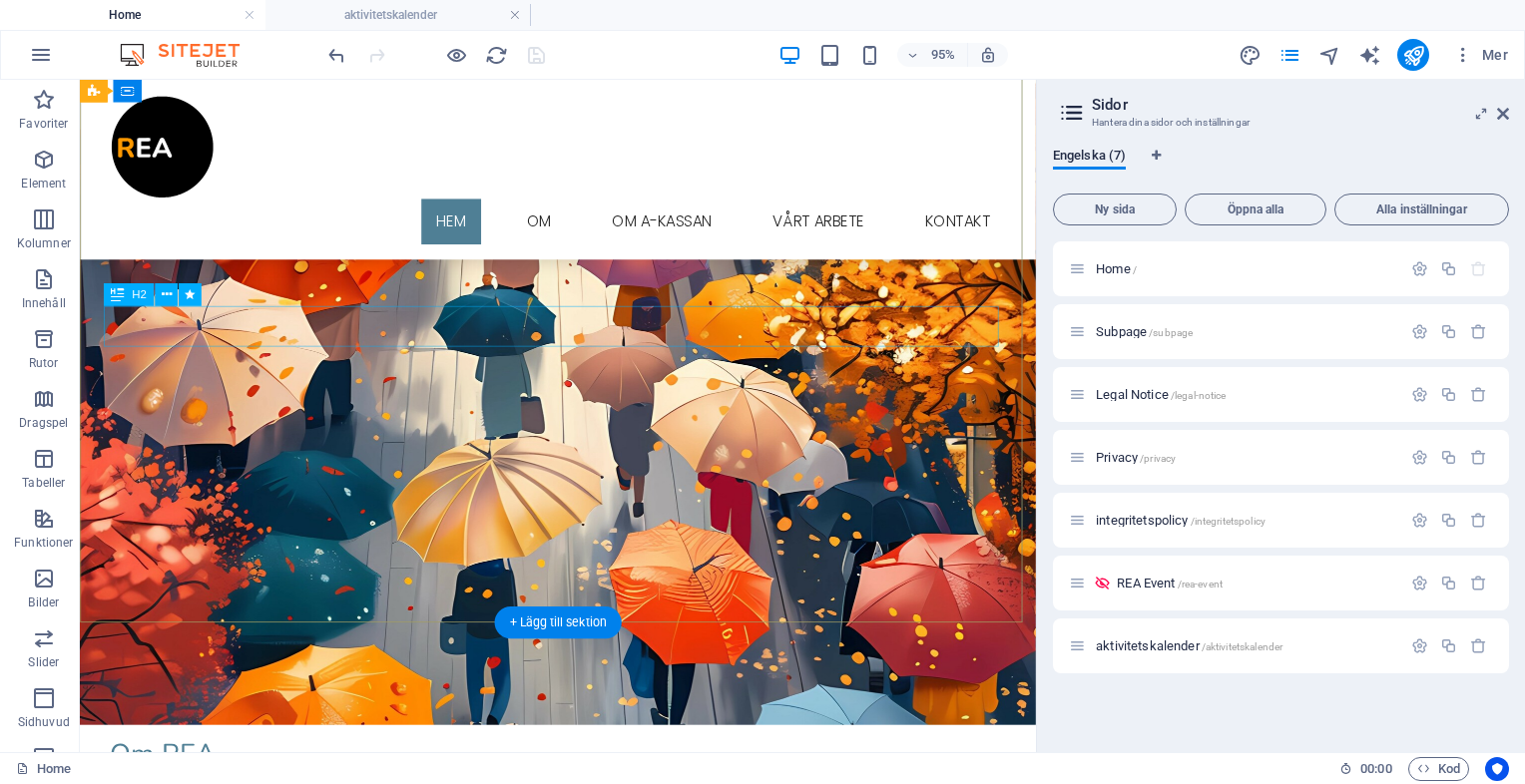 click on "För en bättre tillvaro för landets uppdragsarbetare!" at bounding box center [583, 224] 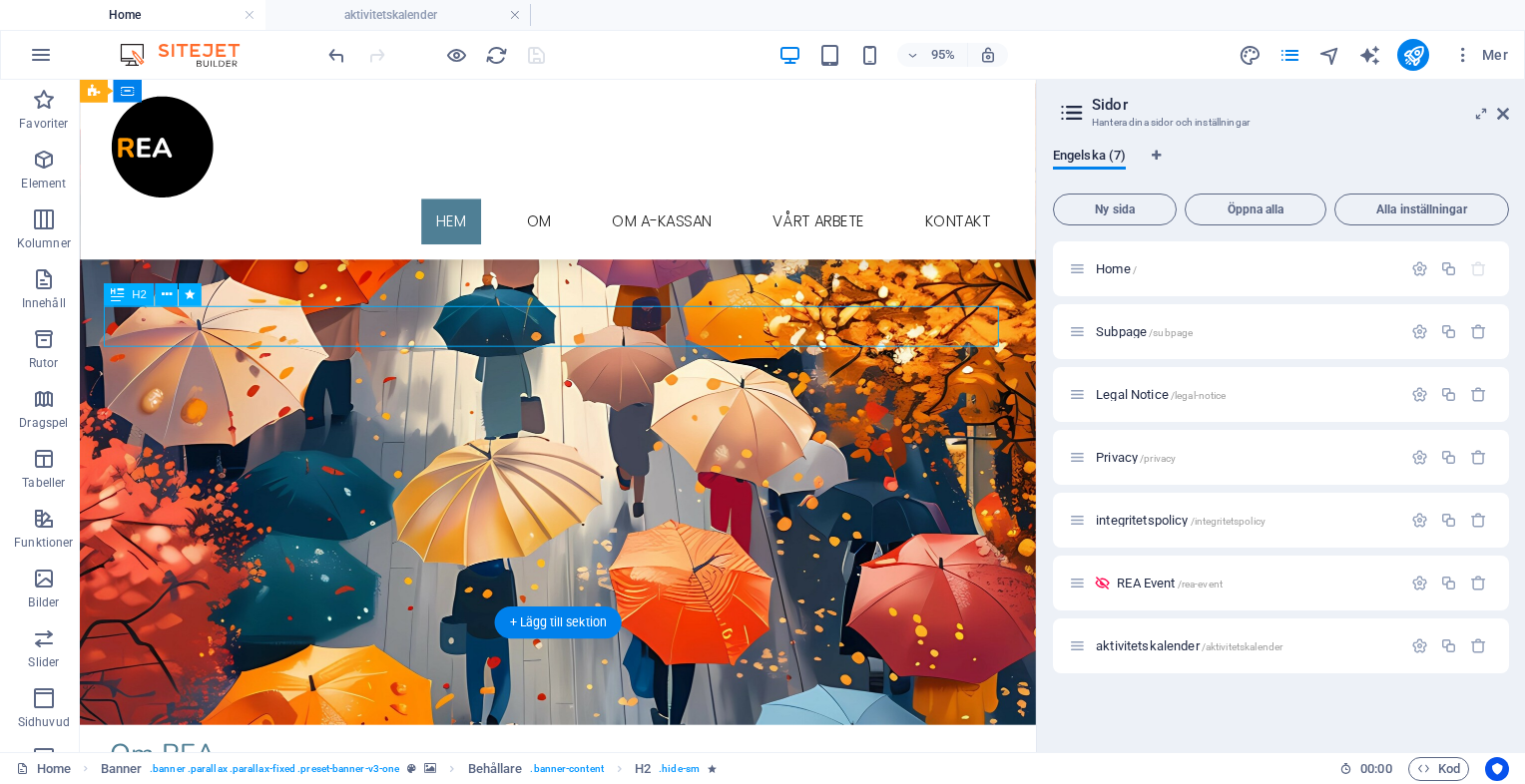 click on "För en bättre tillvaro för landets uppdragsarbetare!" at bounding box center [583, 224] 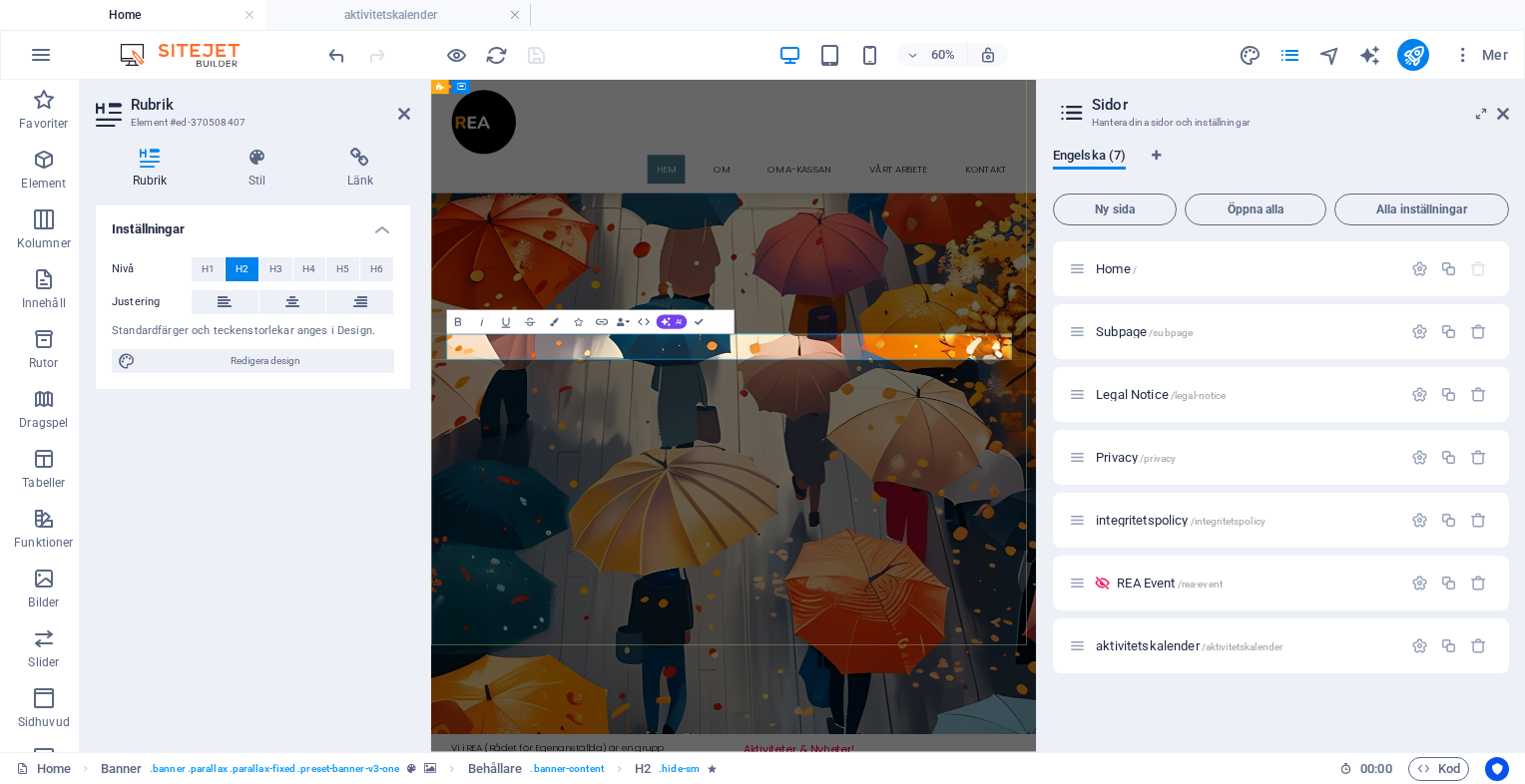 click on "För en bättre tillvaro för landets uppdragsarbetare!" at bounding box center [935, 224] 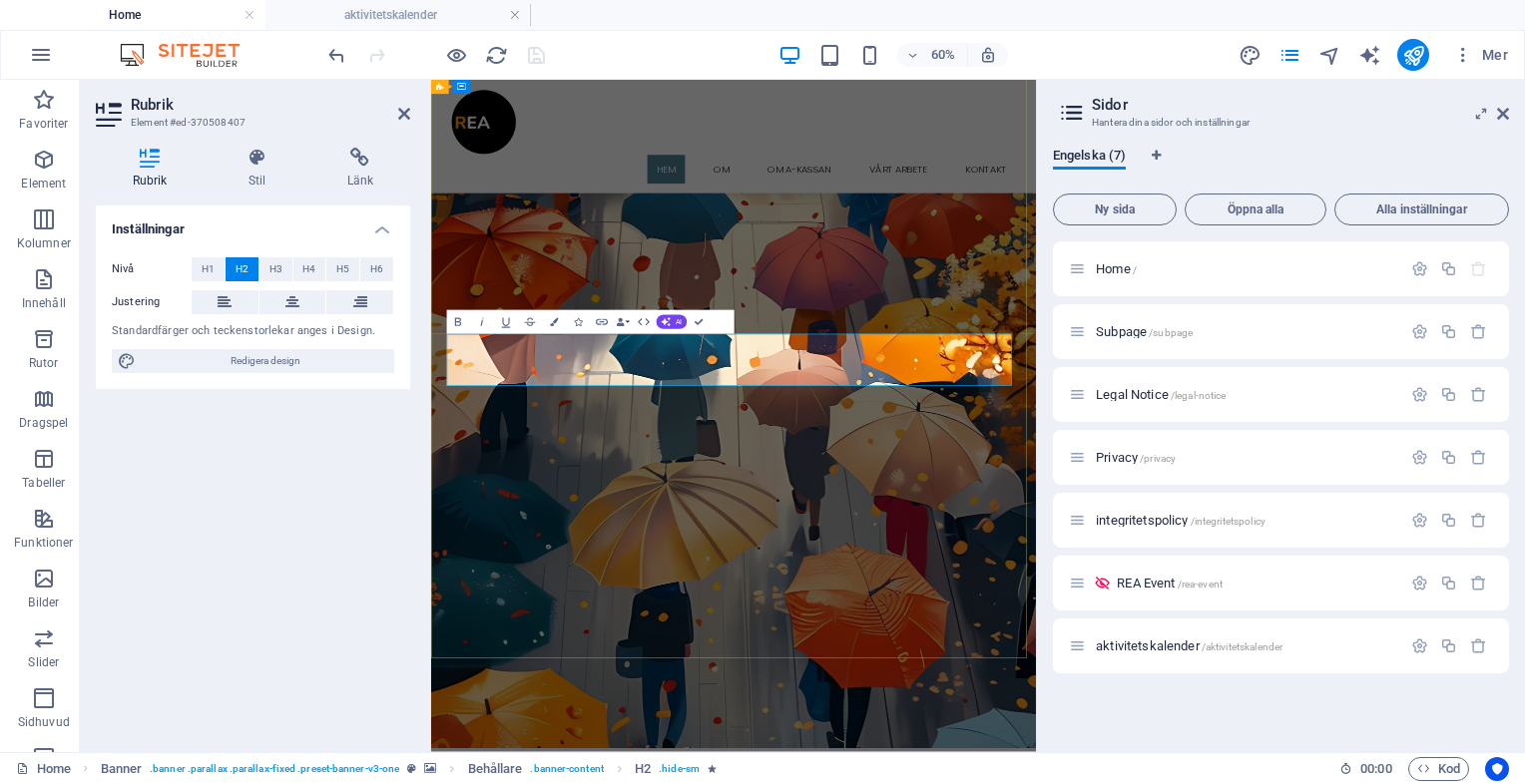 scroll, scrollTop: 246, scrollLeft: 0, axis: vertical 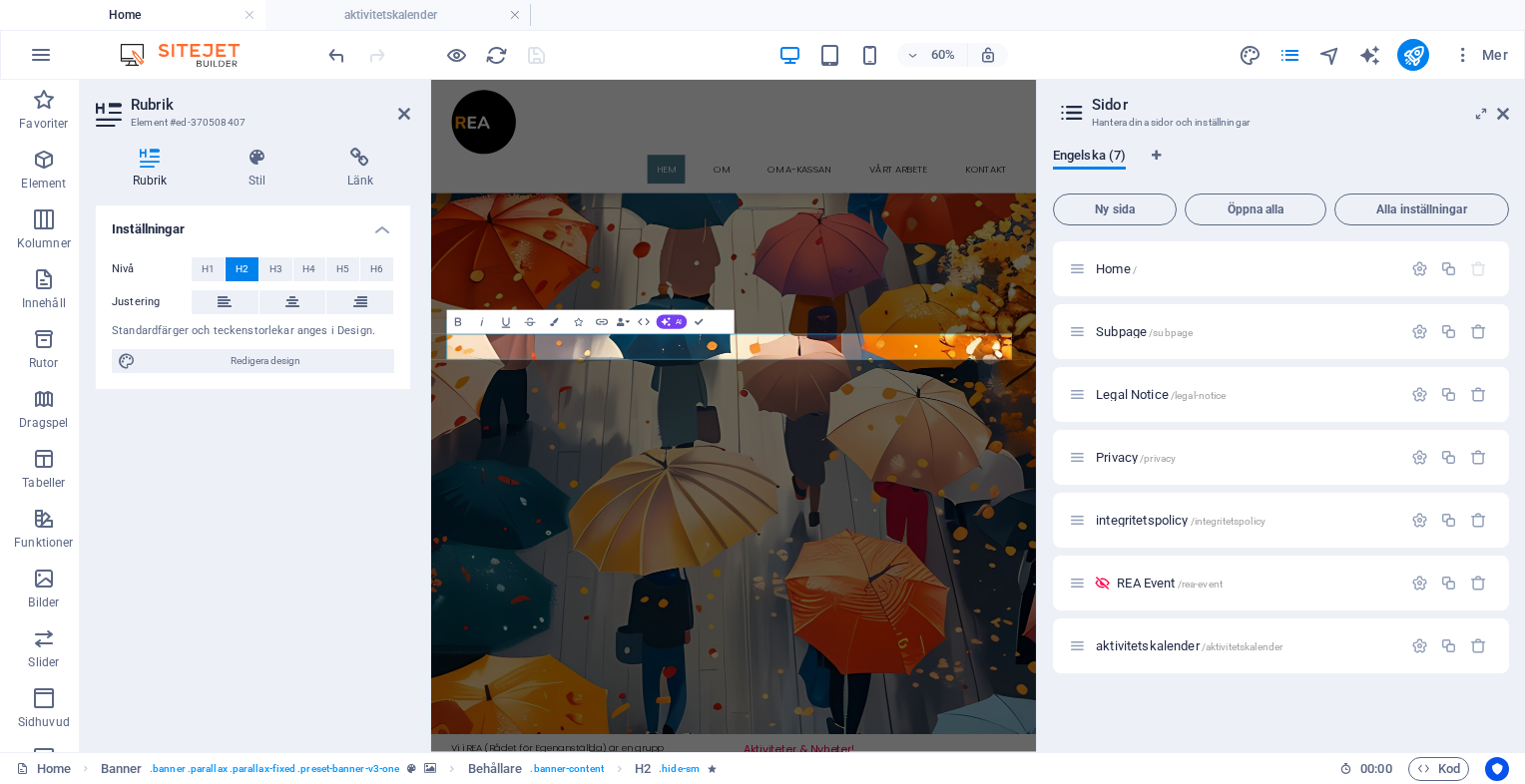 click on "Rubrik Stil Länk Inställningar Nivå H1 H2 H3 H4 H5 H6 Justering Standardfärger och teckenstorlekar anges i Design. Redigera design Banner Element Layout Hur detta element expanderar inom layouten (Flexbox). Storlek Standard auto px % 1/1 1/2 1/3 1/4 1/5 1/6 1/7 1/8 1/9 1/10 Väx Krymp Ordning Behållarlayout Synlig Synlig Opacitet 100 % Överflöde Avstånd Marginal Standard auto px % rem vw vh Anpassad Anpassad auto px % rem vw vh auto px % rem vw vh auto px % rem vw vh auto px % rem vw vh Kant Stil              - Bredd 1 auto px rem % vh vw Anpassad Anpassad 1 auto px rem % vh vw 1 auto px rem % vh vw 1 auto px rem % vh vw 1 auto px rem % vh vw  - Färg Runda hörn Standard px rem % vh vw Anpassad Anpassad px rem % vh vw px rem % vh vw px rem % vh vw px rem % vh vw Skugga Standard Ingen Utanför Inuti Färg X-förskjutning 0 px rem vh vw Y-förskjutning 0 px rem vh vw Sudda 0 px rem" at bounding box center [253, 442] 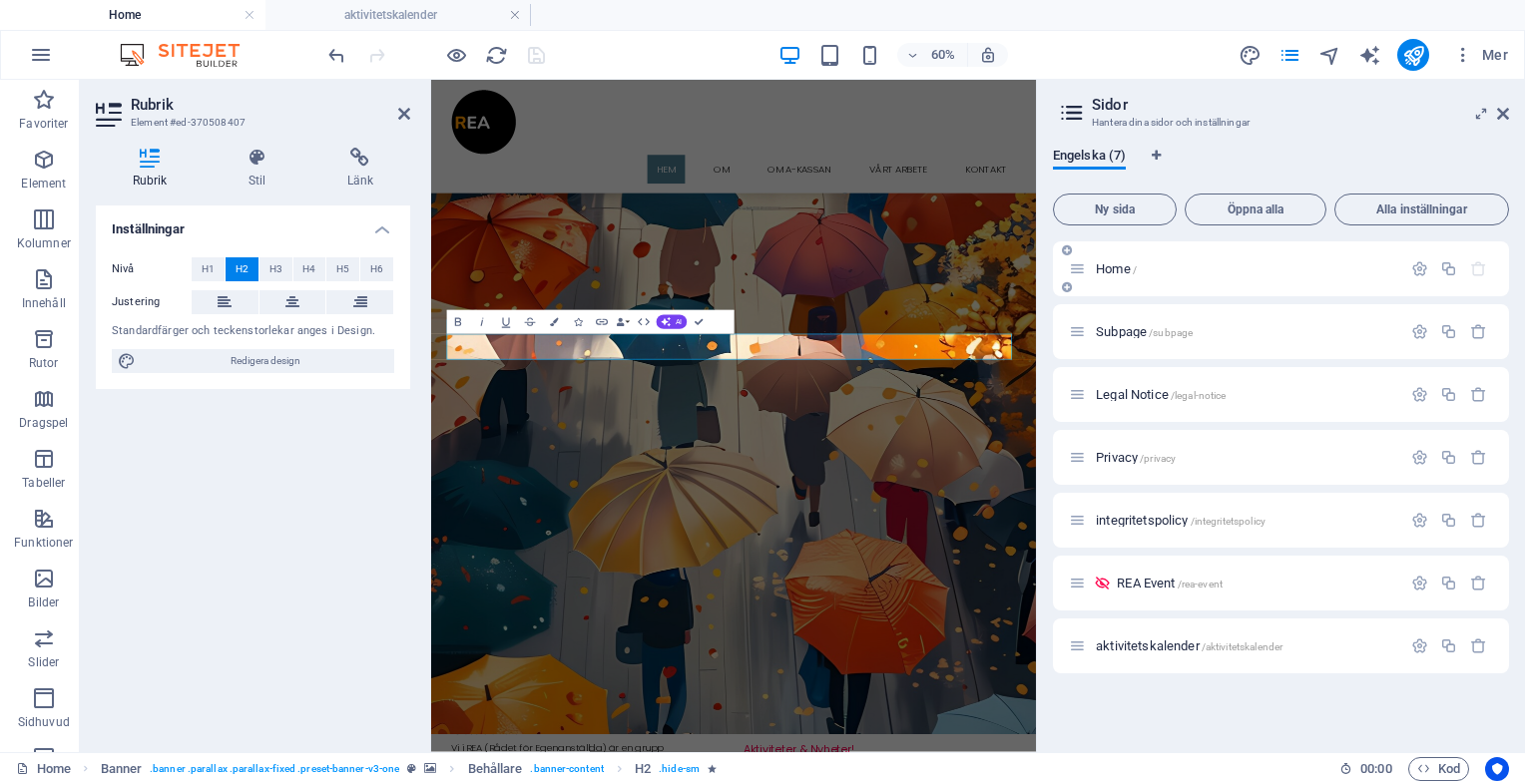 click on "Home /" at bounding box center (1246, 268) 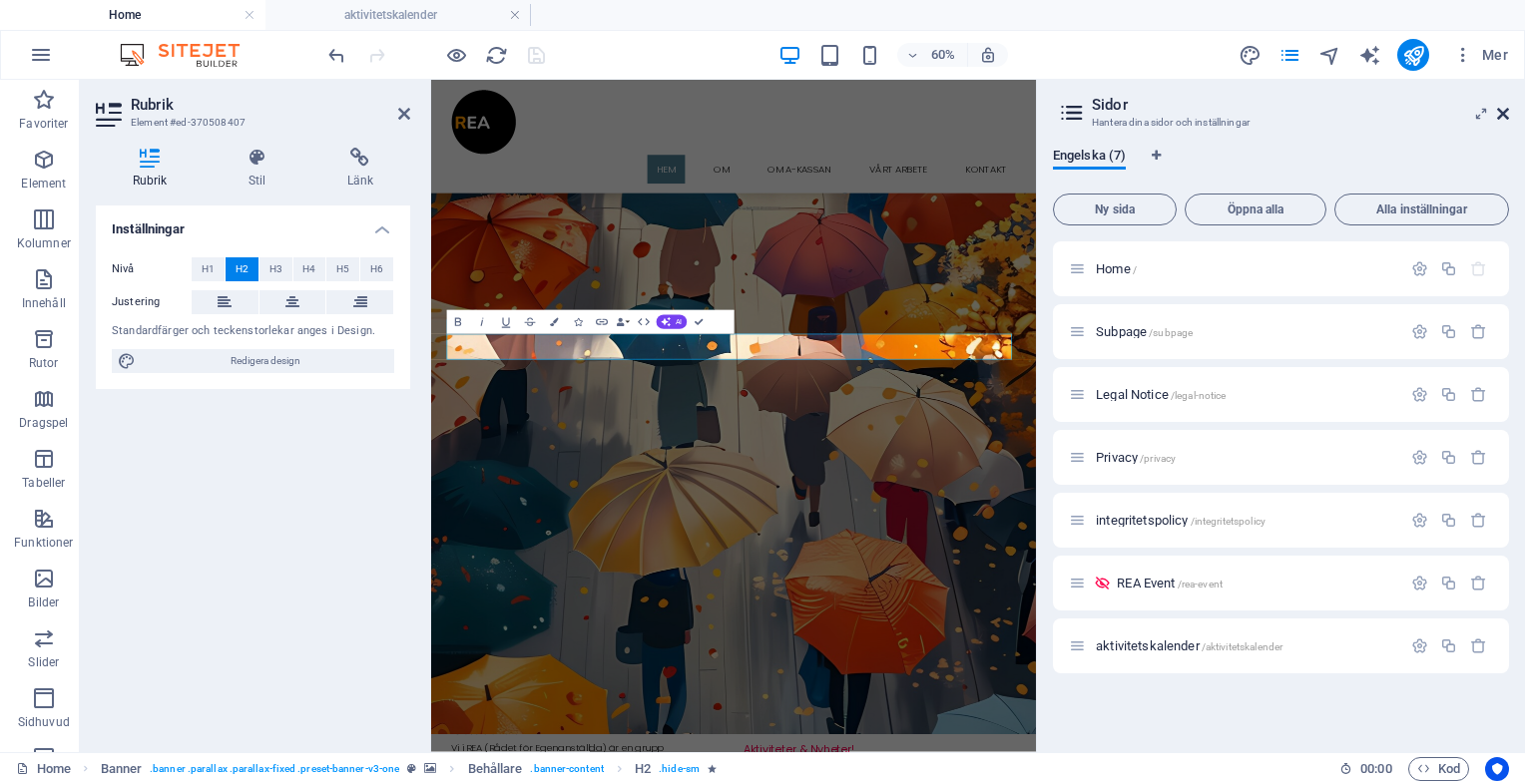 click at bounding box center [1503, 114] 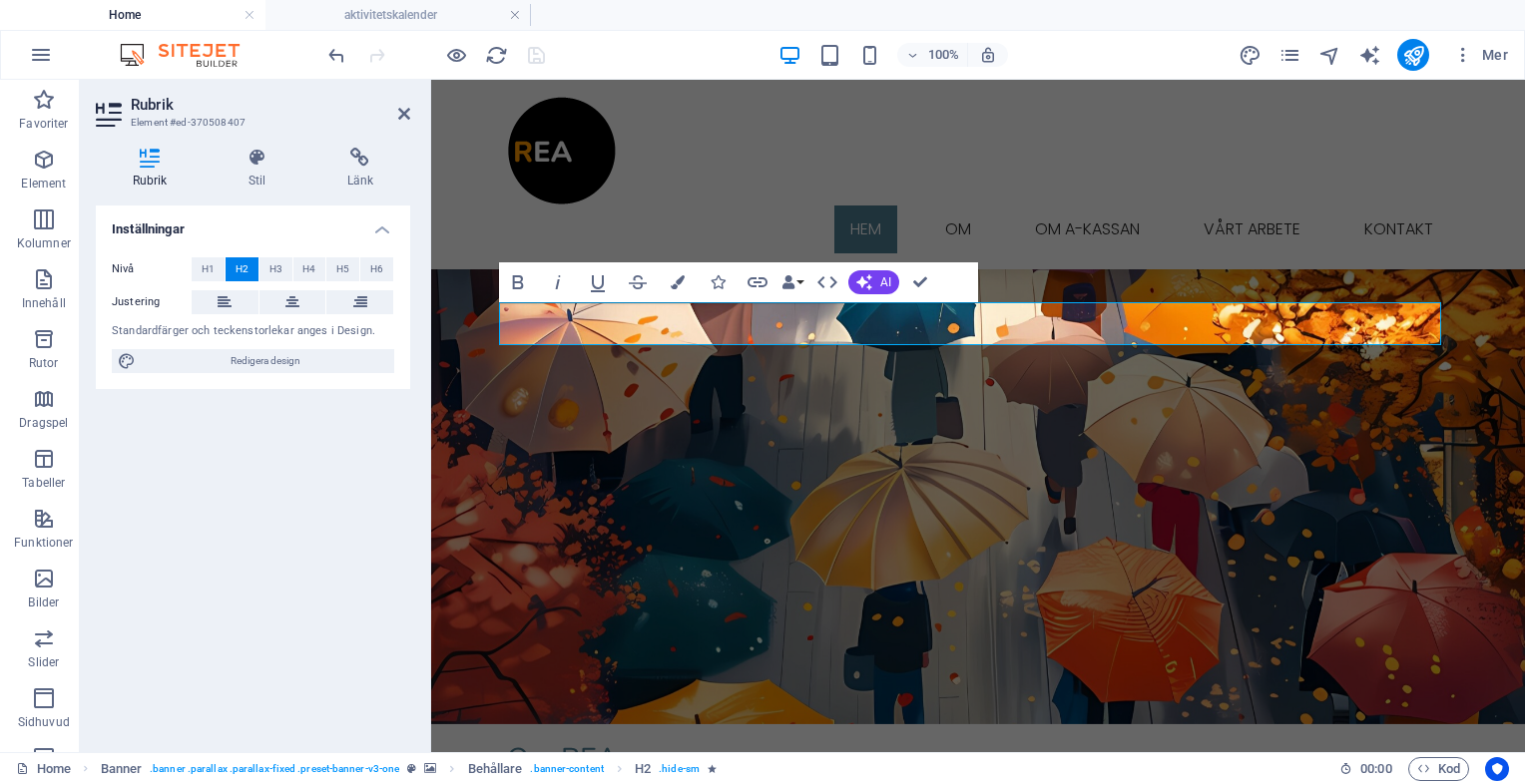 click on "Inställningar Nivå H1 H2 H3 H4 H5 H6 Justering Standardfärger och teckenstorlekar anges i Design. Redigera design" at bounding box center [253, 471] 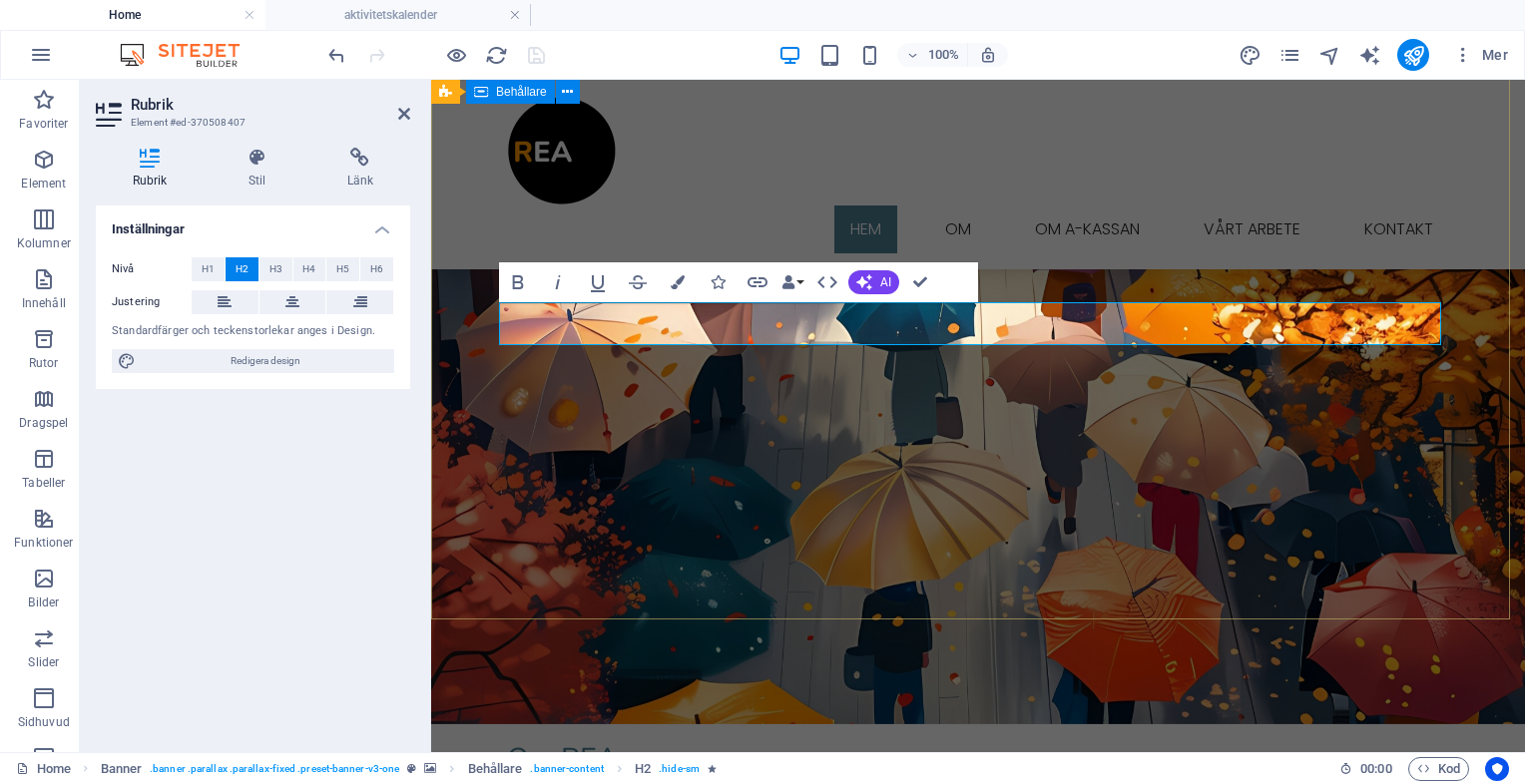 click on "Rådet för Egenanställda För en bättre tillvaro för landets uppdragsarbetare! Läs mer om oss" at bounding box center (978, 218) 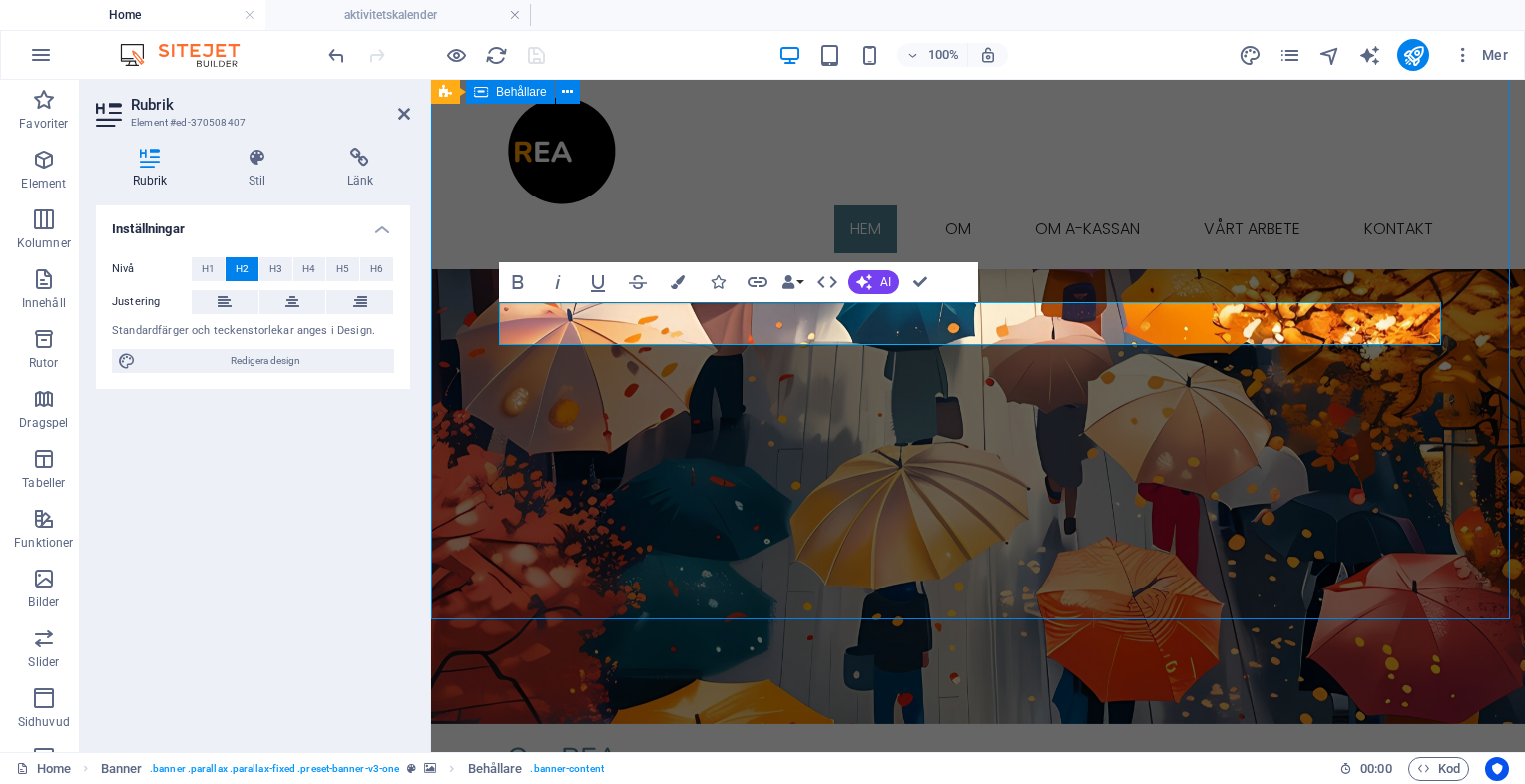click on "Rådet för Egenanställda För en bättre tillvaro för landets uppdragsarbetare! Läs mer om oss" at bounding box center [978, 218] 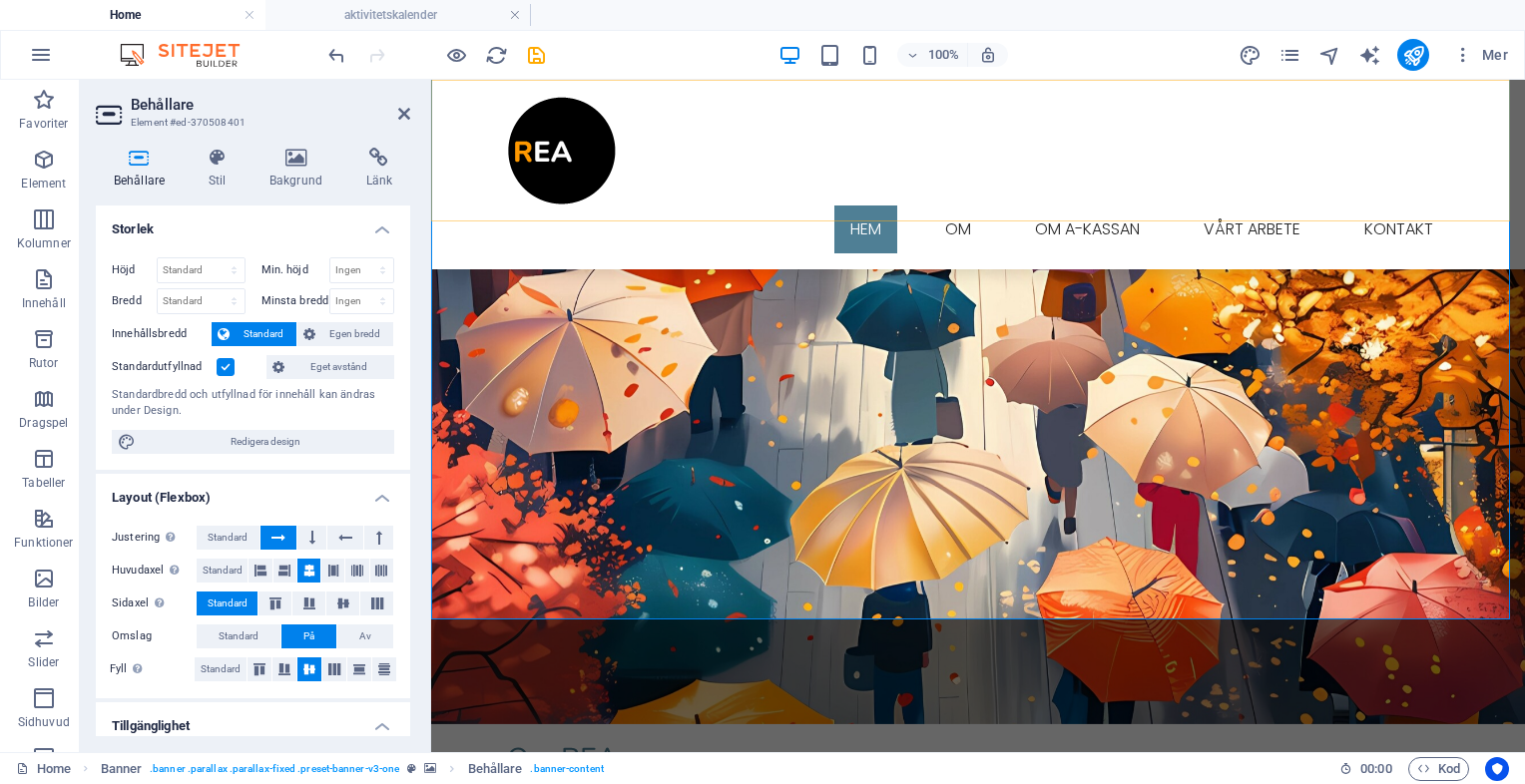 click on "HEM om om a-kassan Vårt arbete Kontakt" at bounding box center (978, 175) 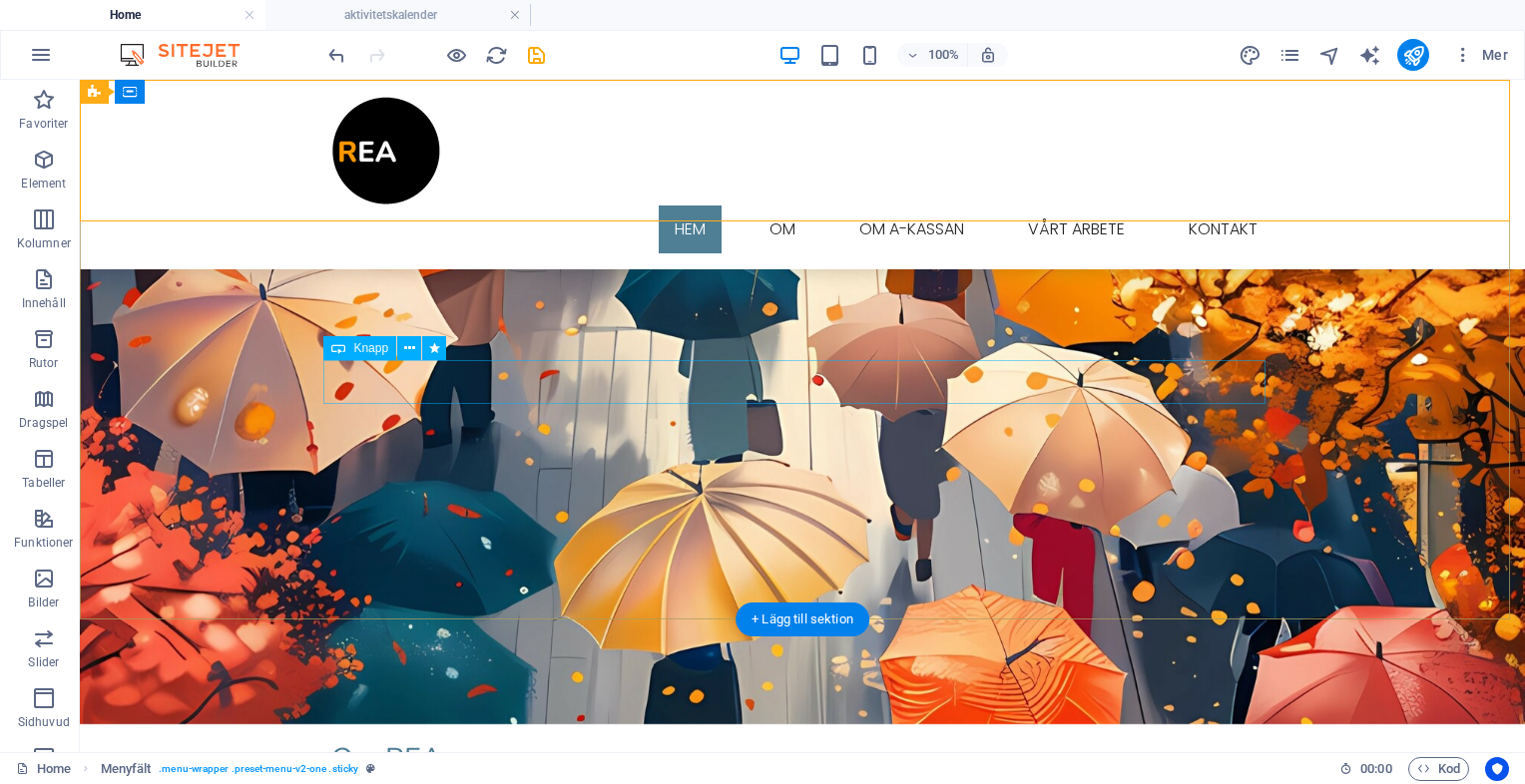 click on "Läs mer om oss" at bounding box center (802, 283) 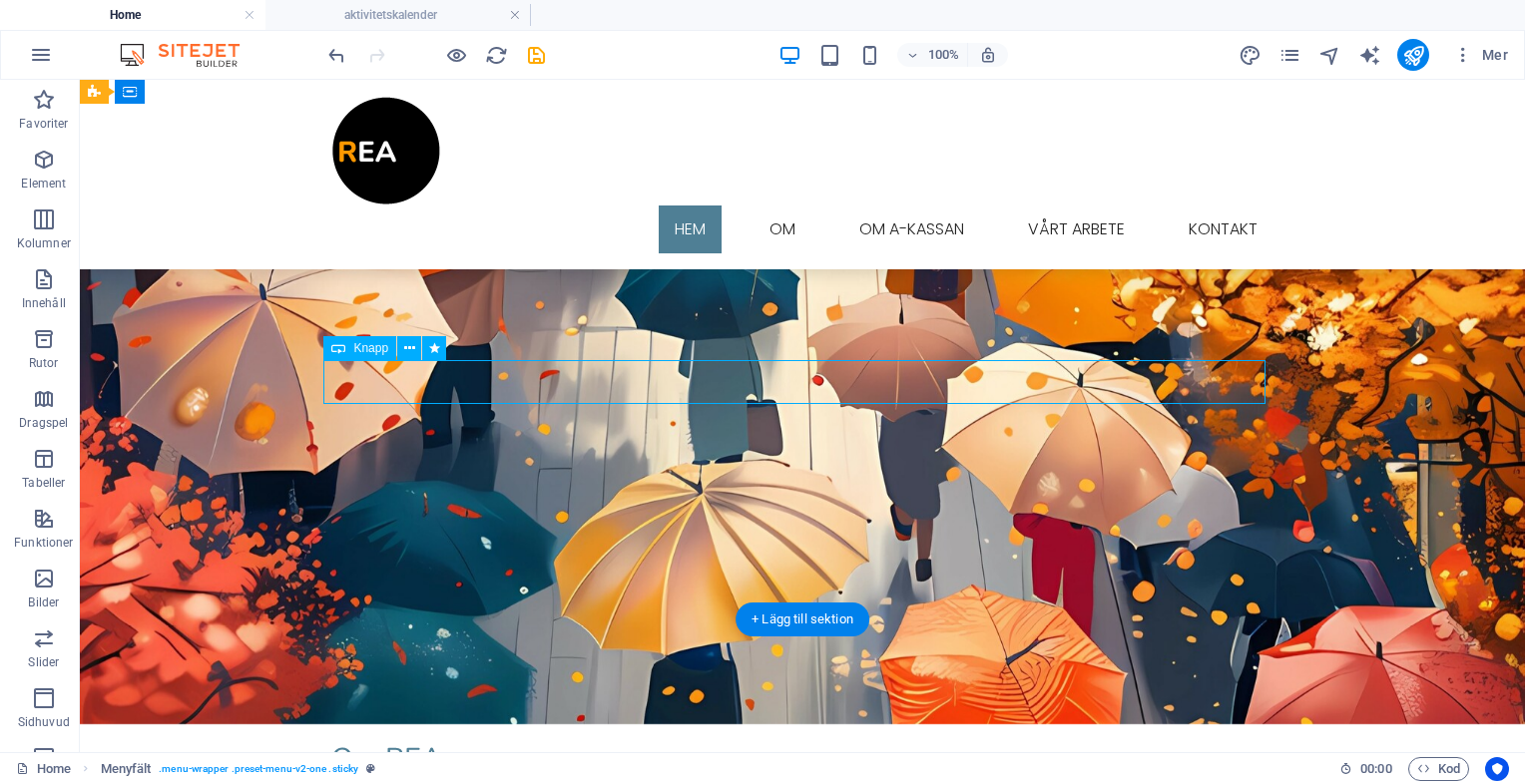 click on "Läs mer om oss" at bounding box center (802, 283) 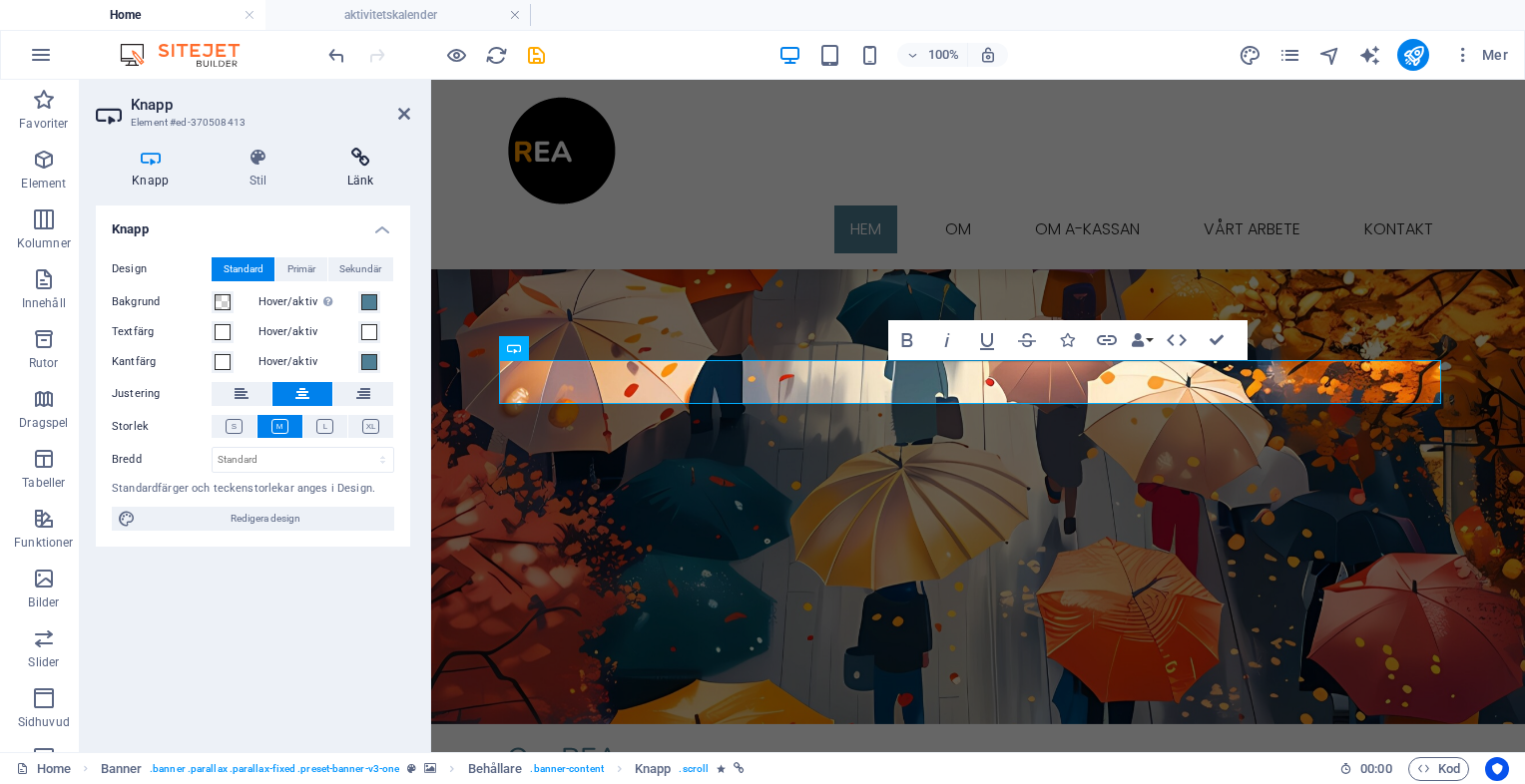 click at bounding box center (360, 158) 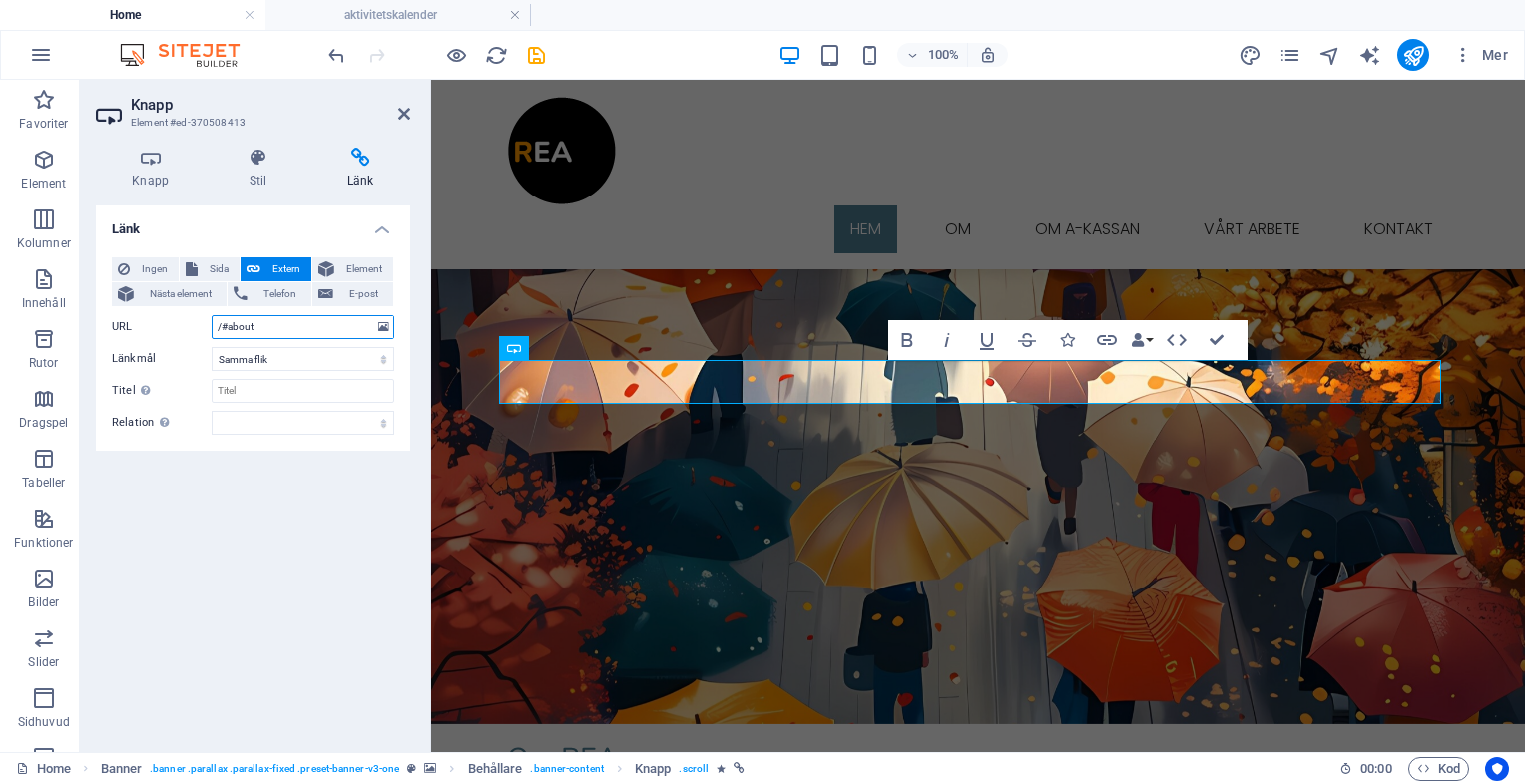 click on "/#about" at bounding box center [302, 327] 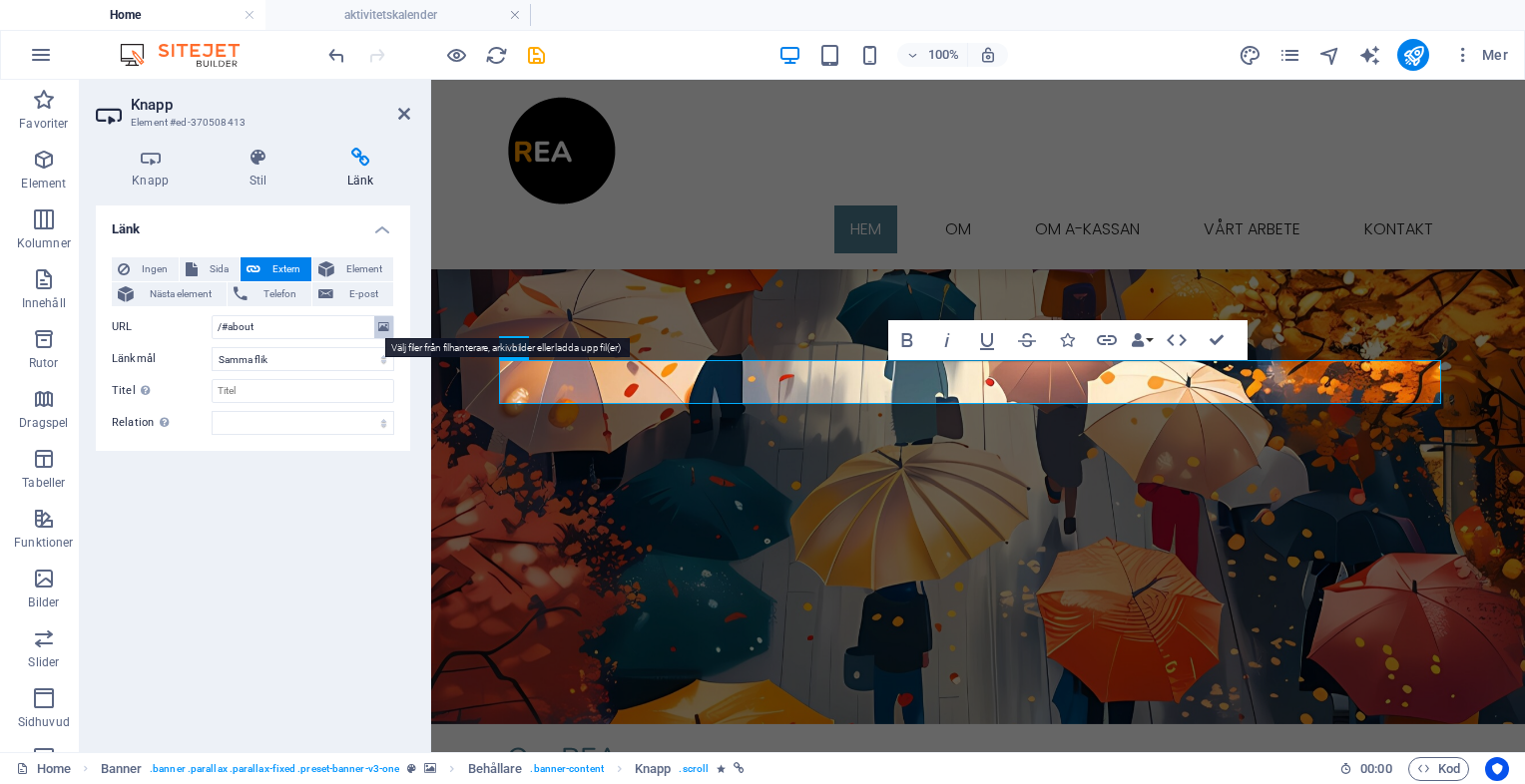 click at bounding box center (383, 327) 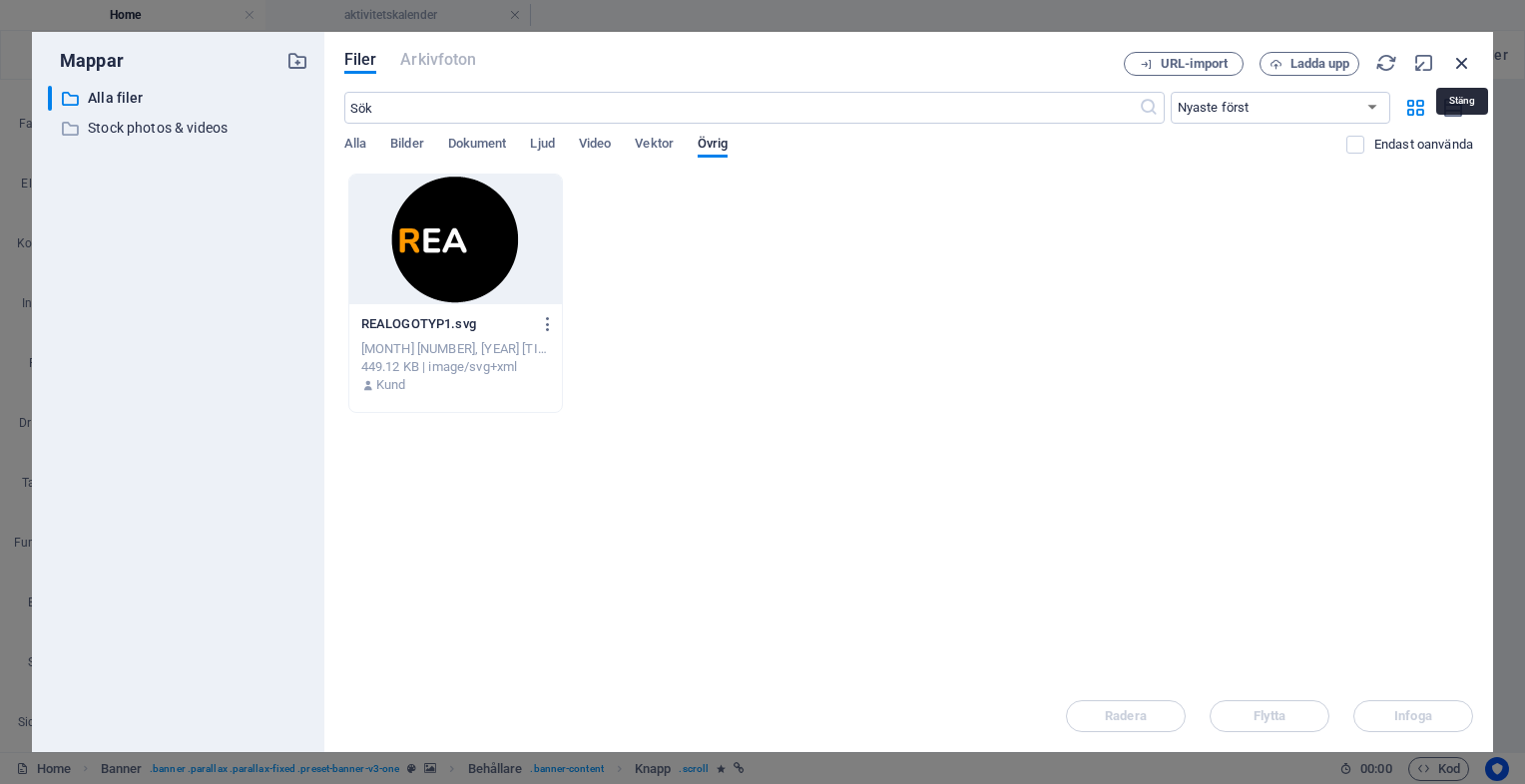 click at bounding box center (1462, 63) 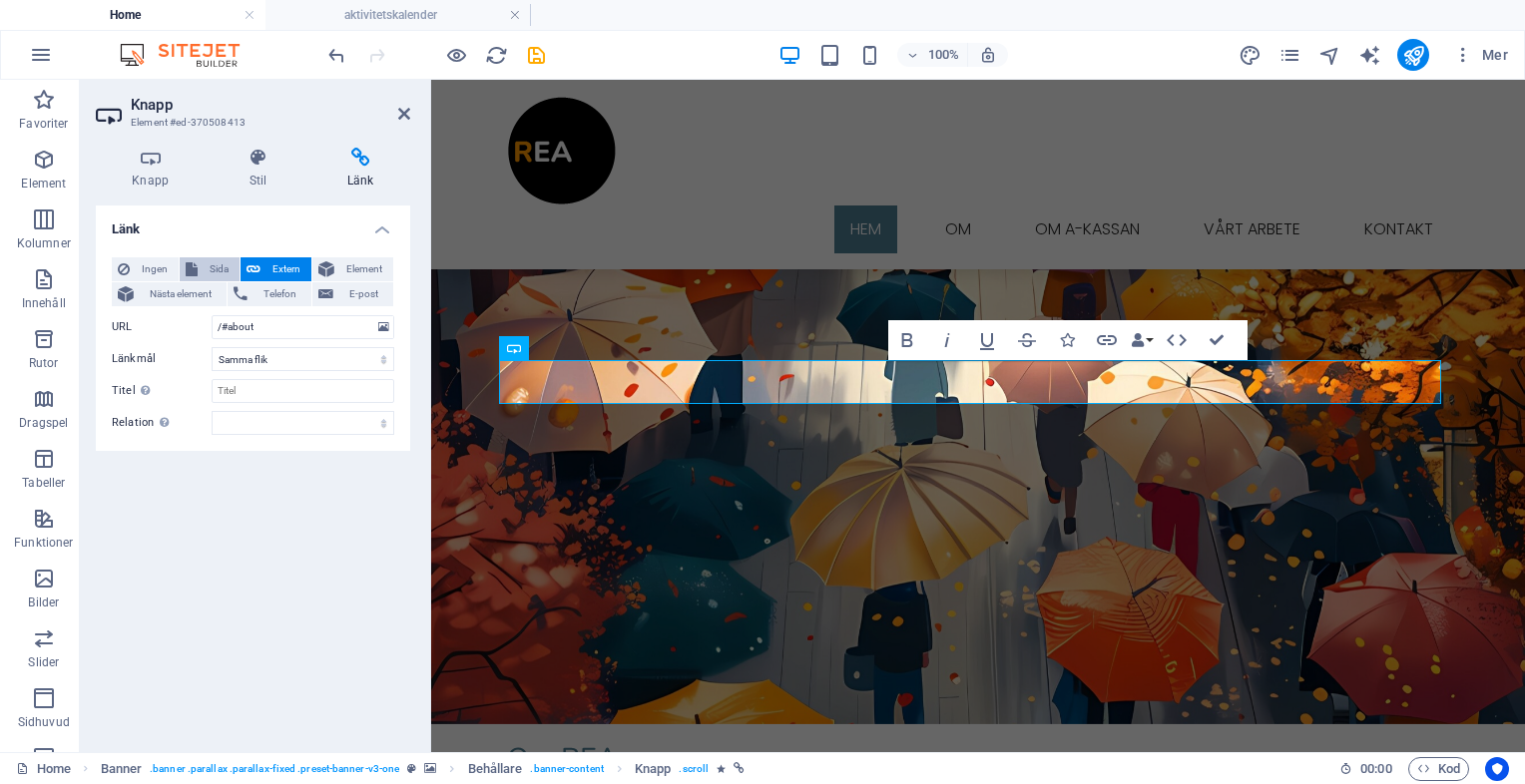 click on "Sida" at bounding box center (219, 269) 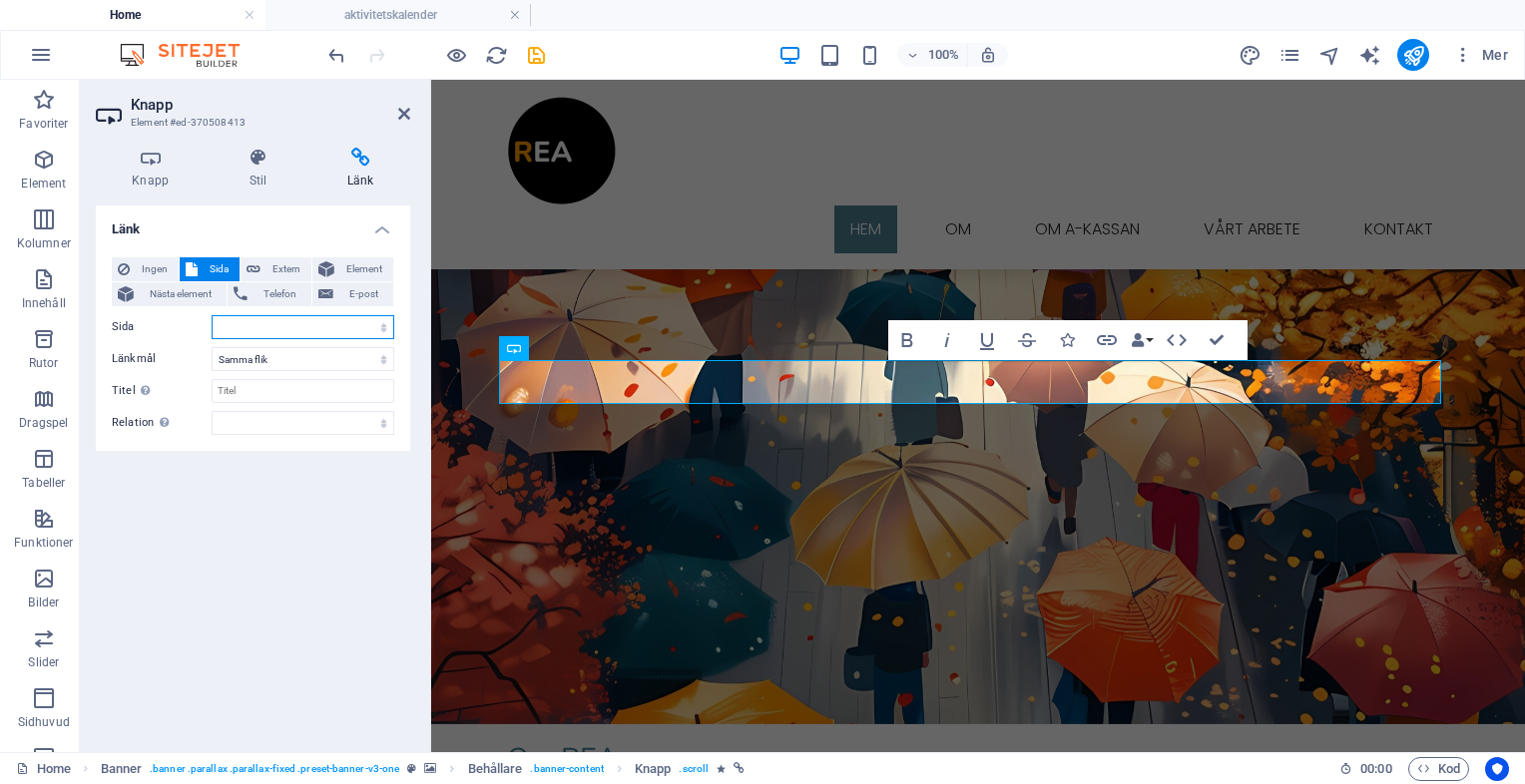 click on "Home Subpage Legal Notice Privacy integritetspolicy REA Event aktivitetskalender" at bounding box center (302, 327) 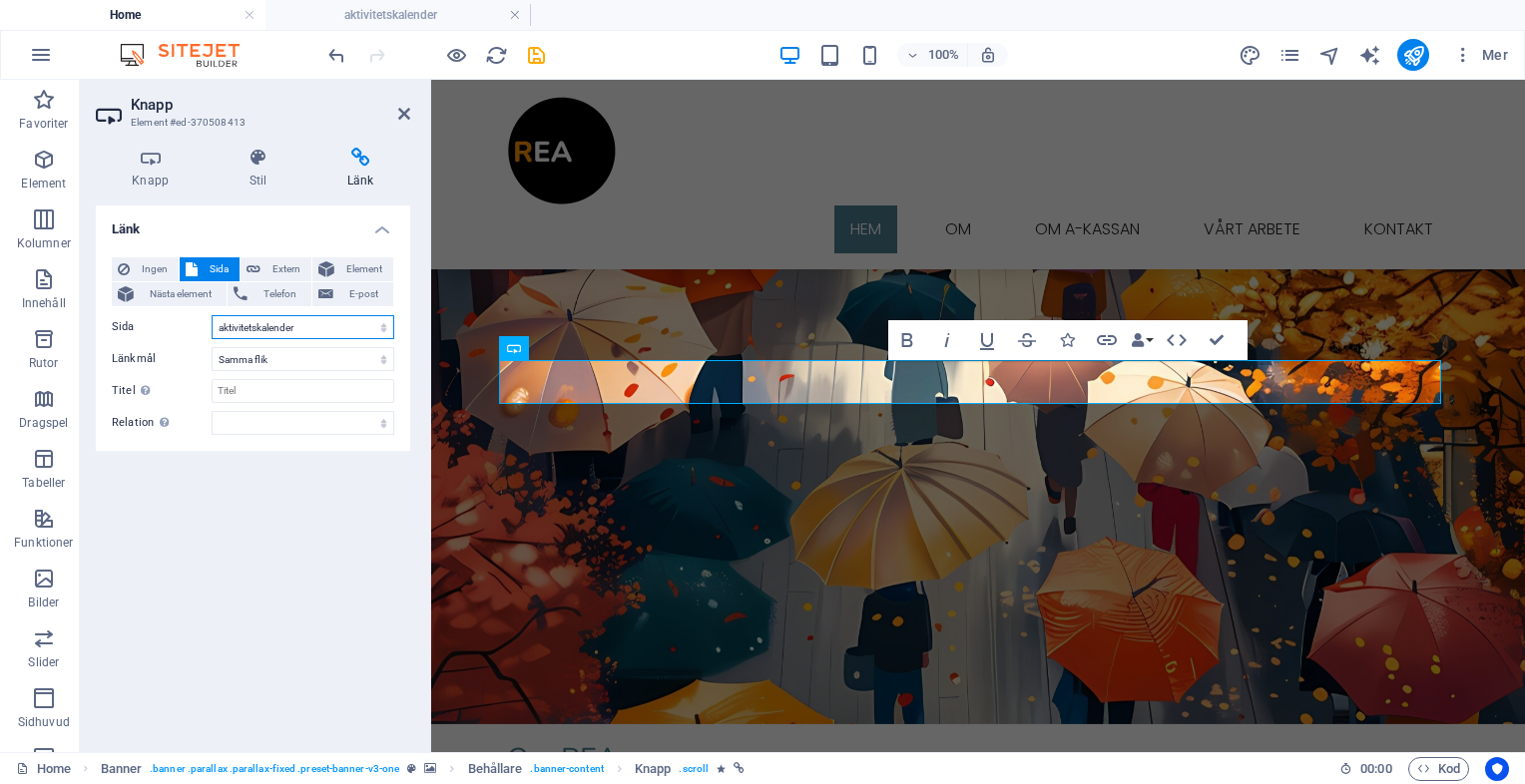 click on "Home Subpage Legal Notice Privacy integritetspolicy REA Event aktivitetskalender" at bounding box center [302, 327] 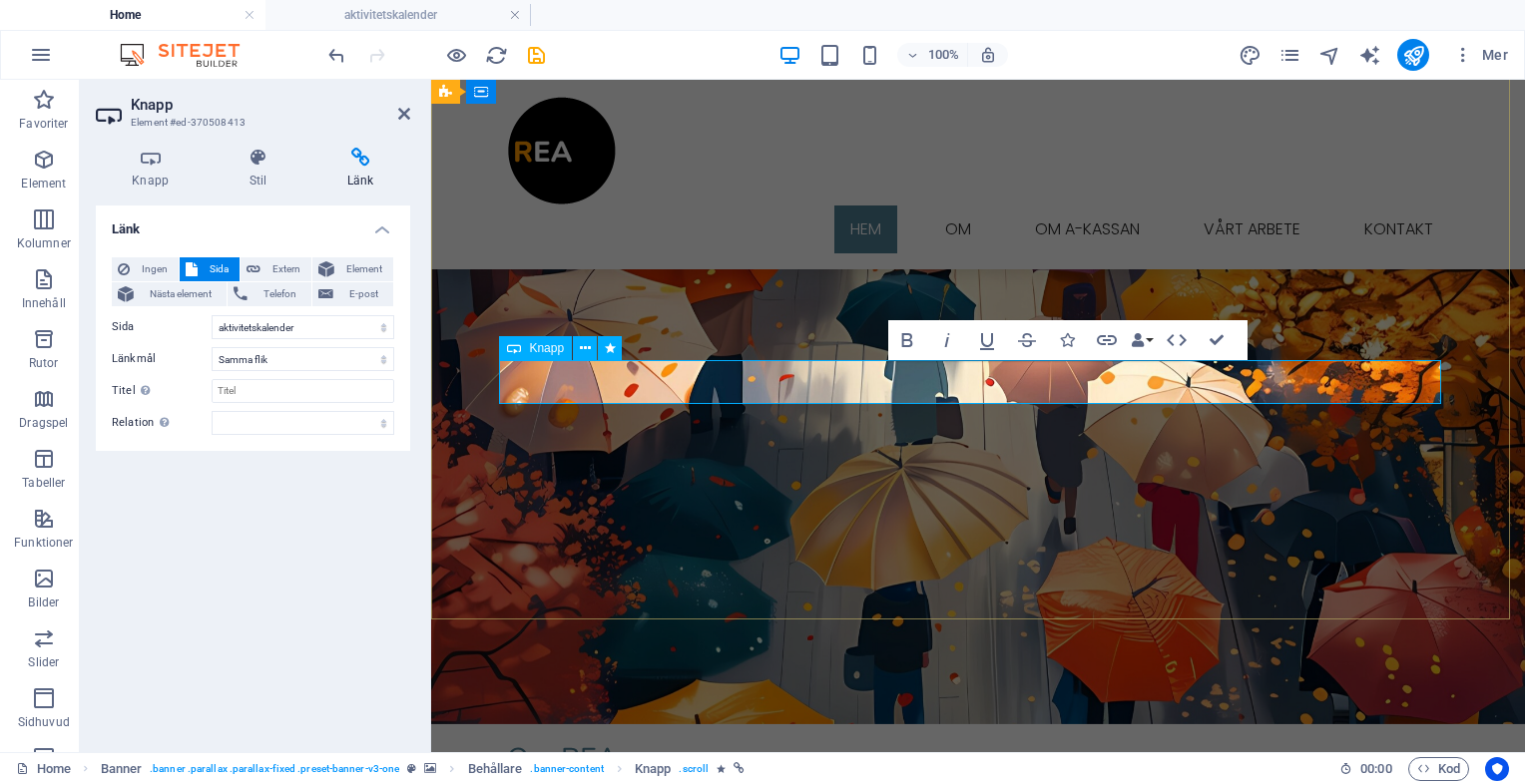 click on "Läs mer om oss" at bounding box center [978, 283] 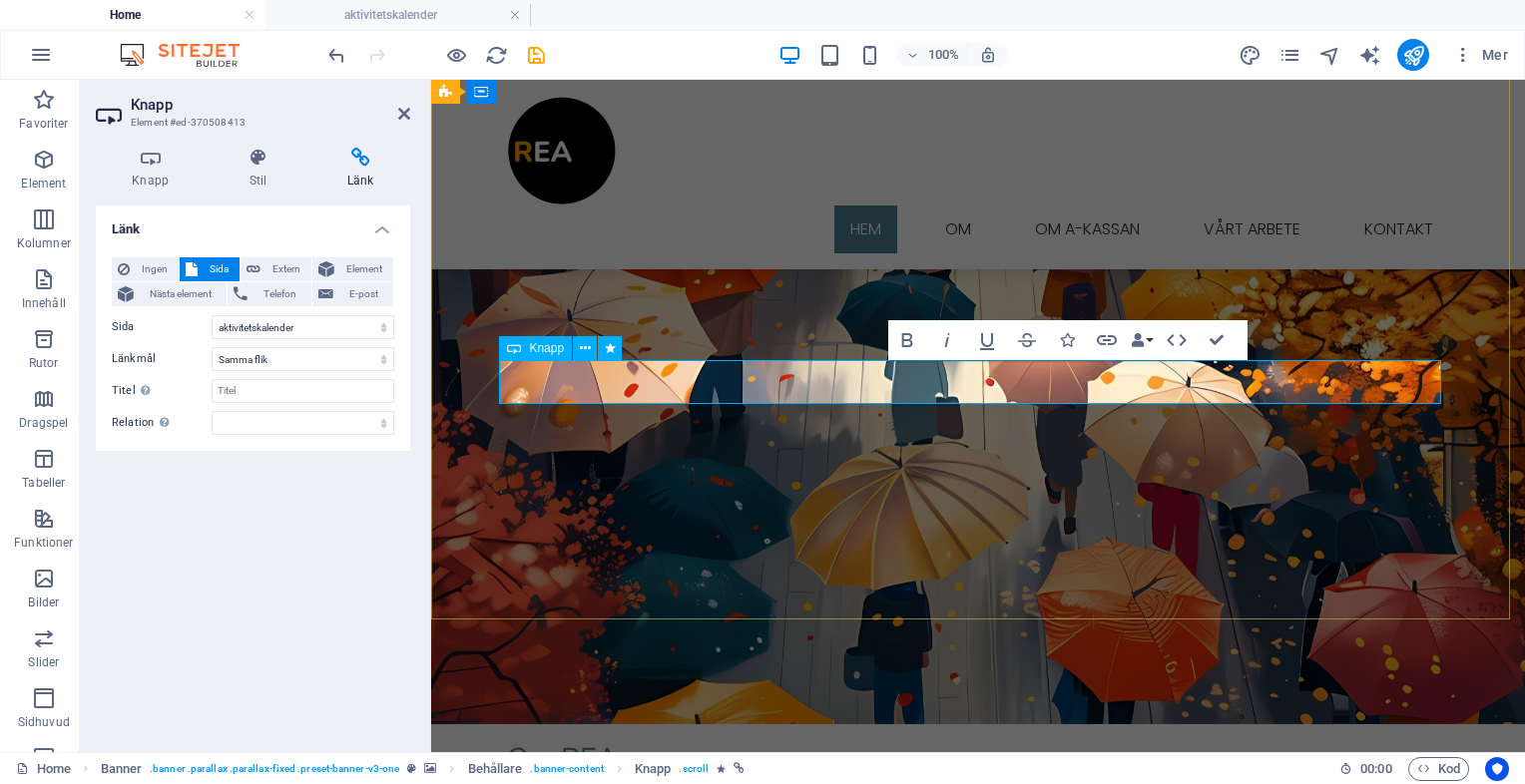 type 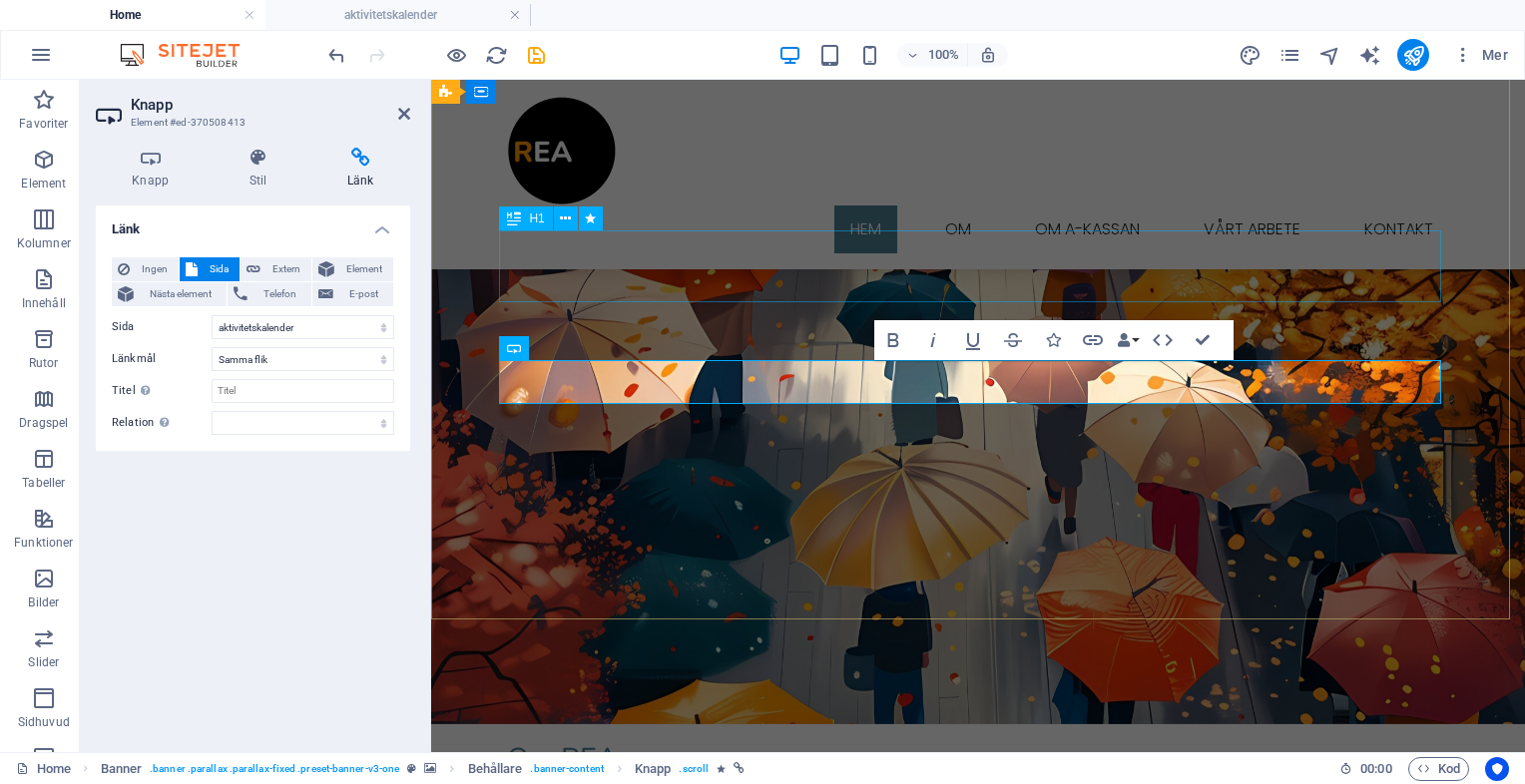click on "Rådet för Egenanställda" at bounding box center [978, 168] 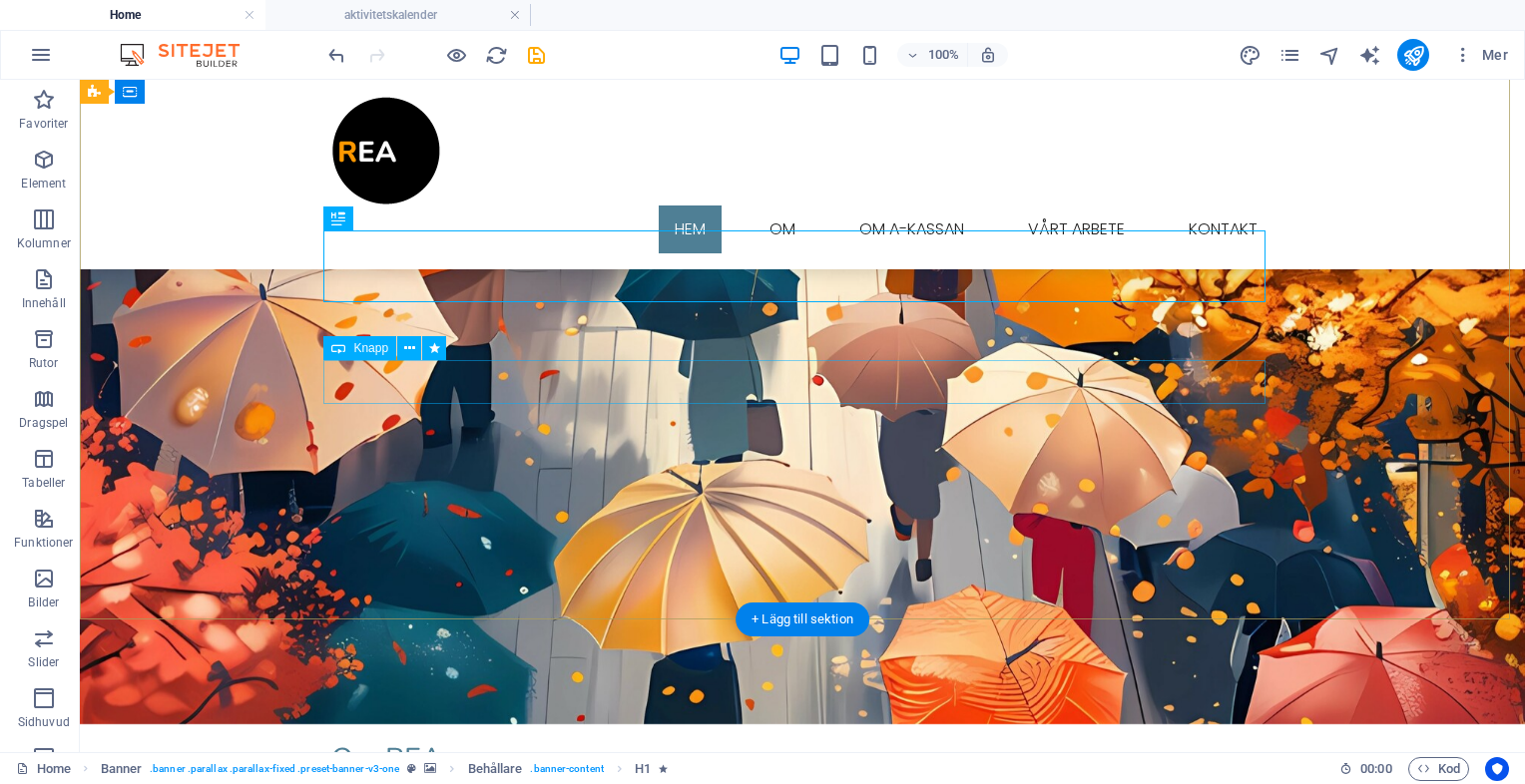 click on "Viktig info om REA!" at bounding box center (802, 283) 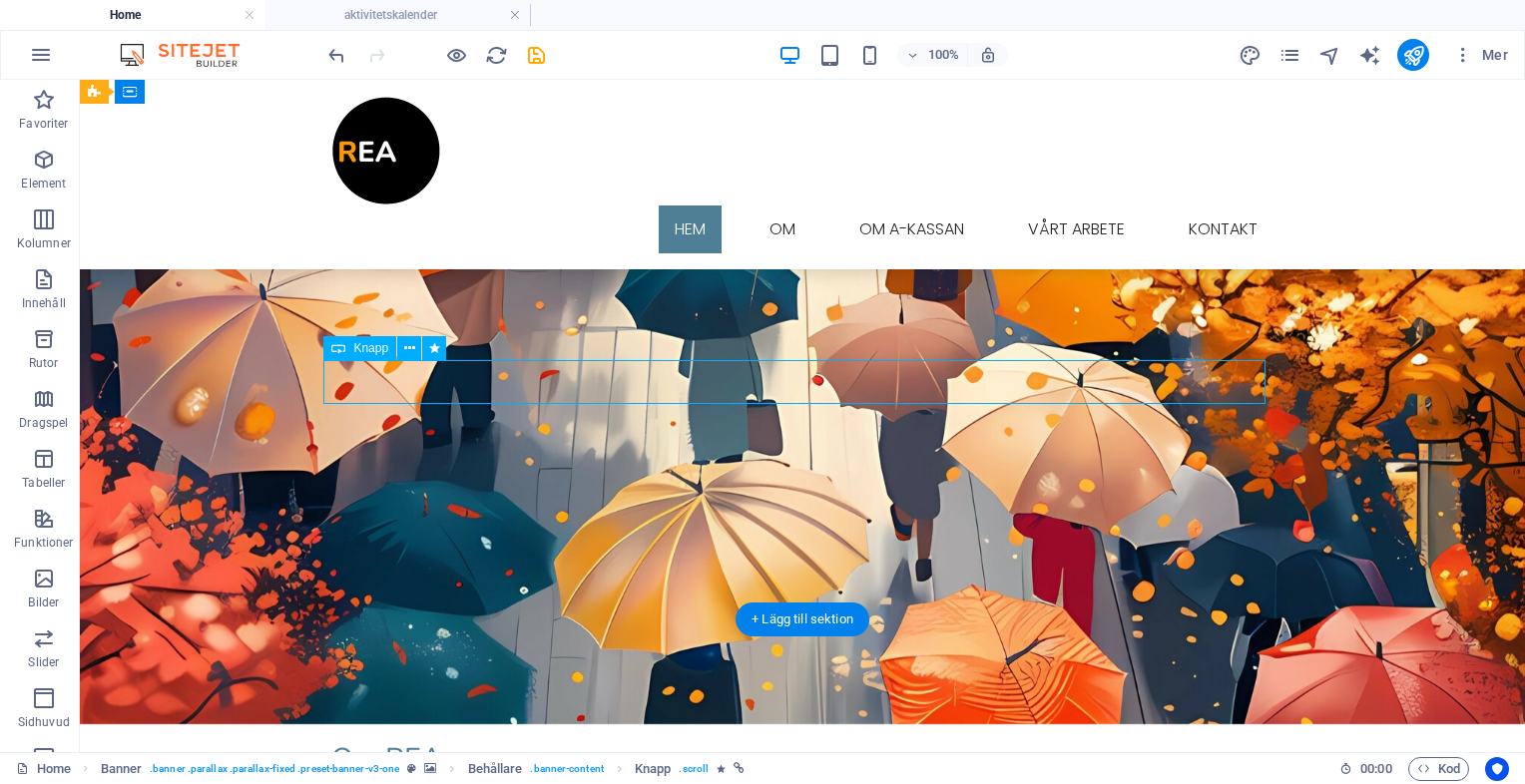 click on "Viktig info om REA!" at bounding box center [802, 283] 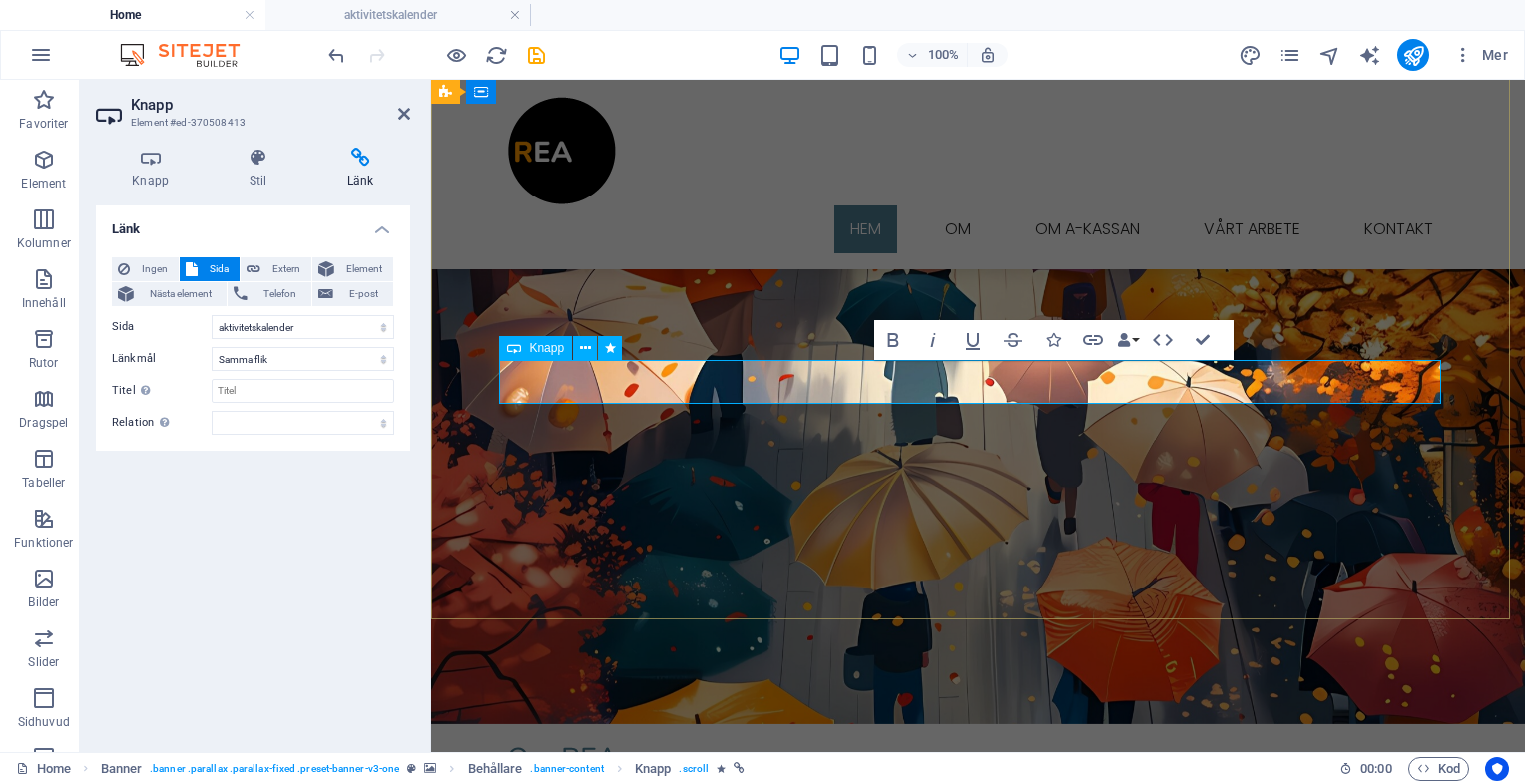 click on "Viktig info om REA!" at bounding box center [978, 283] 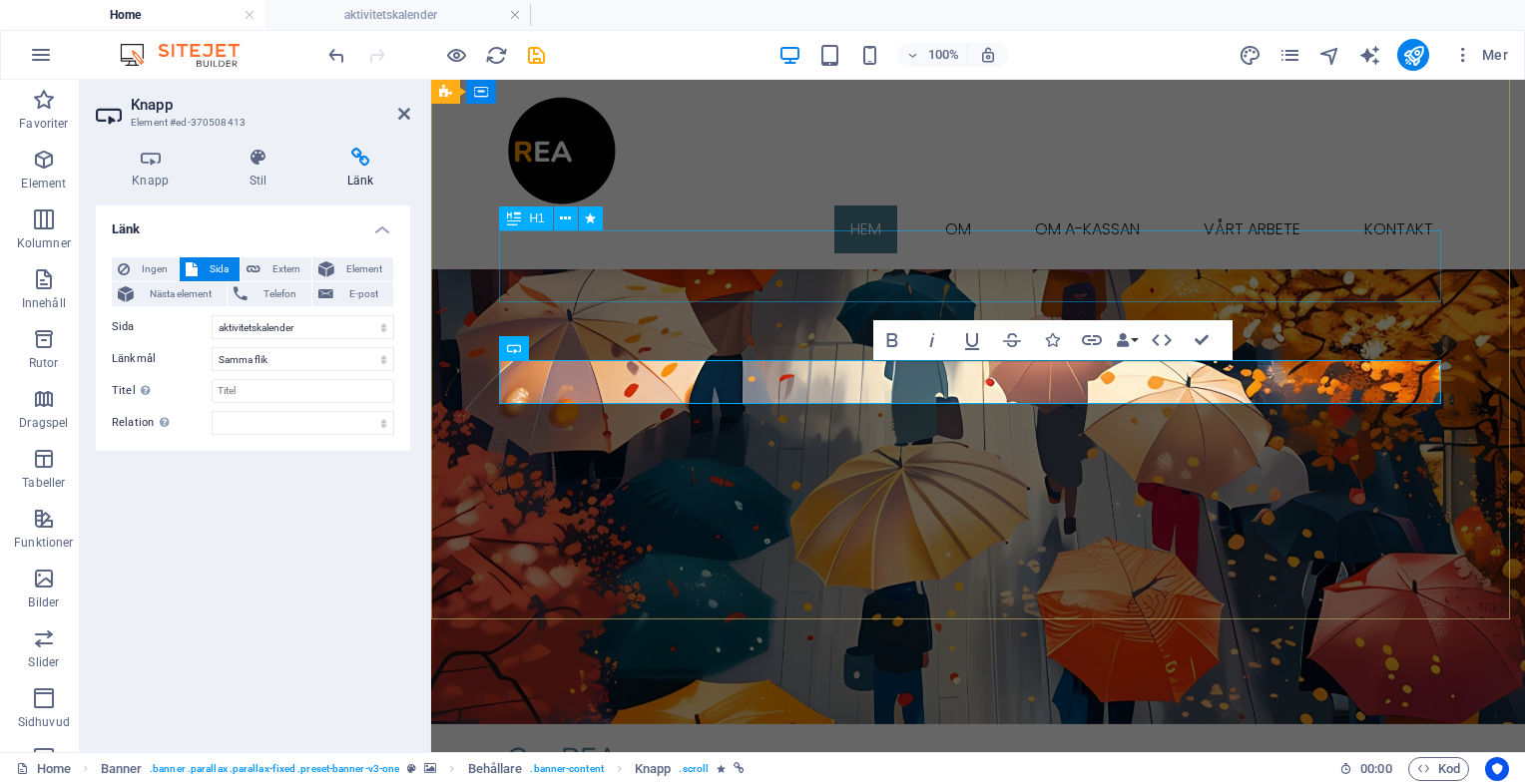 click on "Rådet för Egenanställda" at bounding box center [978, 168] 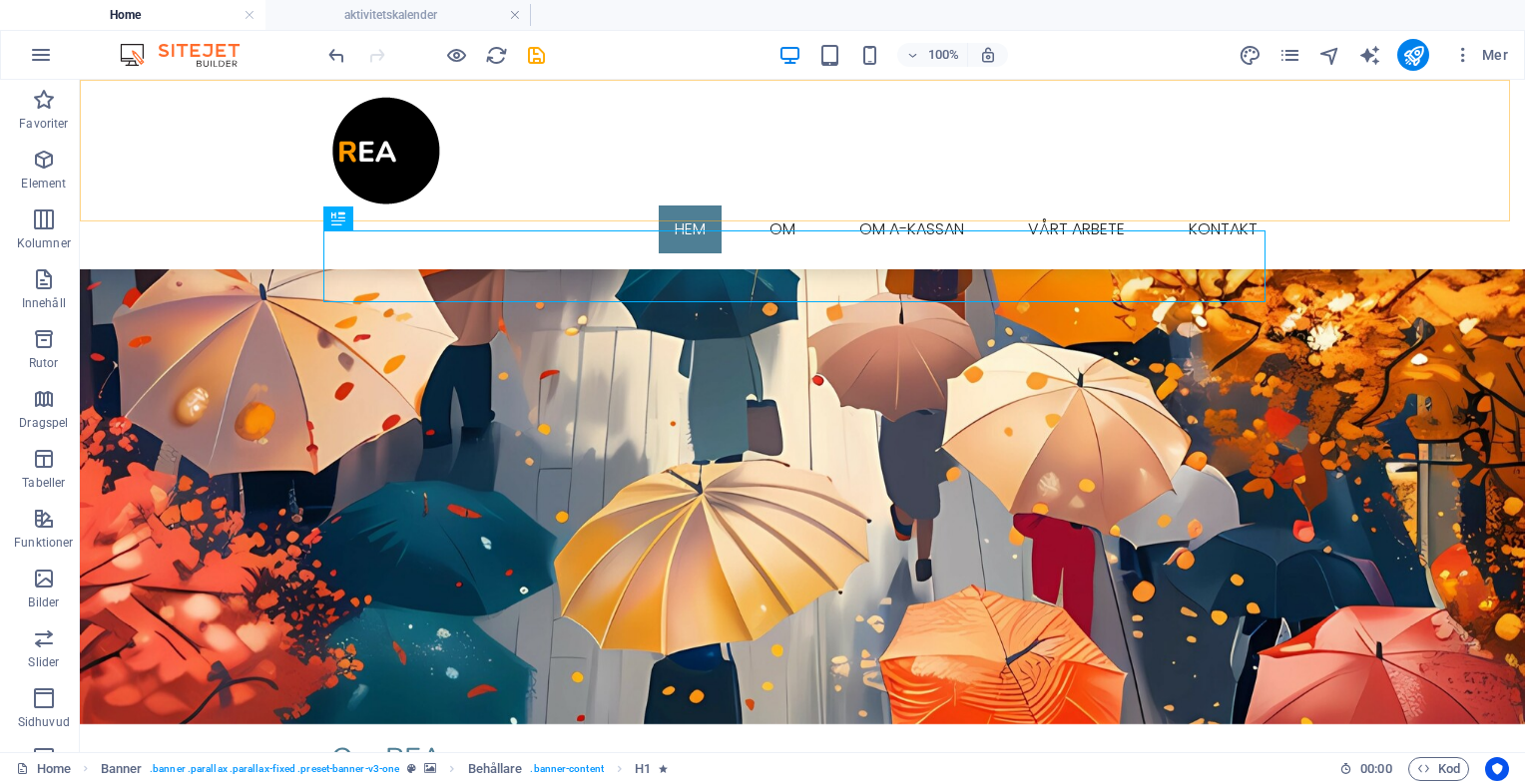 click on "HEM om om a-kassan Vårt arbete Kontakt" at bounding box center [802, 175] 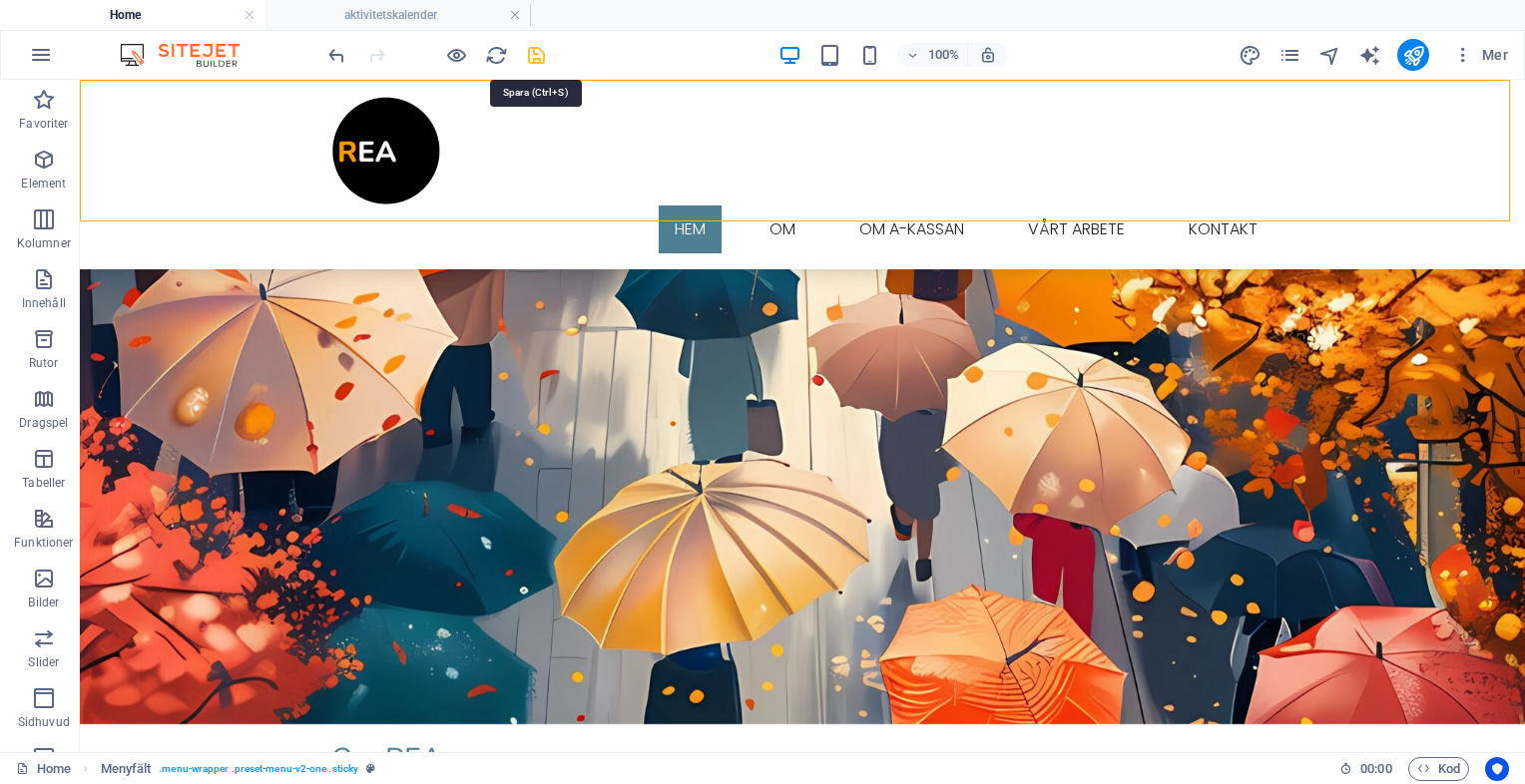 click at bounding box center (536, 55) 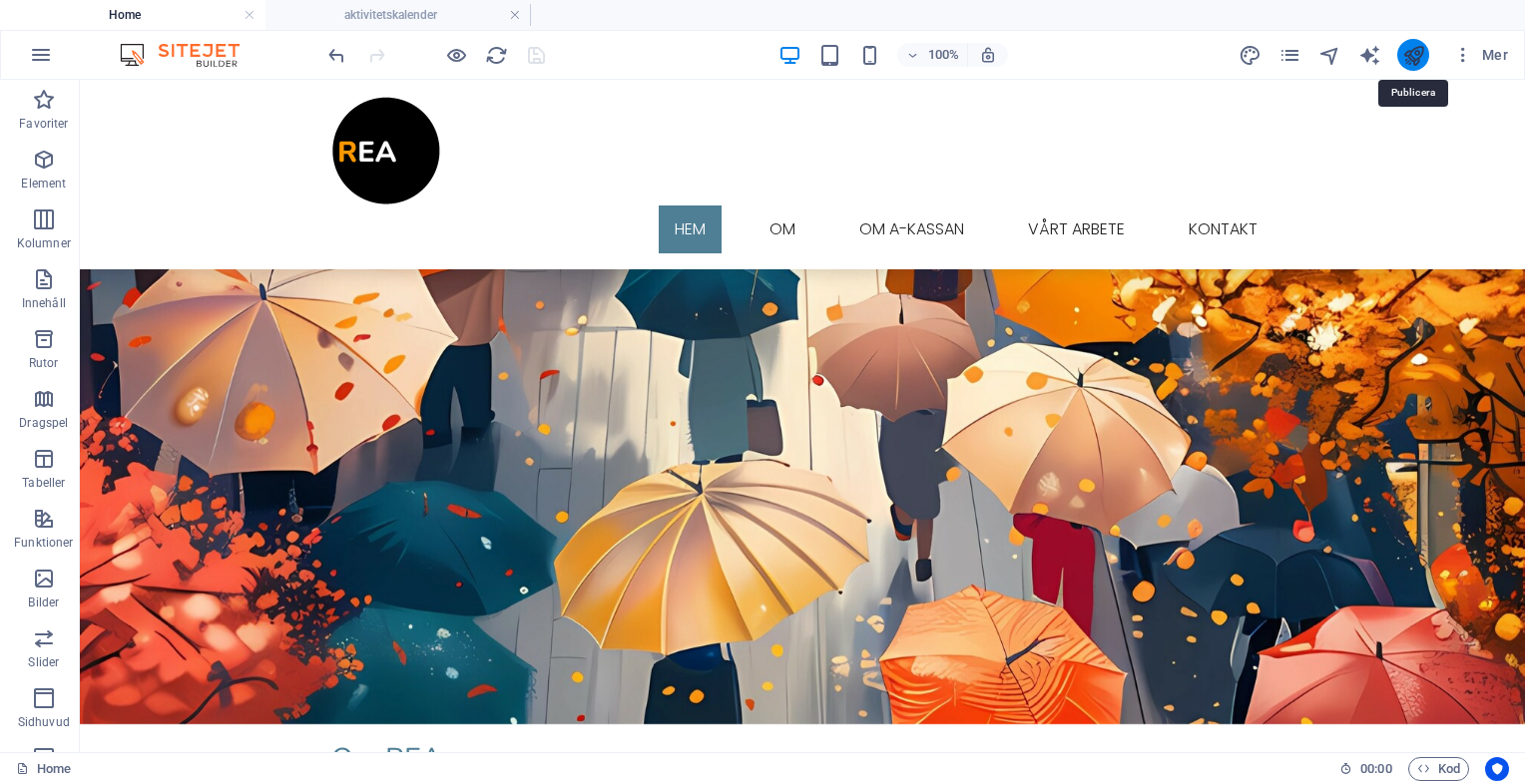 click at bounding box center (1413, 55) 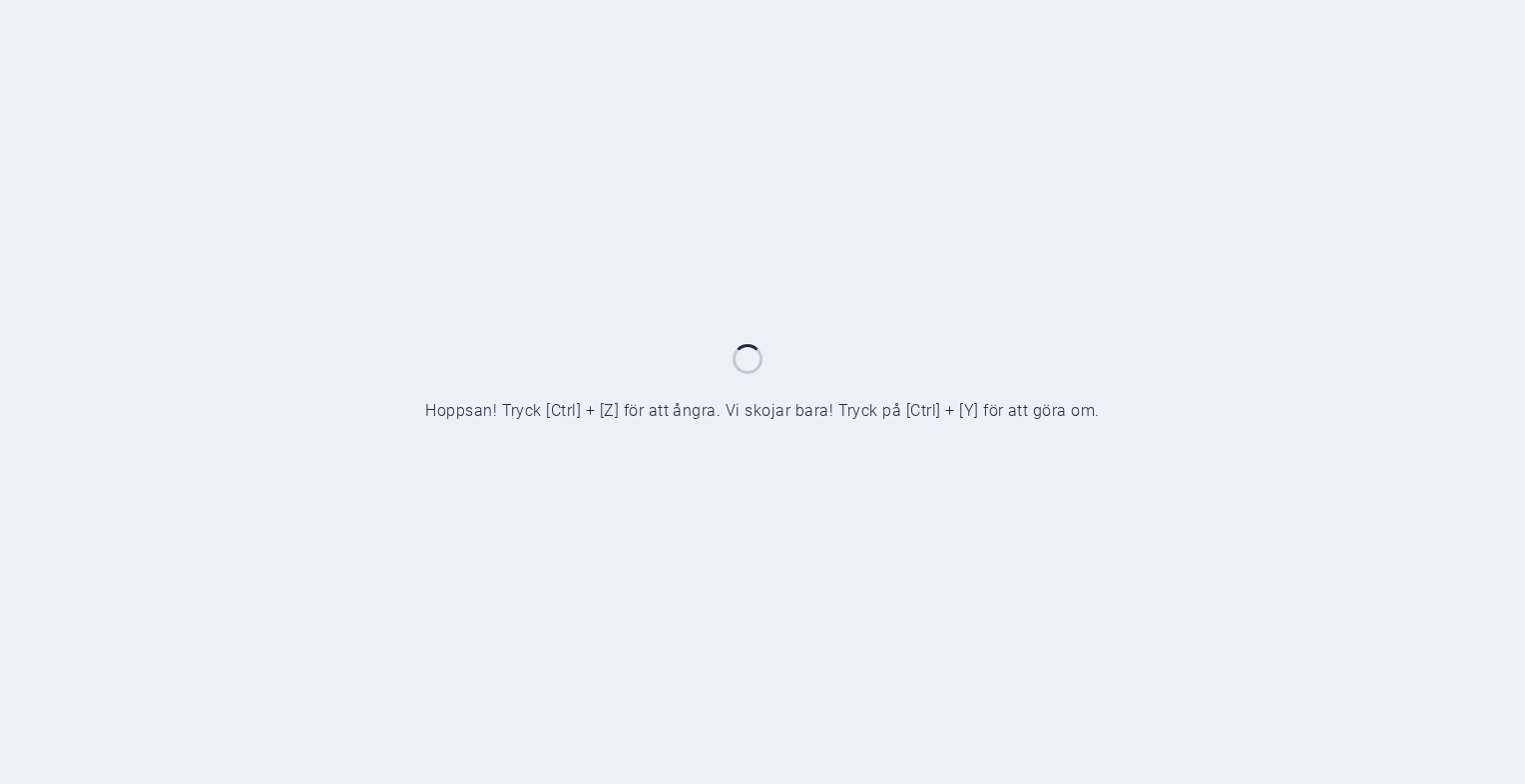 scroll, scrollTop: 0, scrollLeft: 0, axis: both 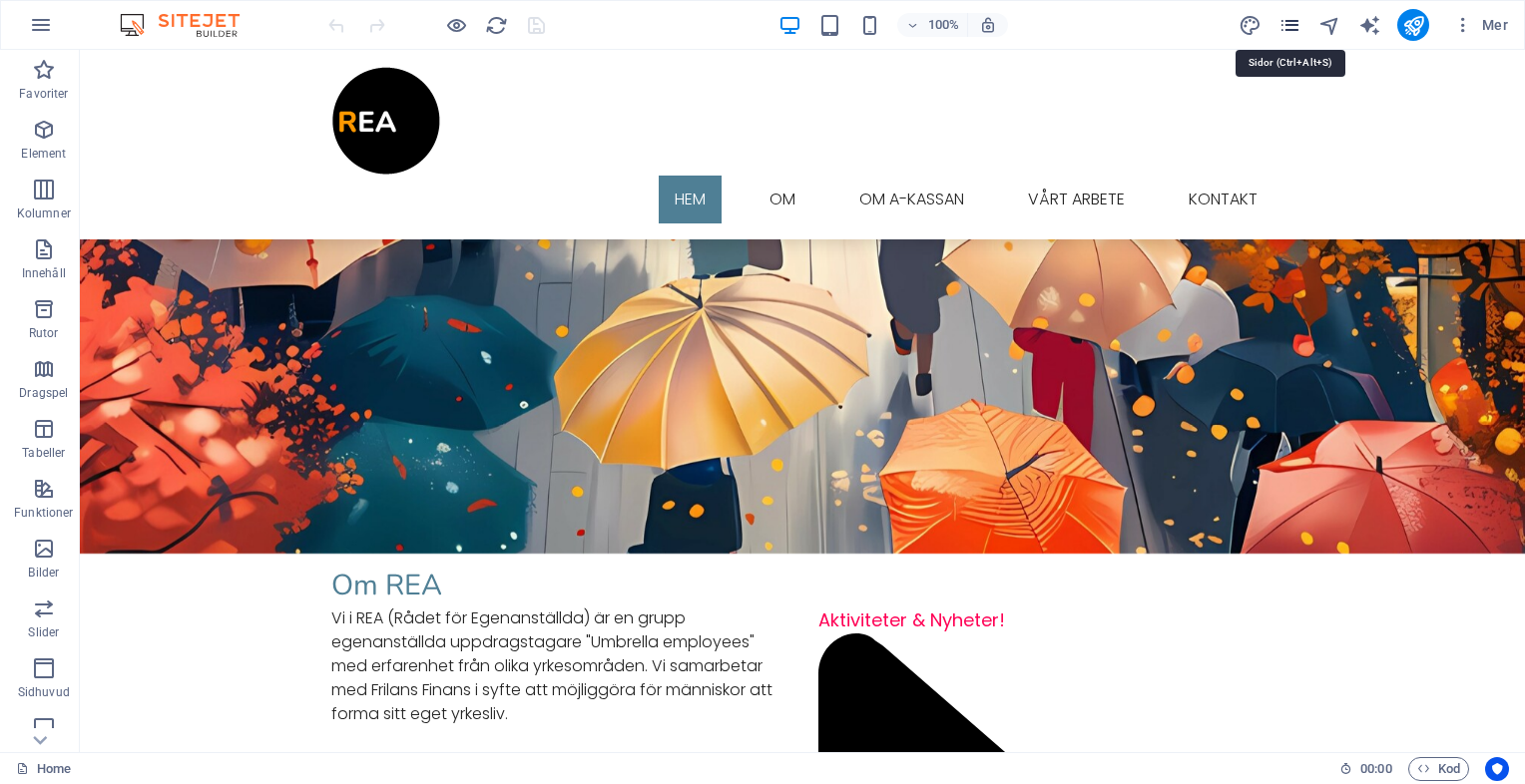 click at bounding box center (1289, 25) 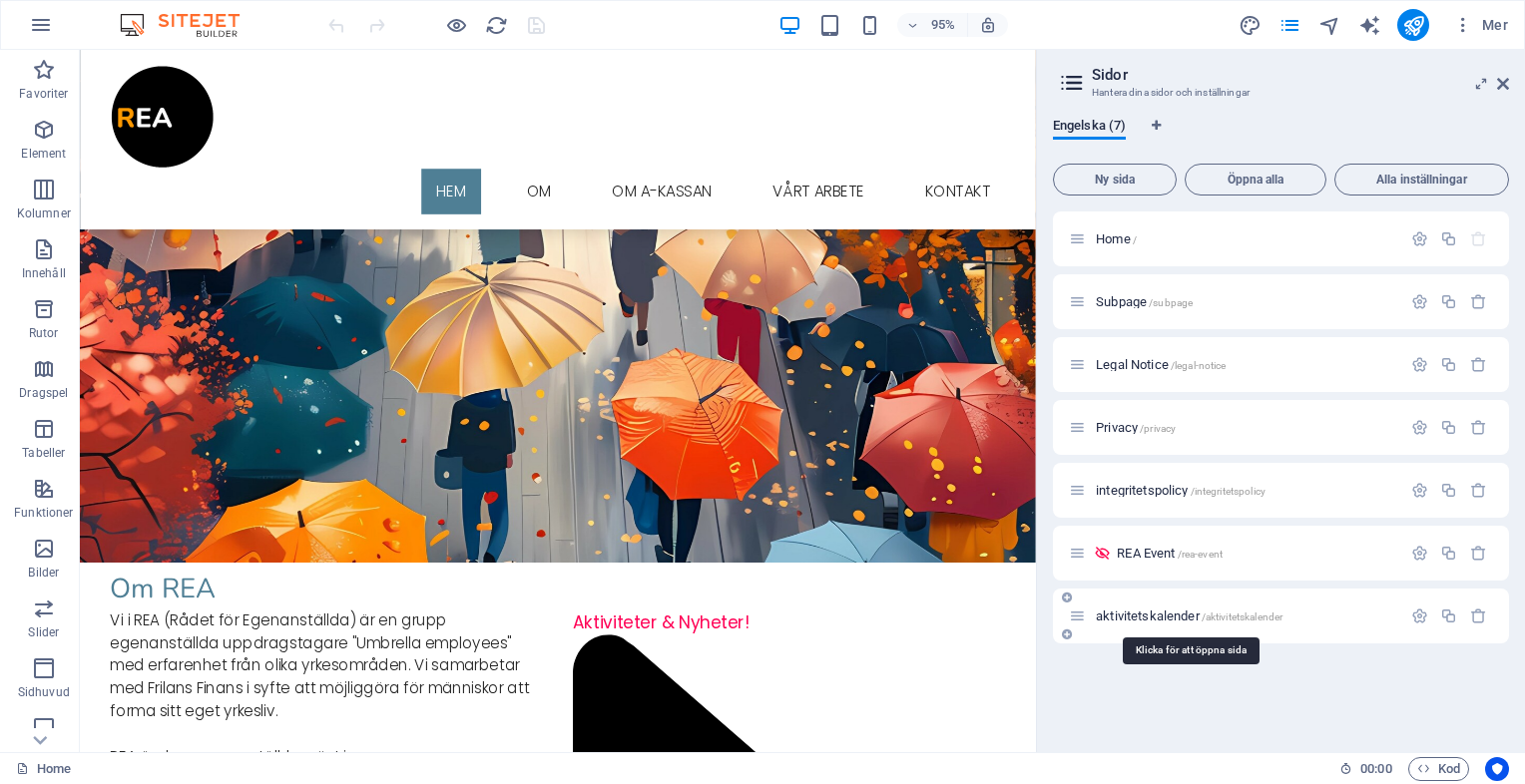 click on "aktivitetskalender /aktivitetskalender" at bounding box center [1189, 615] 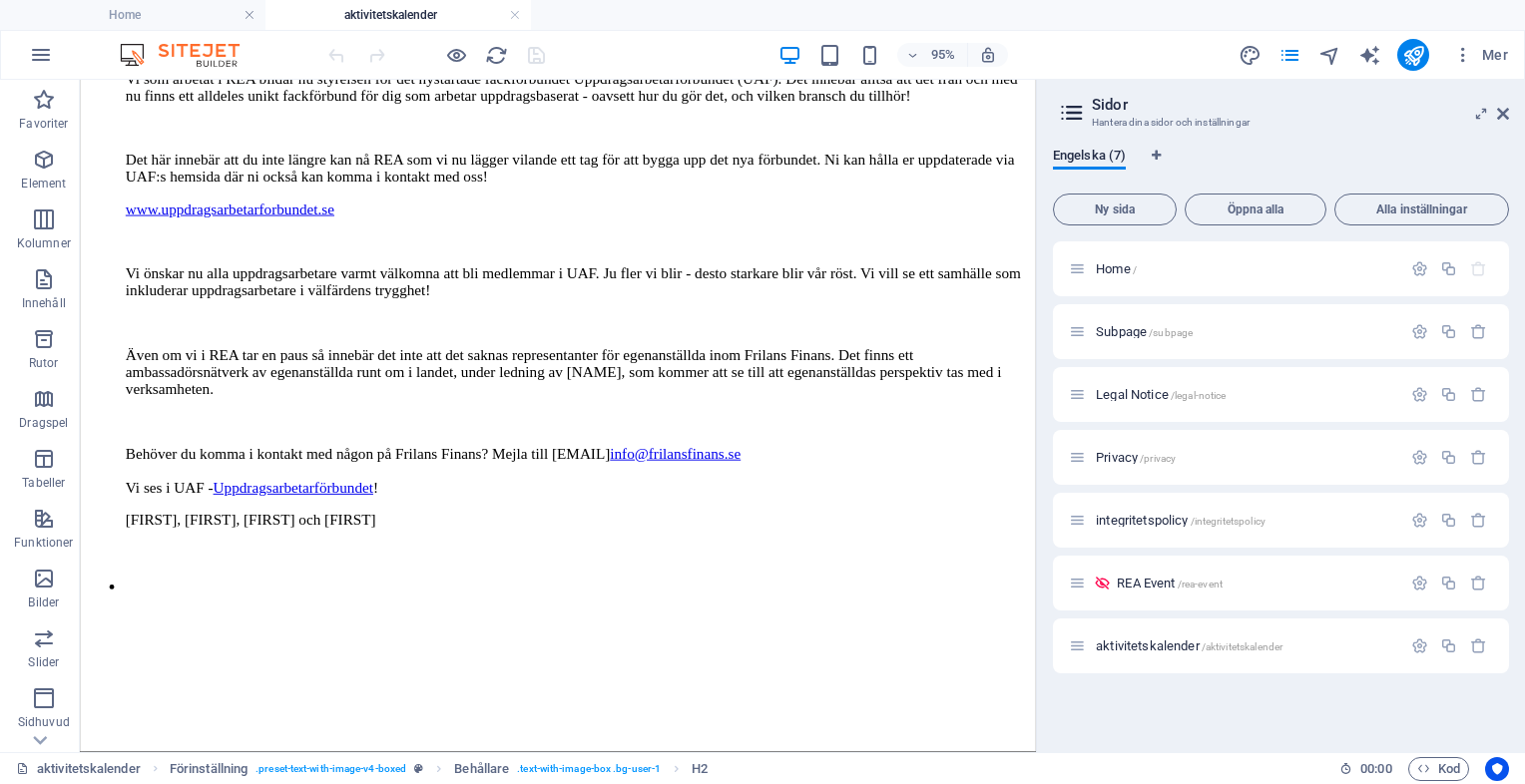 scroll, scrollTop: 690, scrollLeft: 0, axis: vertical 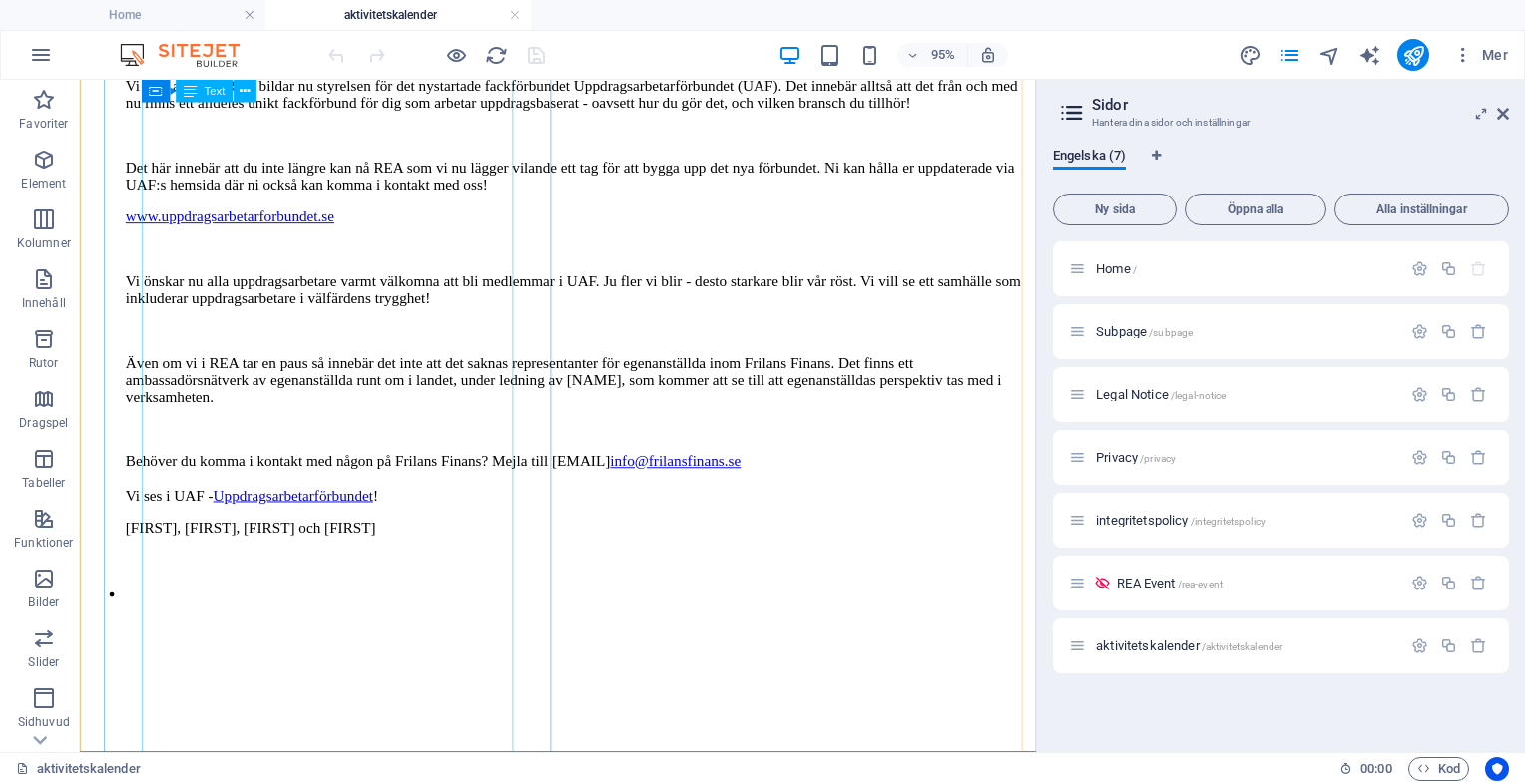 drag, startPoint x: 345, startPoint y: 588, endPoint x: 412, endPoint y: 641, distance: 85.42833 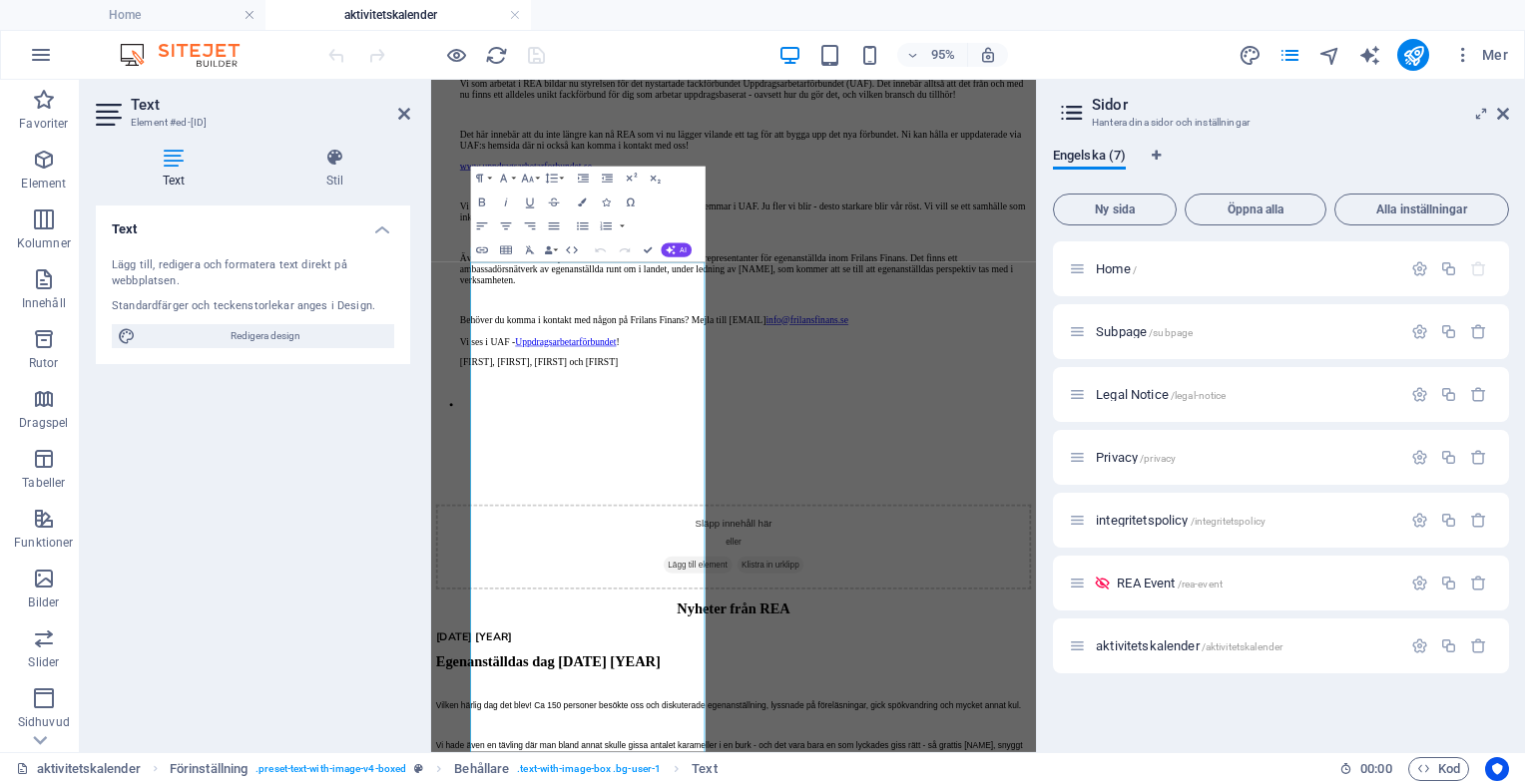 click on "Text Element #ed-426828646 Text Stil Text Lägg till, redigera och formatera text direkt på webbplatsen. Standardfärger och teckenstorlekar anges i Design. Redigera design Justering Vänsterjusterad Centrerad Högerjusterad Förinställning Element
Dra hit för att ersätta det befintliga innehållet. Tryck på "Ctrl" om du vill skapa ett nytt element.
H2   Förinställning   Behållare   Text Paragraph Format Normal Heading 1 Heading 2 Heading 3 Heading 4 Heading 5 Heading 6 Code Font Family Arial Georgia Impact Tahoma Times New Roman Verdana Nunito Poppins Font Size 8 9 10 11 12 14 18 24 30 36 48 60 72 96 Line Height Default Single 1.15 1.5 Double Increase Indent Decrease Indent Superscript Subscript Bold Italic Underline Strikethrough Colors Icons Special Characters Align Left Align Center Align Right Align Justify Unordered List   Default Circle Disc Square    Ordered List   Default Lower Alpha Lower Greek Lower Roman Upper Alpha Upper Roman    Insert Link Insert Table Data Bindings" at bounding box center (558, 416) 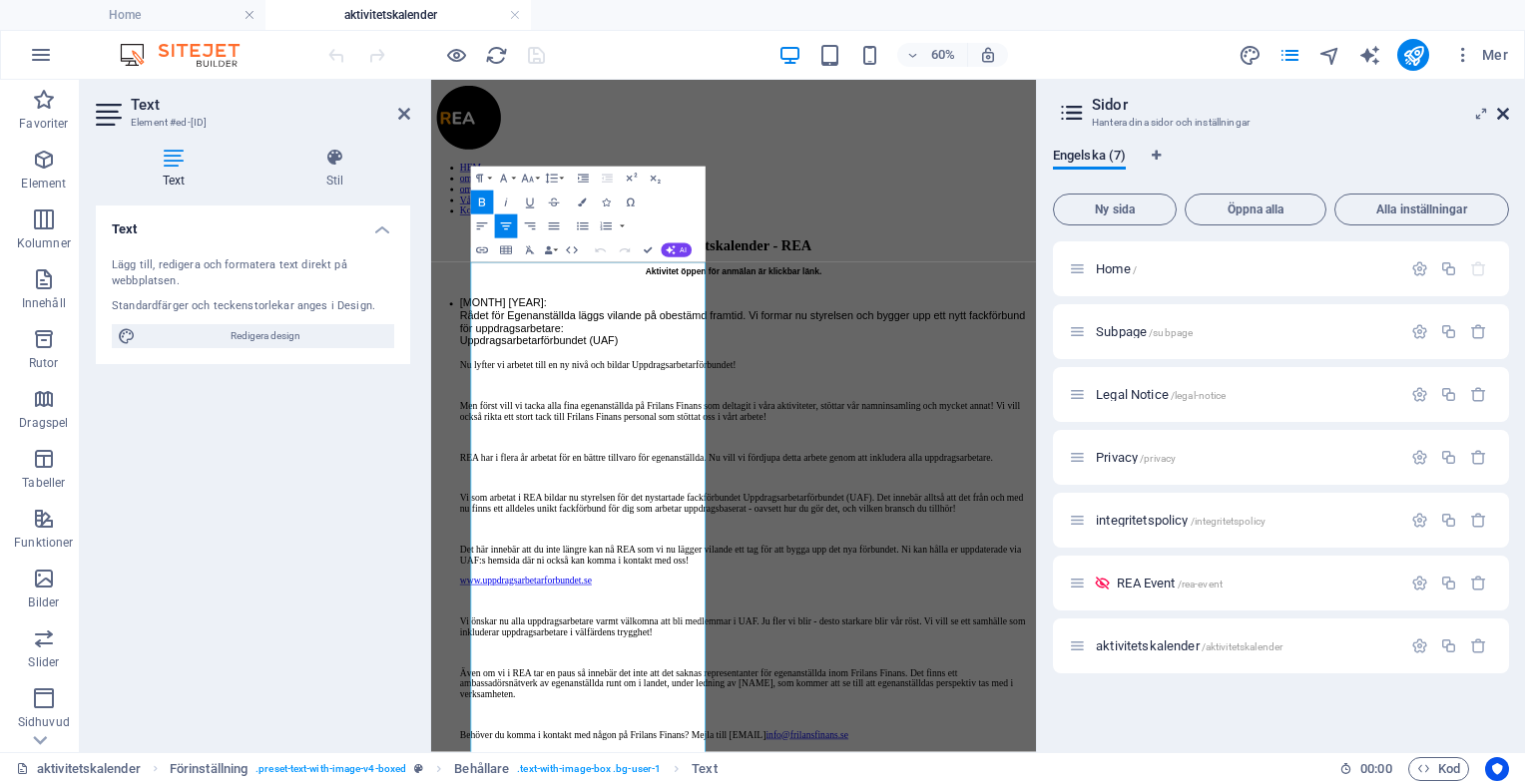click at bounding box center (1503, 114) 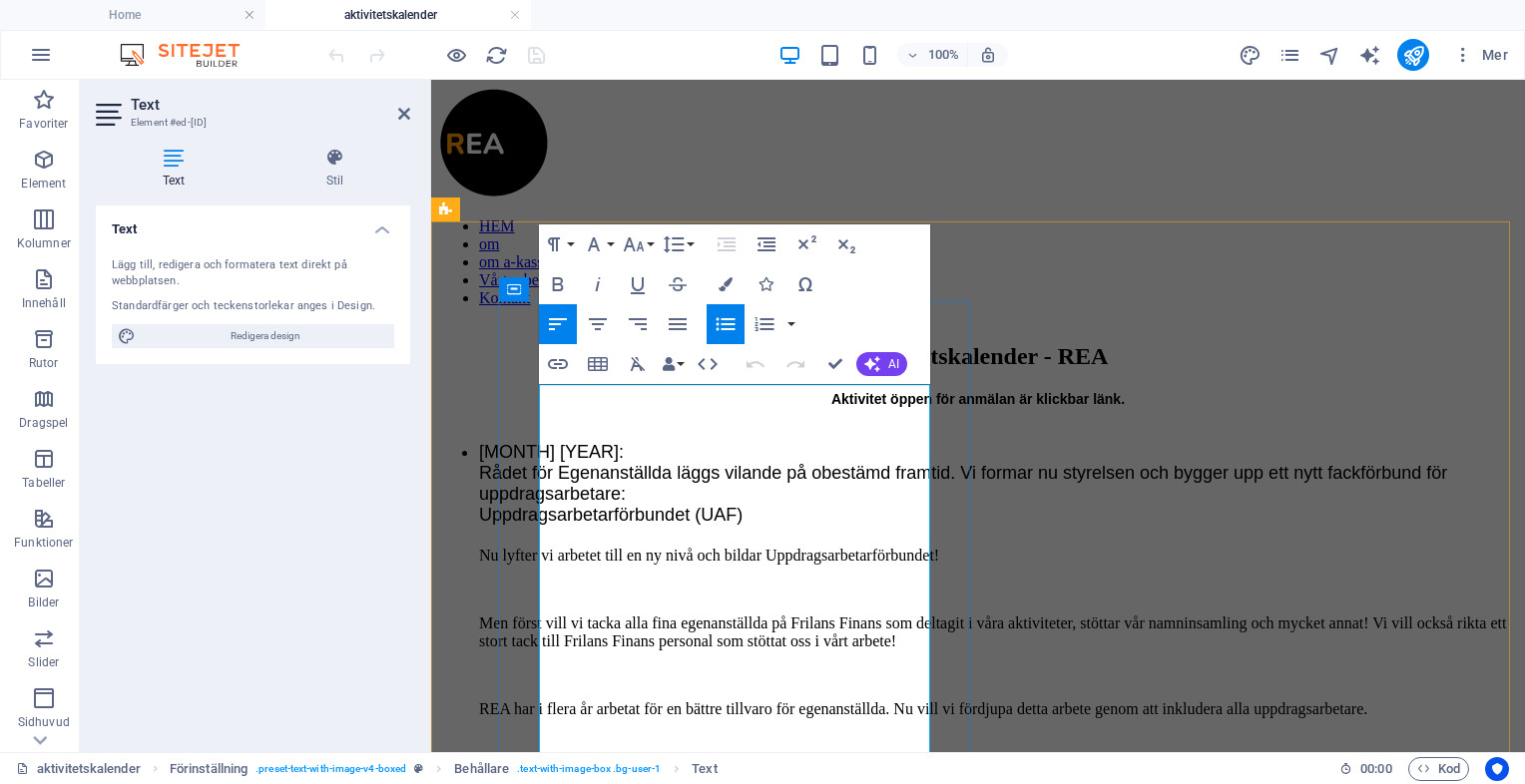 click on "[MONTH] [YEAR]: Rådet för Egenanställda läggs vilande på obestämd framtid. Vi formar nu styrelsen och bygger upp ett nytt fackförbund för uppdragsarbetare: Uppdragsarbetarförbundet (UAF)" at bounding box center [998, 494] 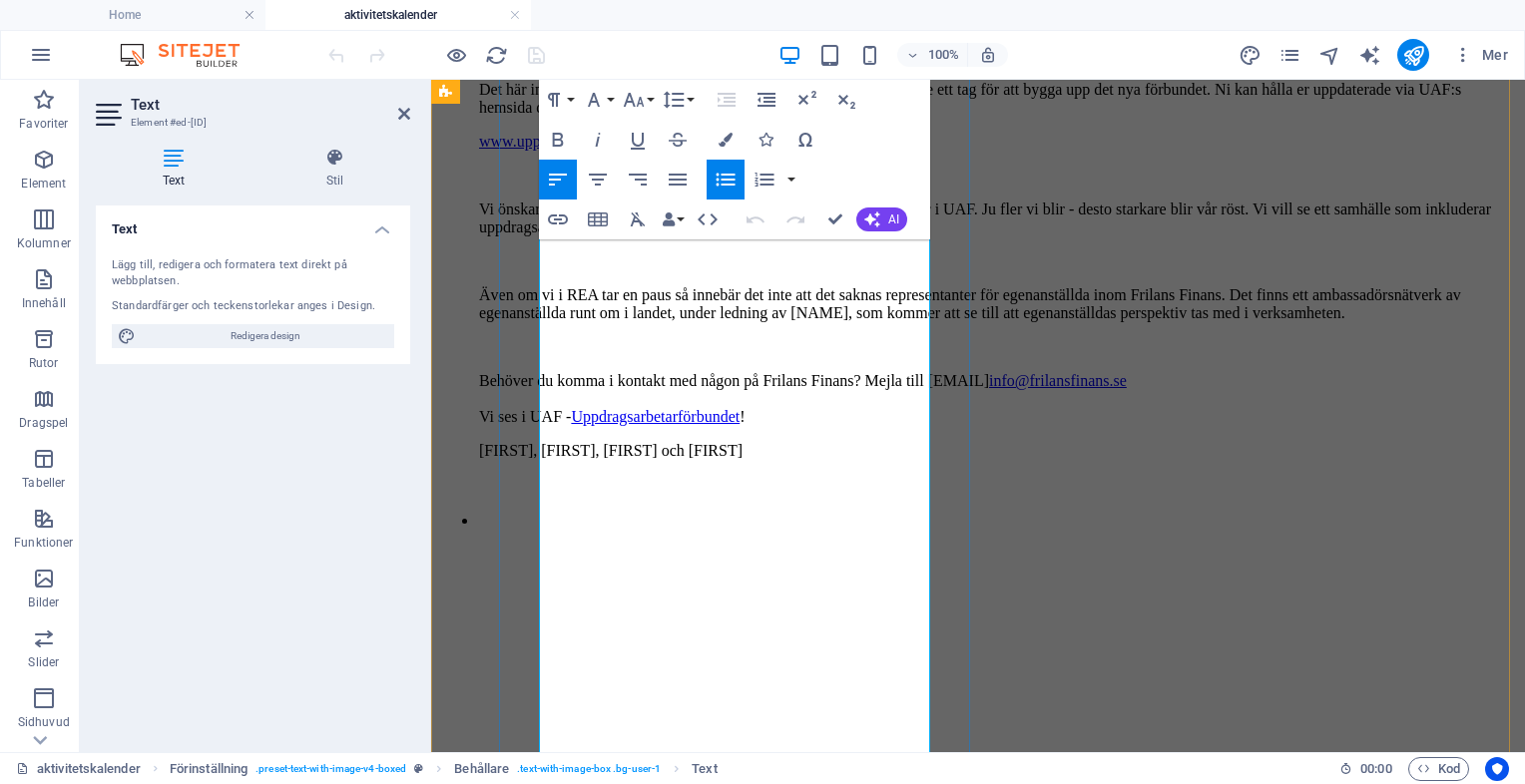 scroll, scrollTop: 774, scrollLeft: 0, axis: vertical 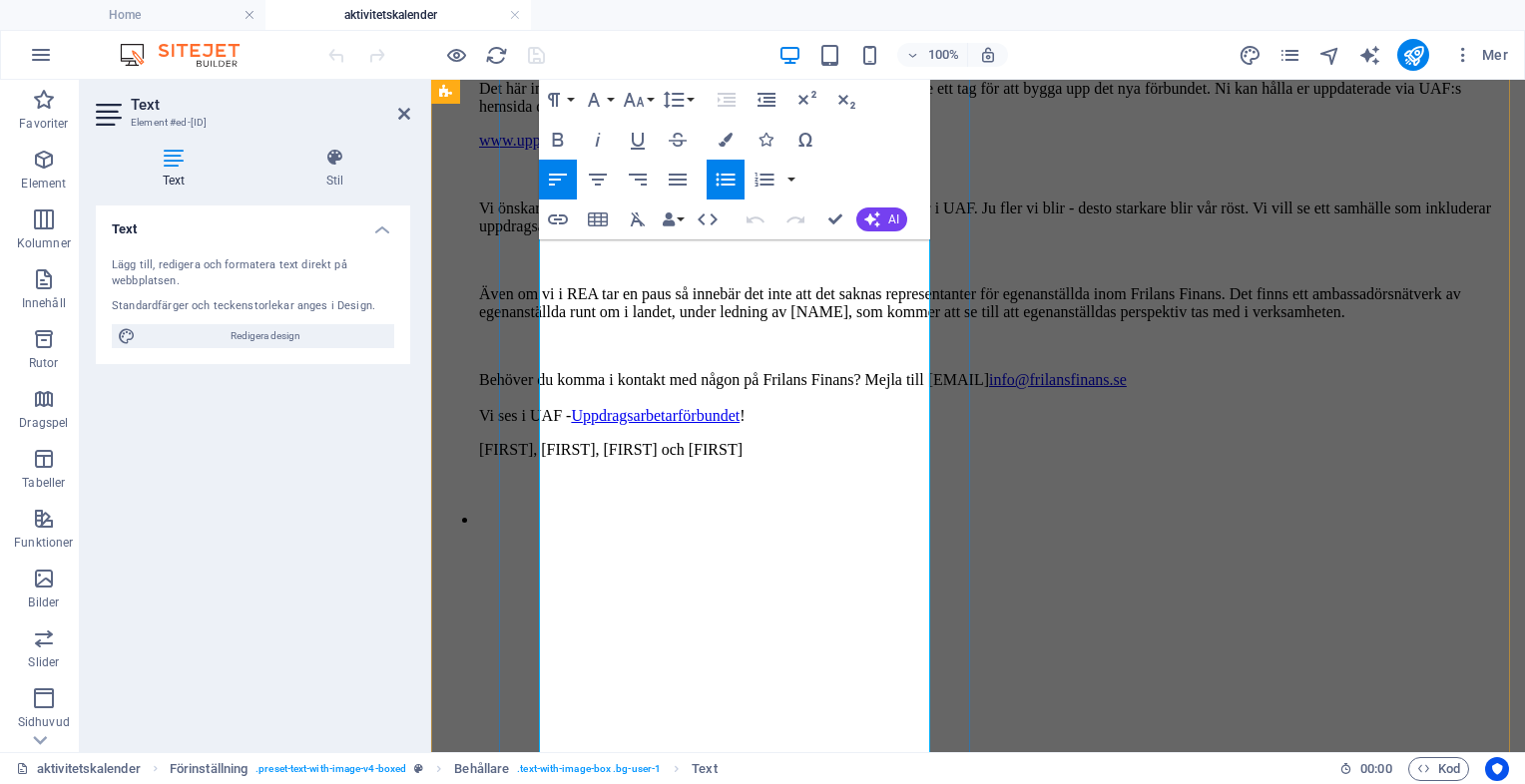 click on "www.uppdragsarbetarforbundet.se" at bounding box center [589, 140] 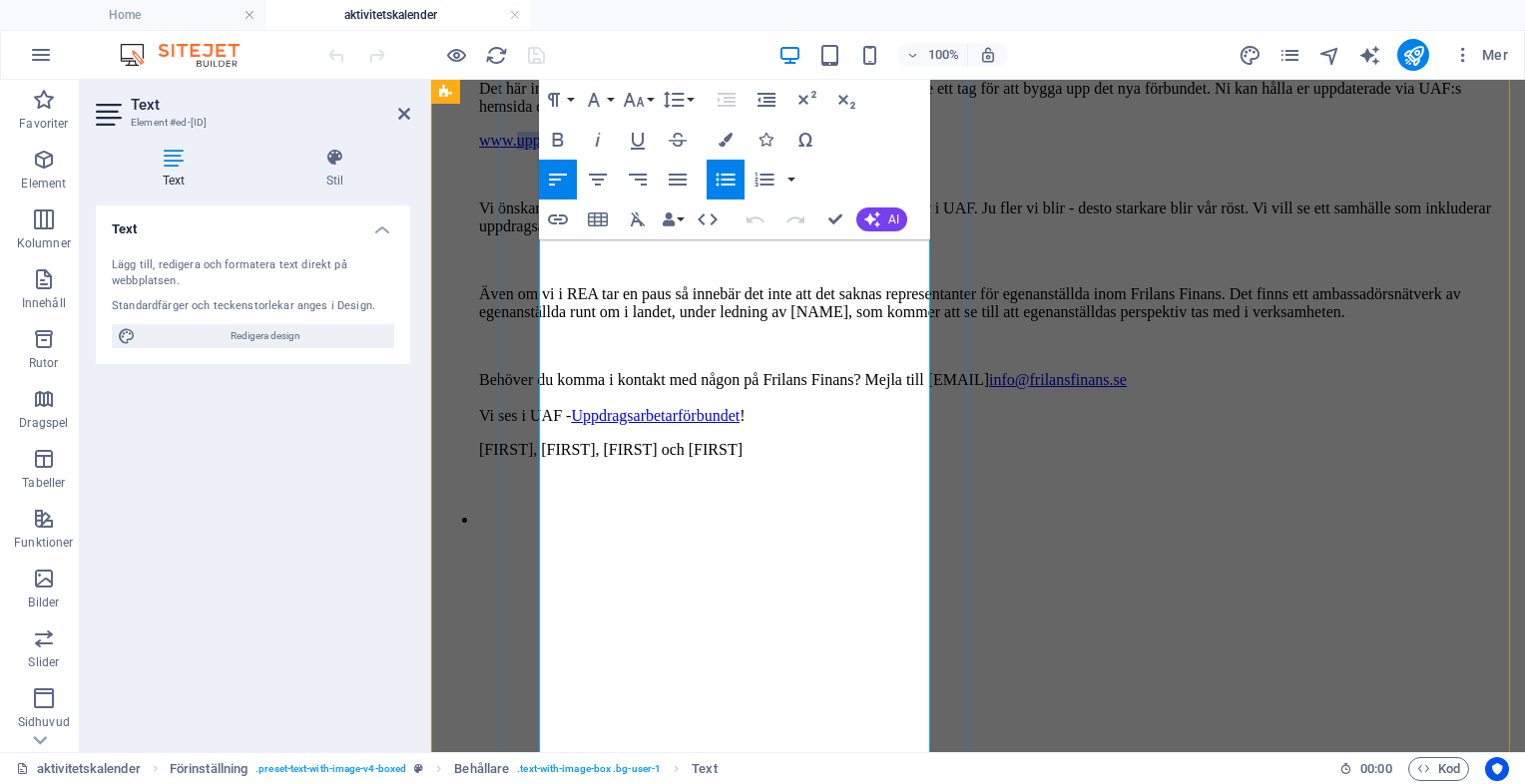 click on "www.uppdragsarbetarforbundet.se" at bounding box center [589, 140] 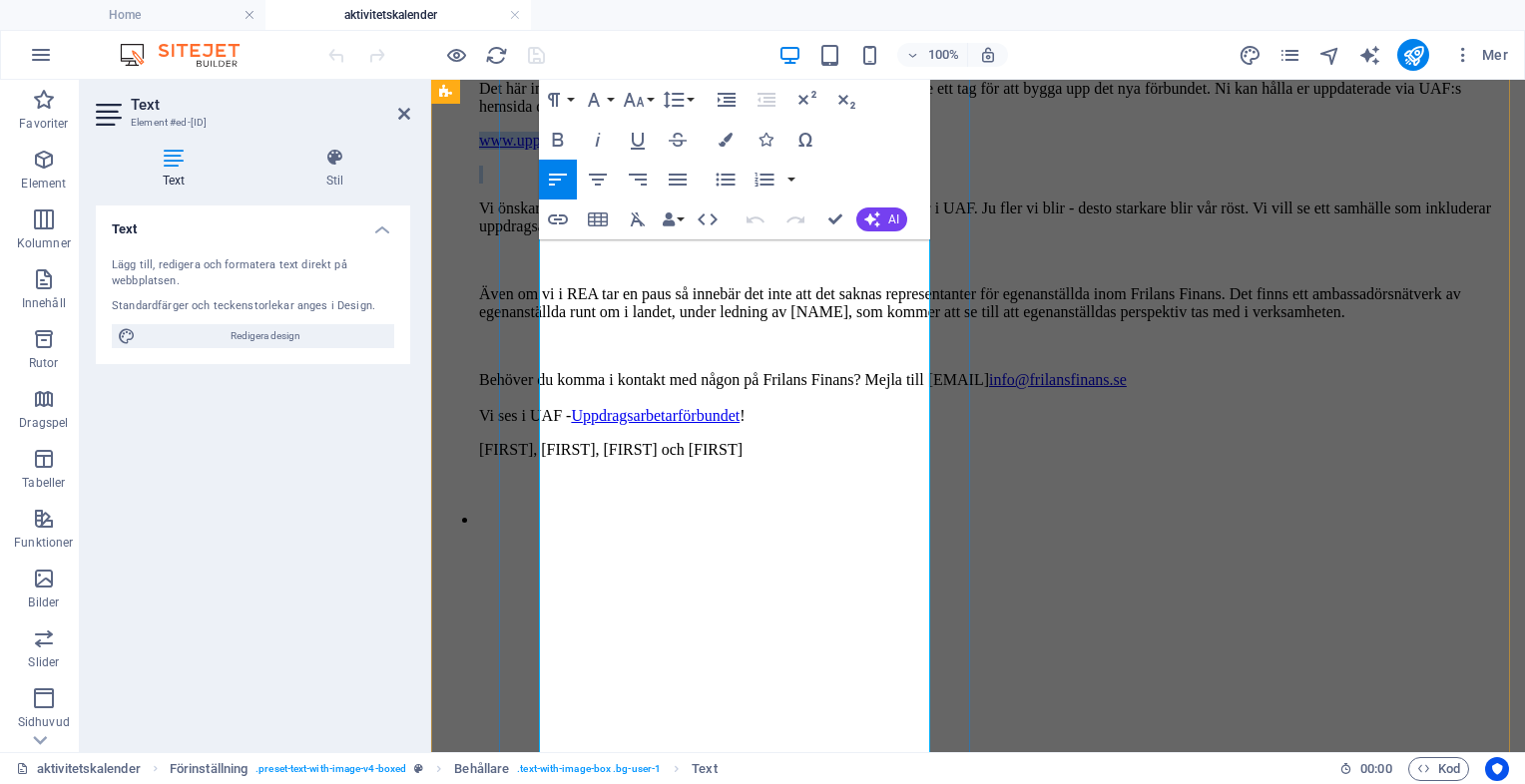 click on "www.uppdragsarbetarforbundet.se" at bounding box center [589, 140] 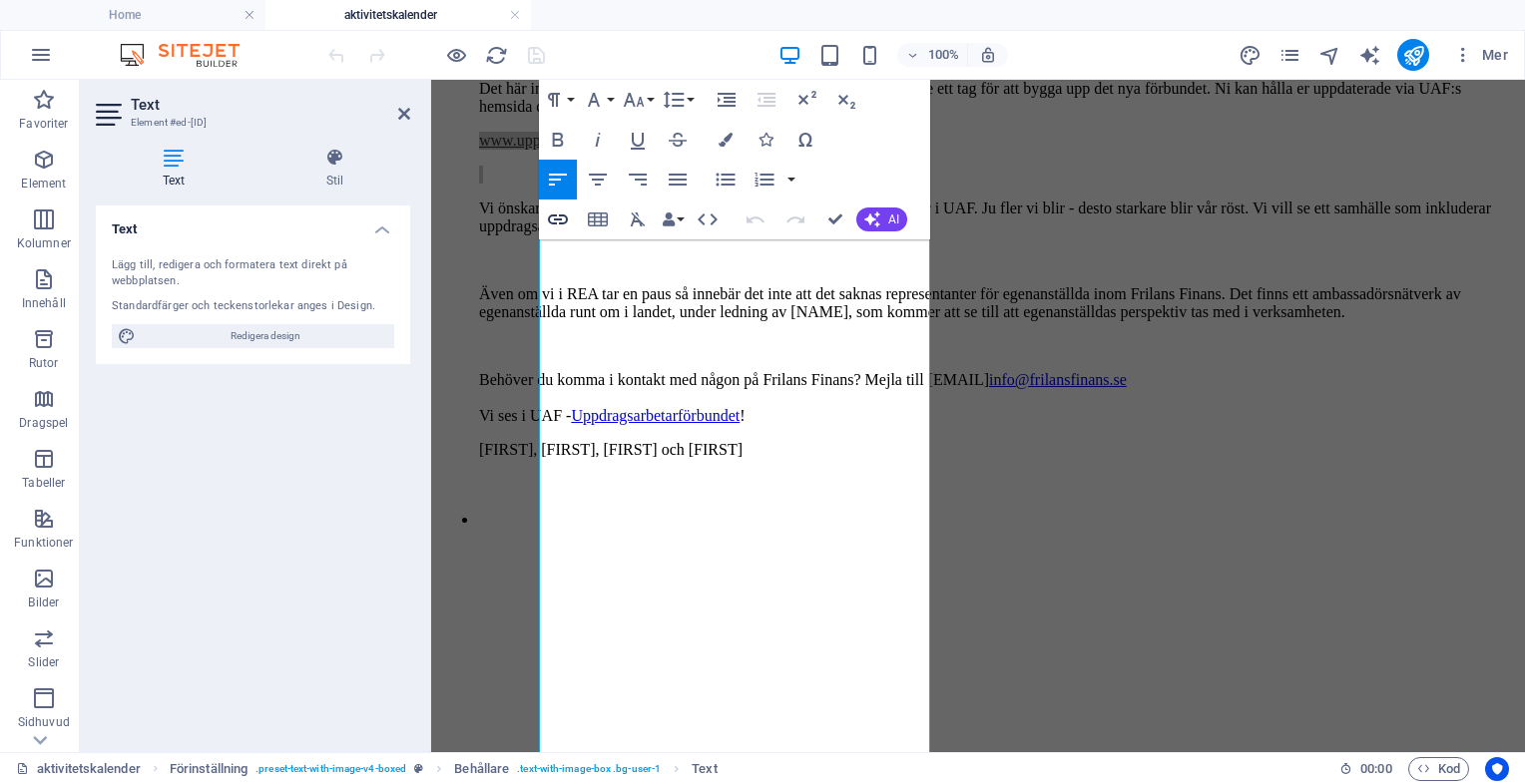 click 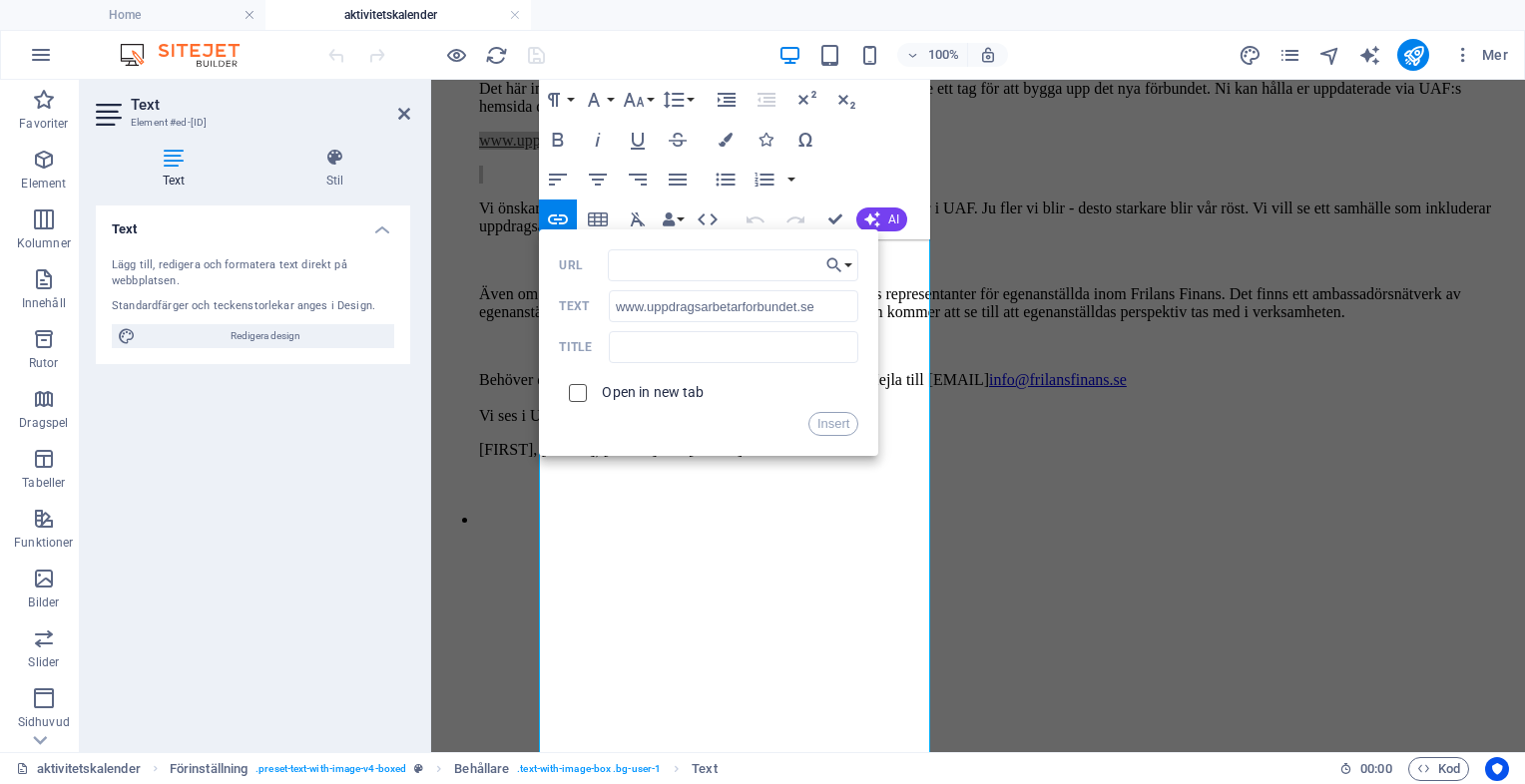 click at bounding box center [575, 390] 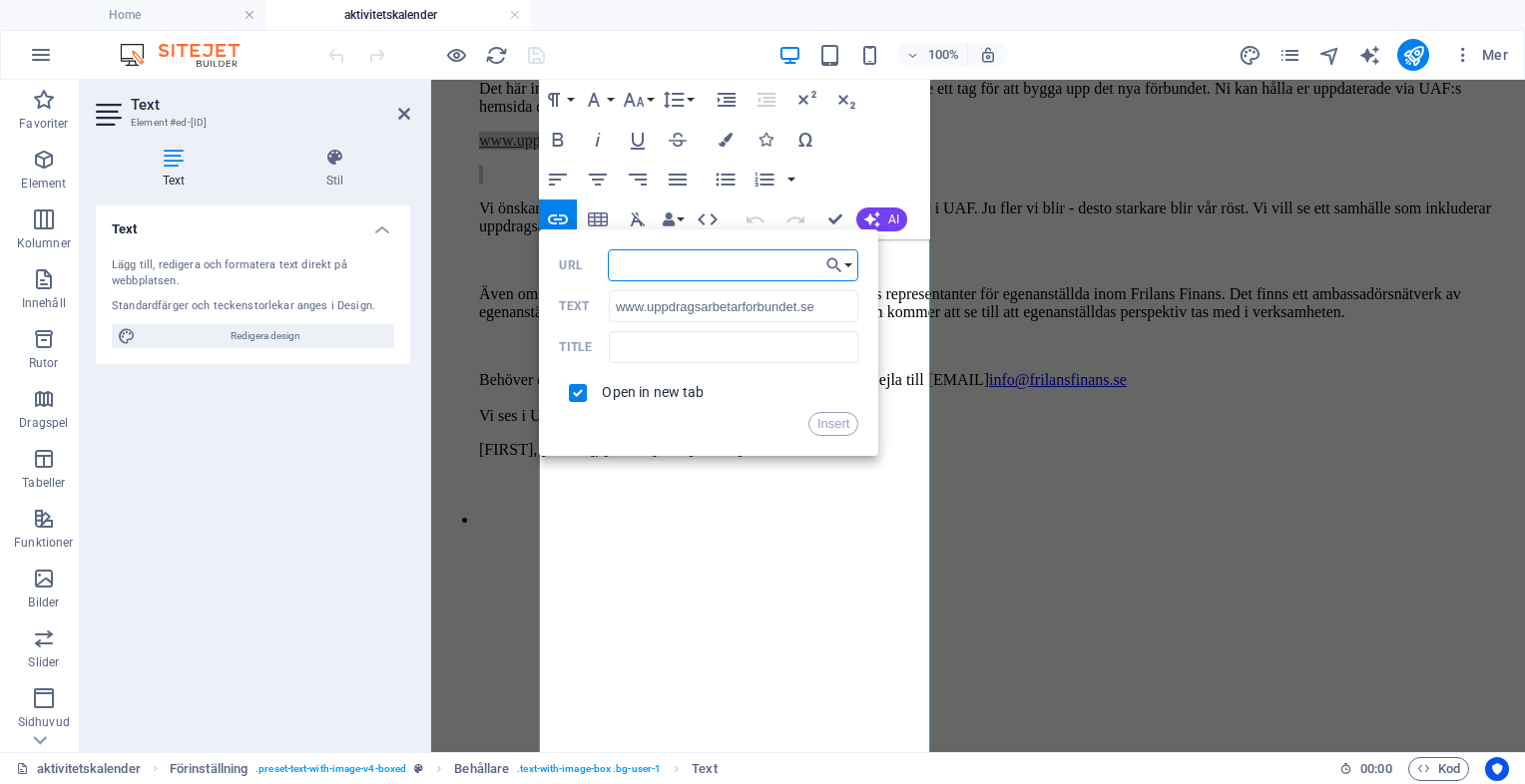 click on "URL" at bounding box center [734, 265] 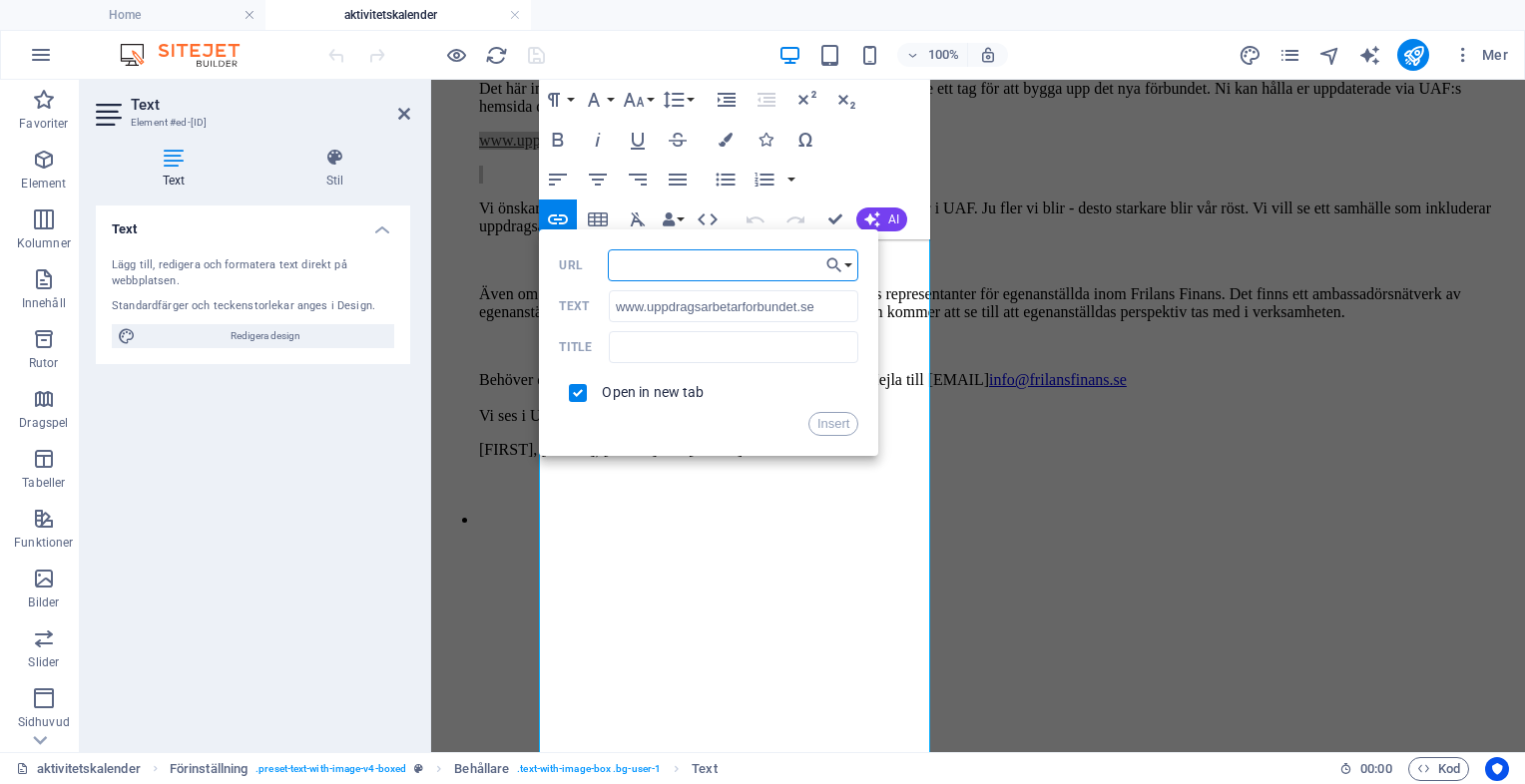 type on "https://uppdragsarbetarforbundet.se/" 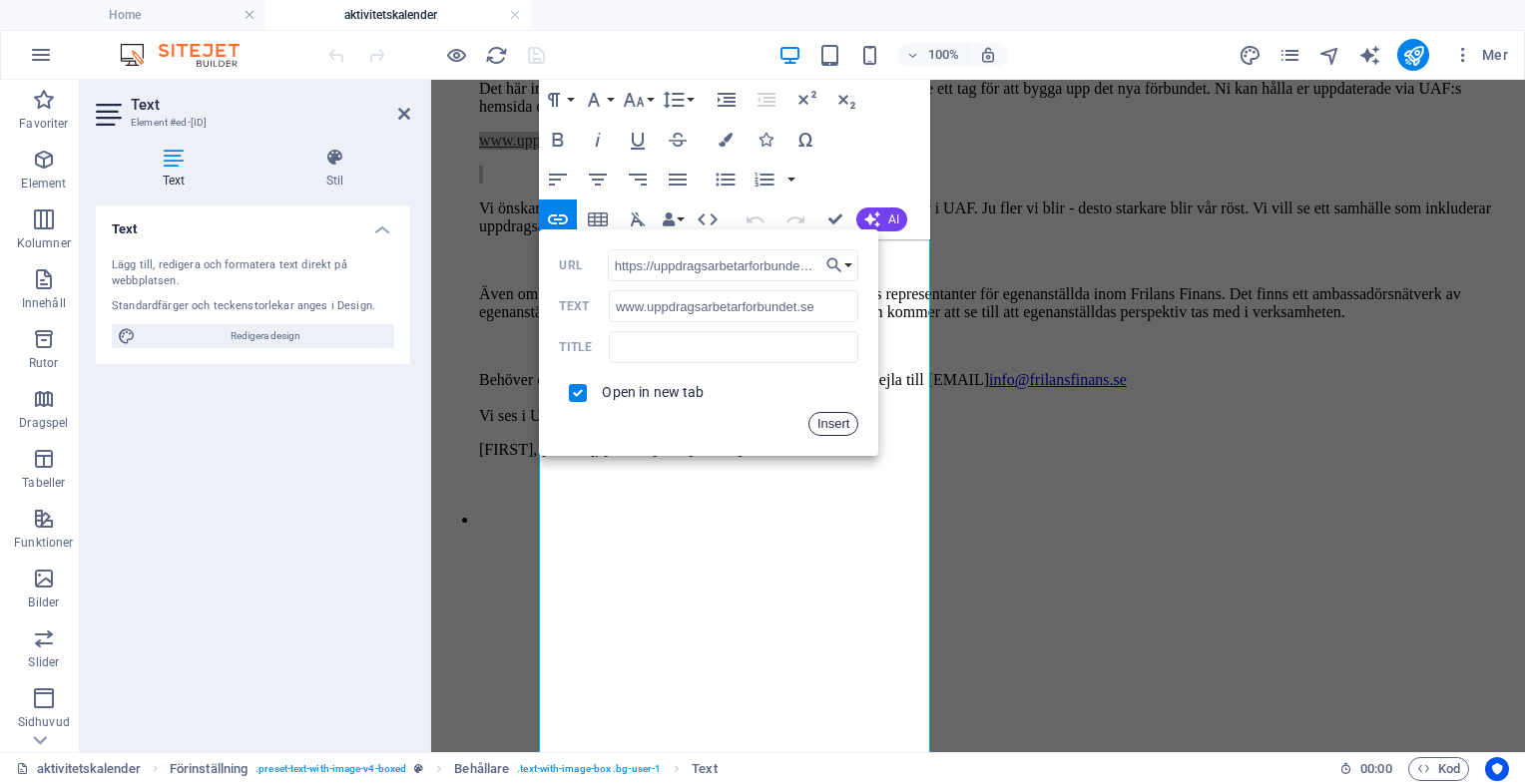 click on "Insert" at bounding box center [833, 424] 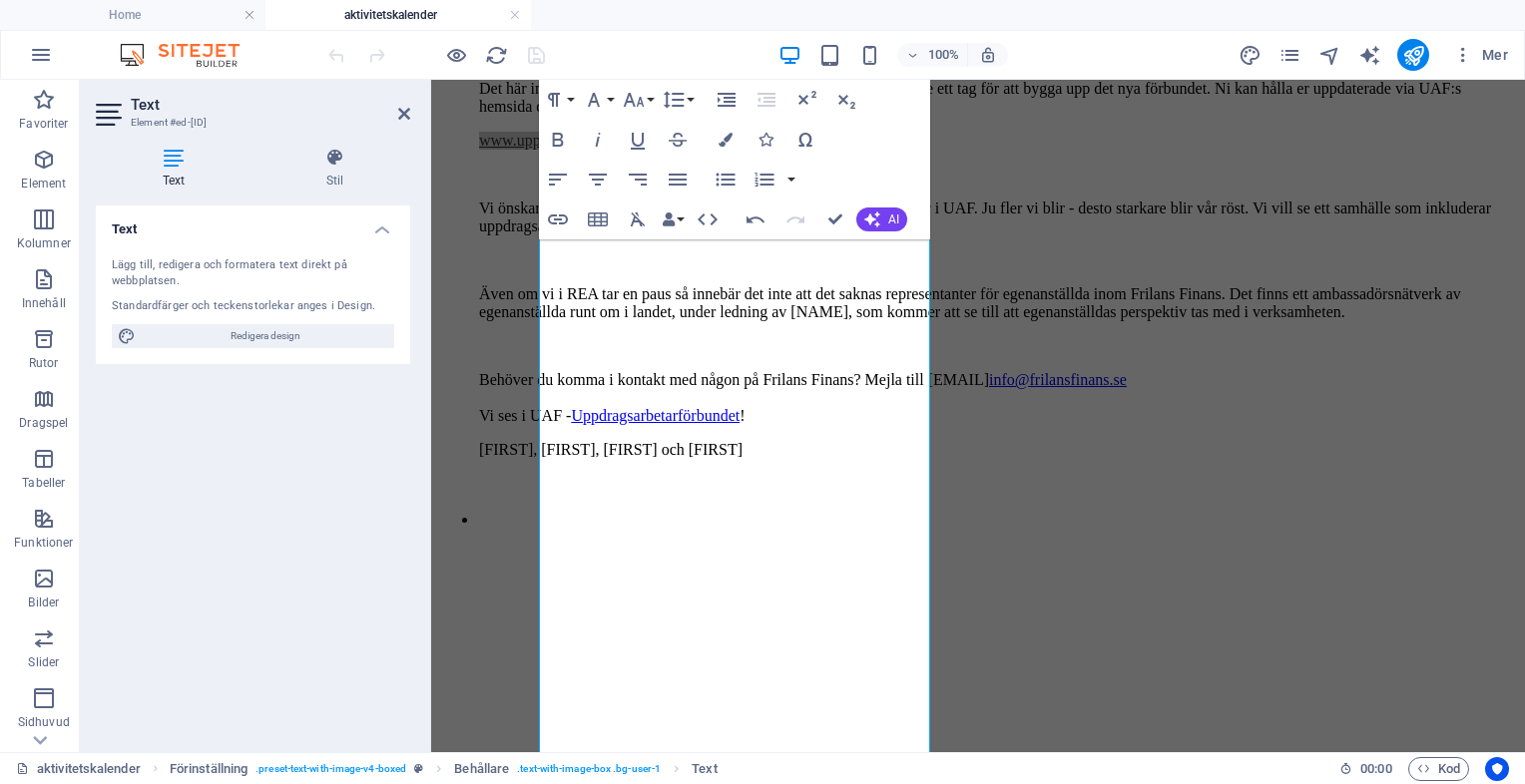click on "100% Mer" at bounding box center [920, 55] 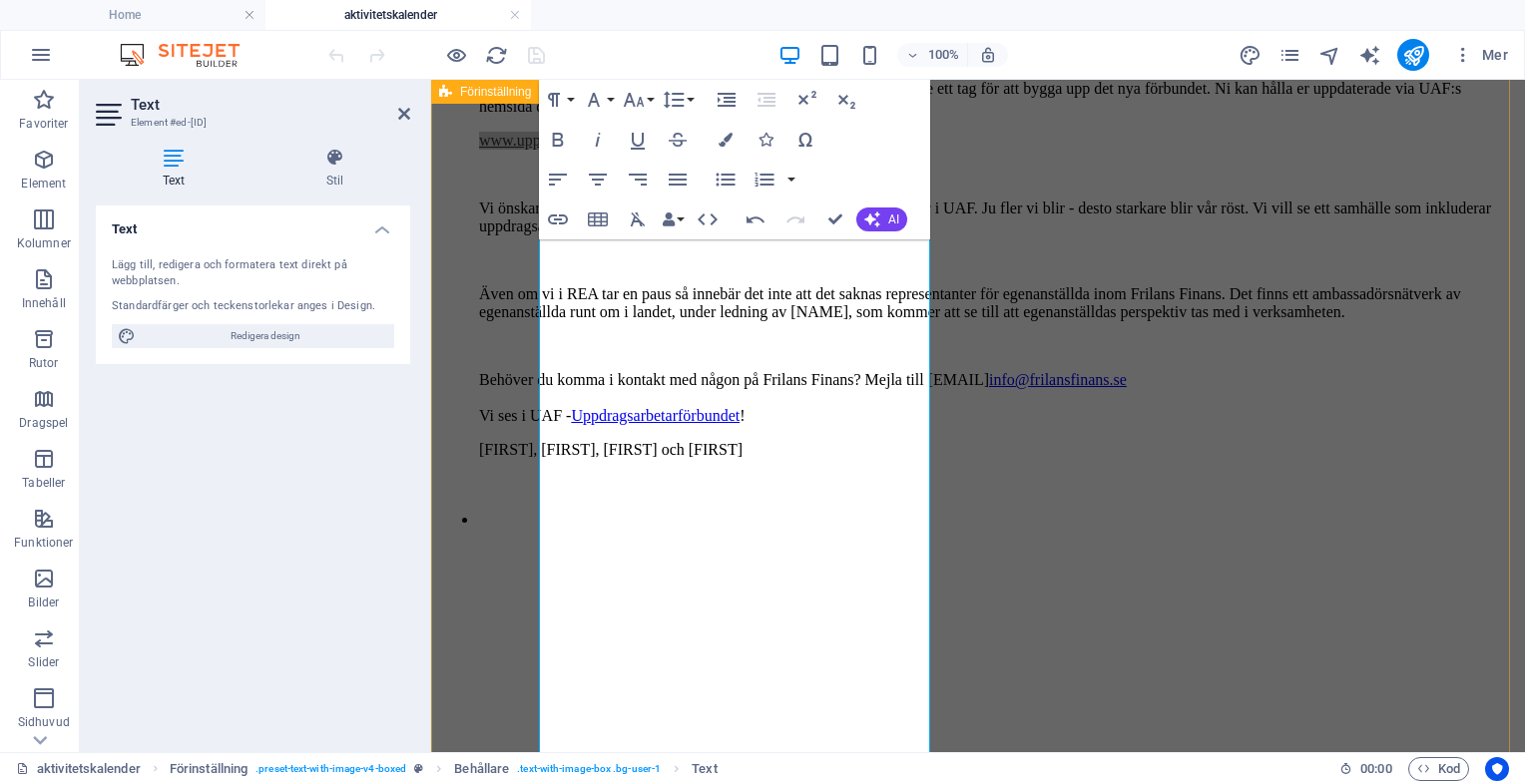 click on "Aktivitetskalender - REA Aktivitet öppen för anmälan är klickbar länk. Augusti 2025: Rådet för Egenanställda läggs vilande på obestämd framtid. Vi formar nu styrelsen och bygger upp ett nytt fackförbund för uppdragsarbetare:  Uppdragsarbetarförbundet (UAF) Nu lyfter vi arbetet till en ny nivå och bildar Uppdragsarbetarförbundet! Men först vill vi tacka alla fina egenanställda på Frilans Finans som deltagit i våra aktiviteter, stöttar vår namninsamling och mycket annat! Vi vill också rikta ett stort tack till Frilans Finans personal som stöttat oss i vårt arbete! REA har i flera år arbetat för en bättre tillvaro för egenanställda. Nu vill vi fördjupa detta arbete genom att inkludera alla uppdragsarbetare. Det här innebär att du inte längre kan nå REA som vi nu lägger vilande ett tag för att bygga upp det nya förbundet. Ni kan hålla er uppdaterade via UAF:s hemsida där ni också kan komma i kontakt med oss! www.uppdragsarbetarforbundet.se info@frilansfinans.se ! eller" at bounding box center (978, 920) 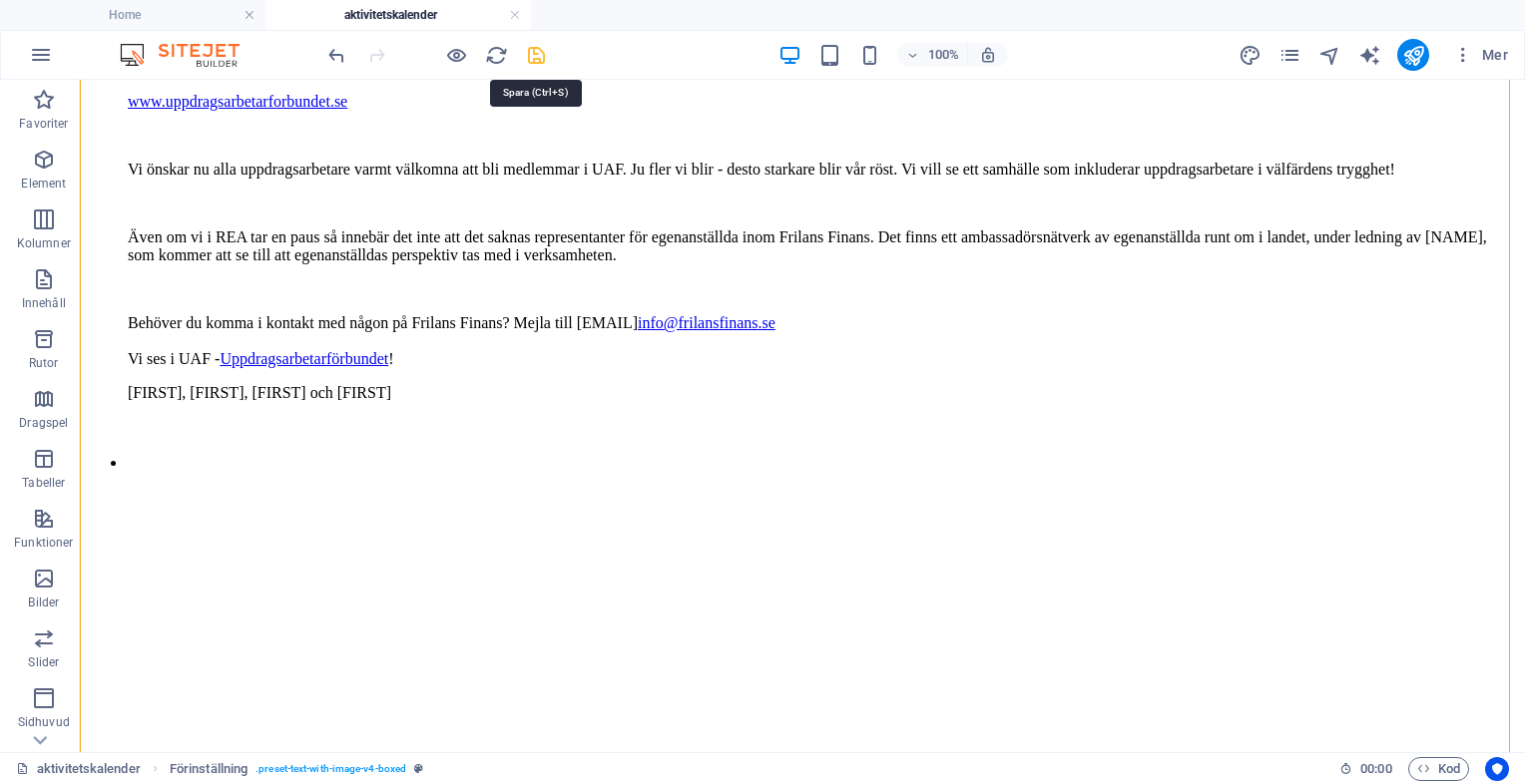 click at bounding box center [536, 55] 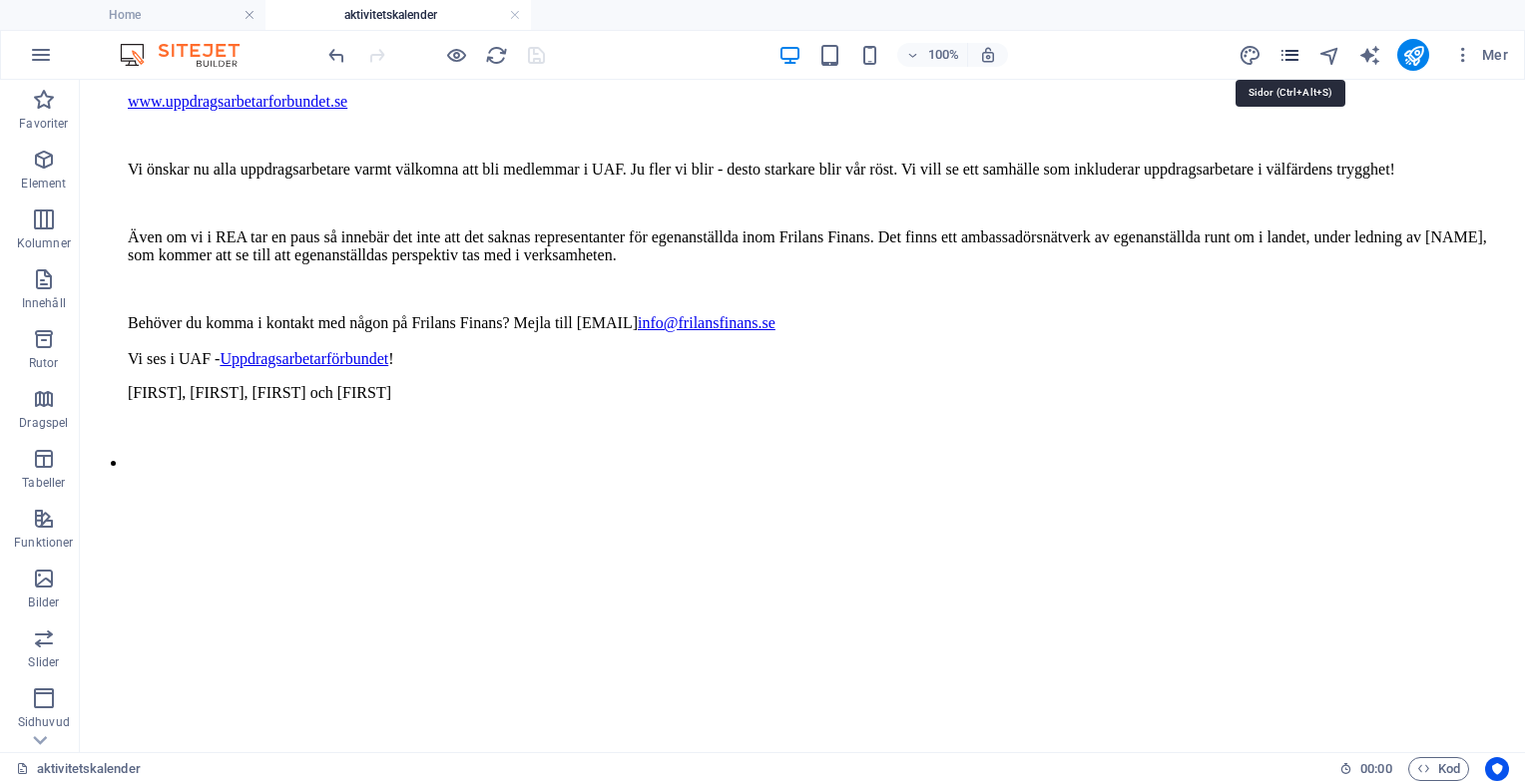 click at bounding box center [1289, 55] 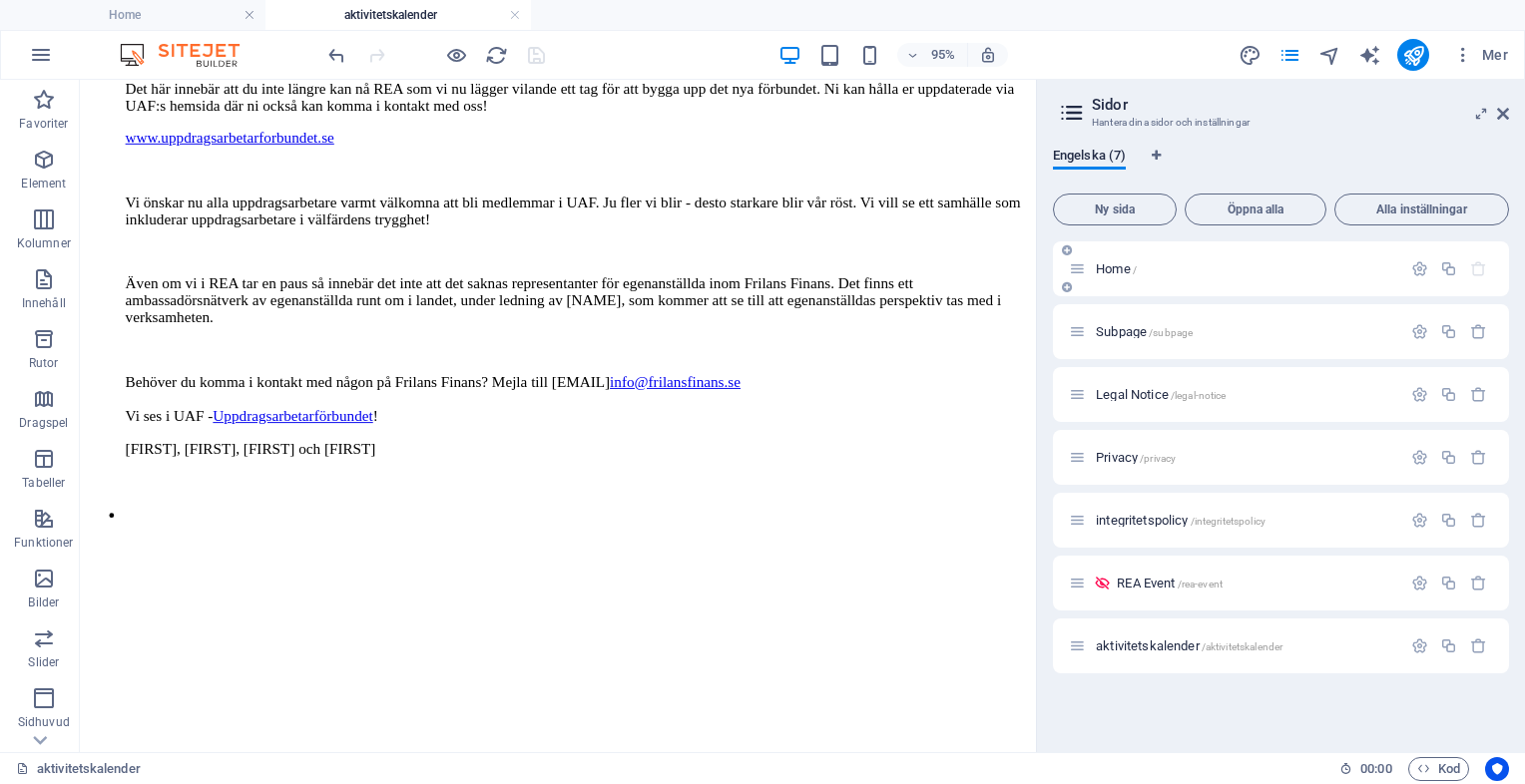 click on "Home /" at bounding box center [1235, 268] 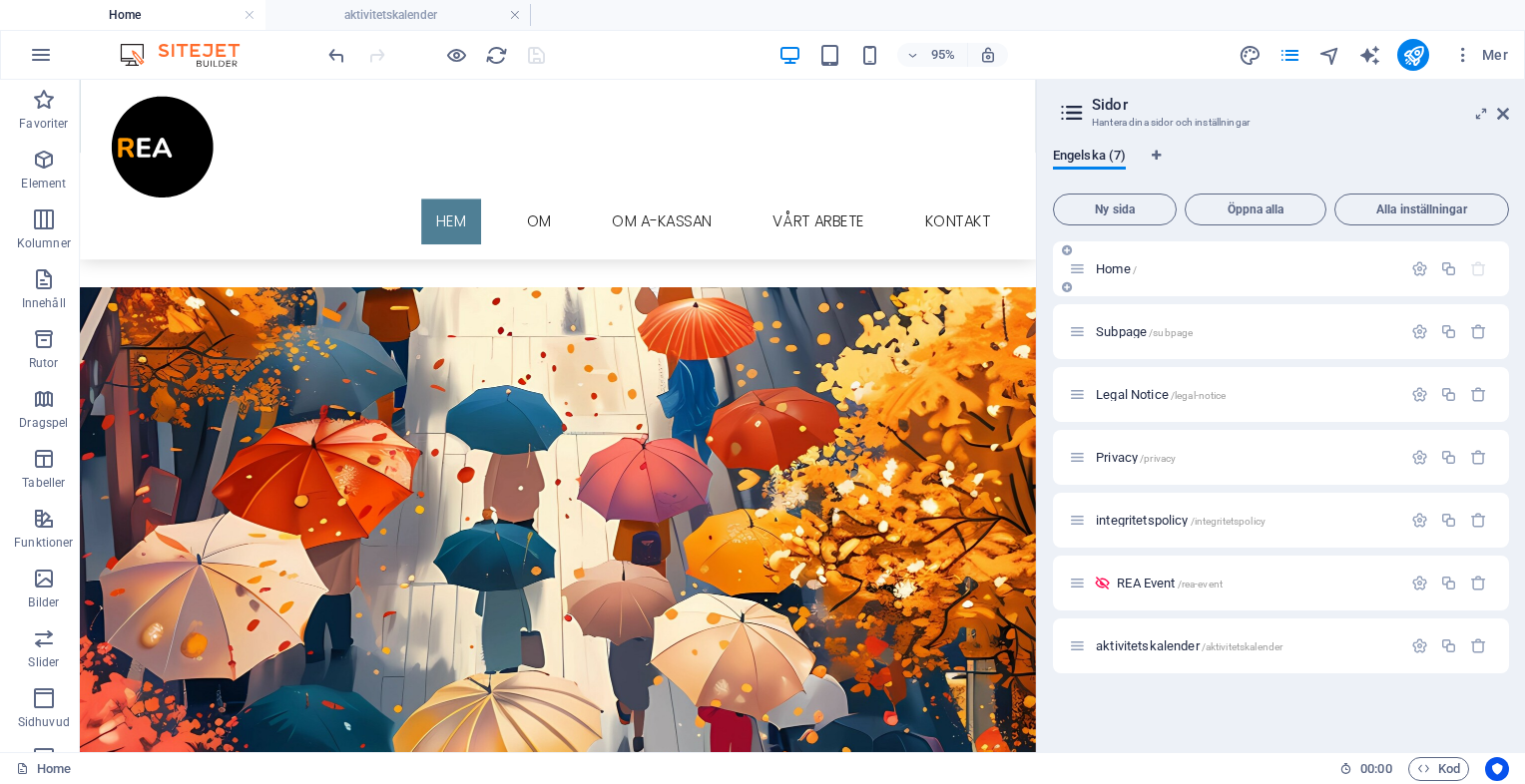scroll, scrollTop: 0, scrollLeft: 0, axis: both 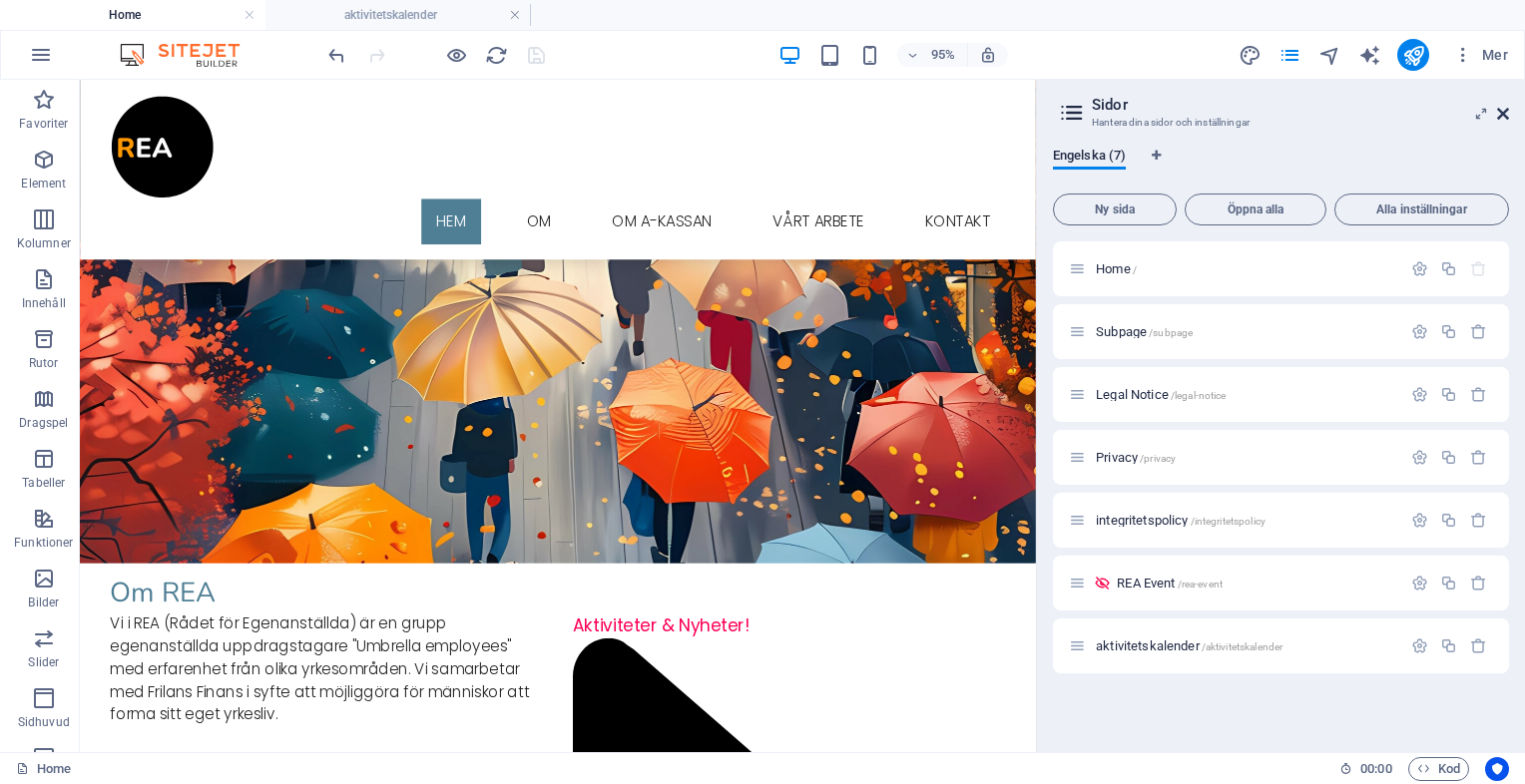 click at bounding box center (1503, 114) 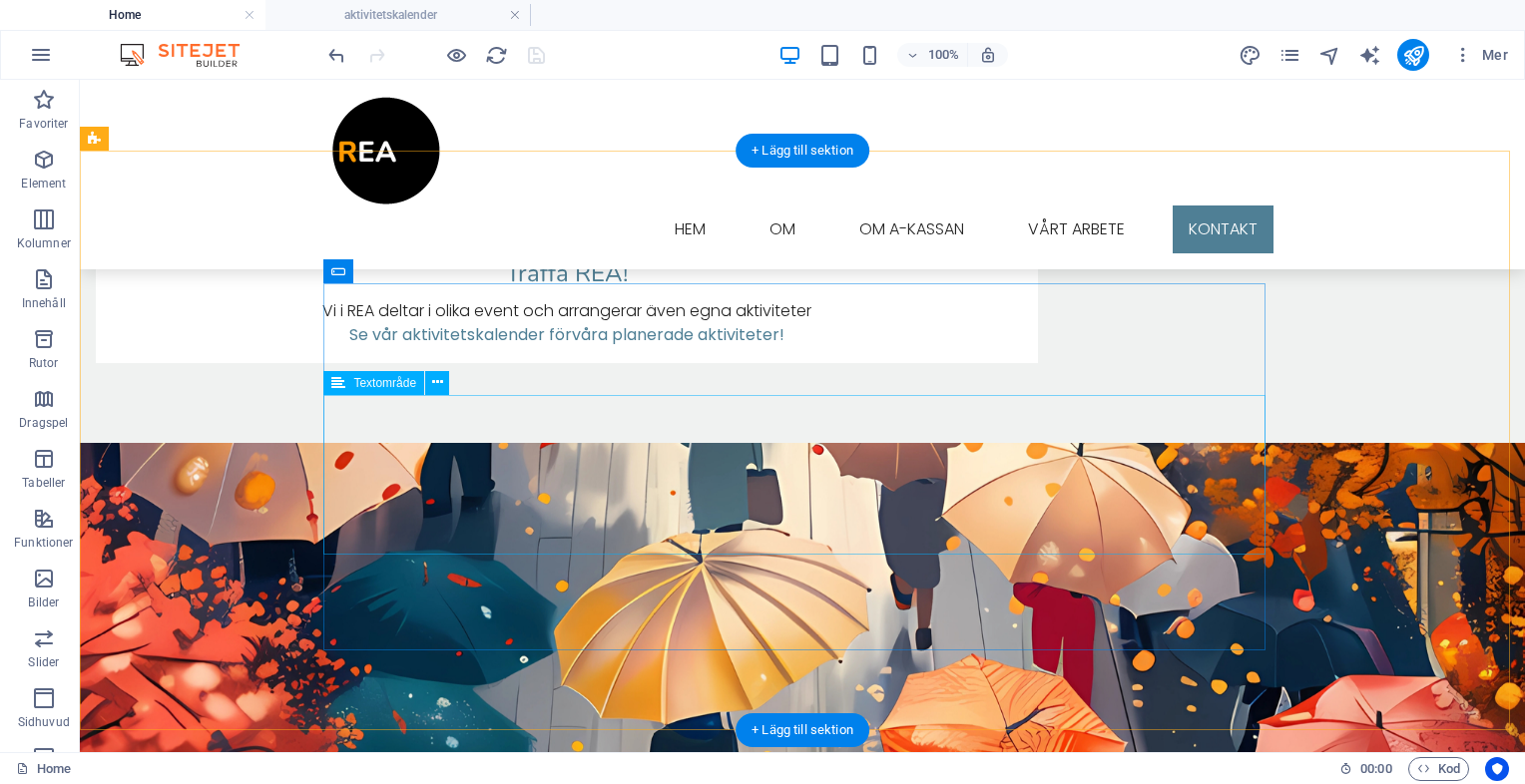 scroll, scrollTop: 4050, scrollLeft: 0, axis: vertical 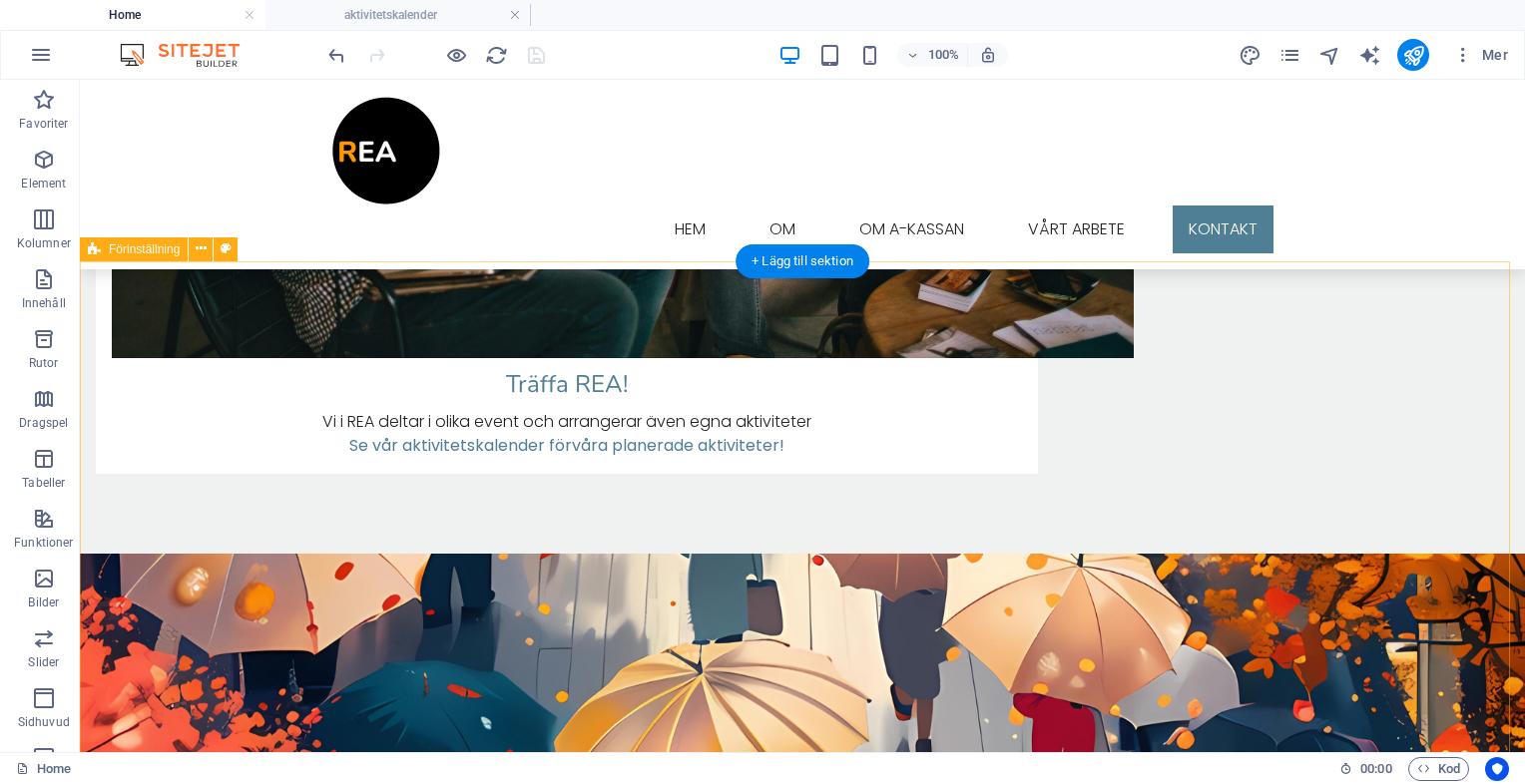 click on "Kontakta oss!   Jag har läst och förstår integritetspolicyn - se nedan! Oläslig? Ladda ny Skicka" at bounding box center (802, 6415) 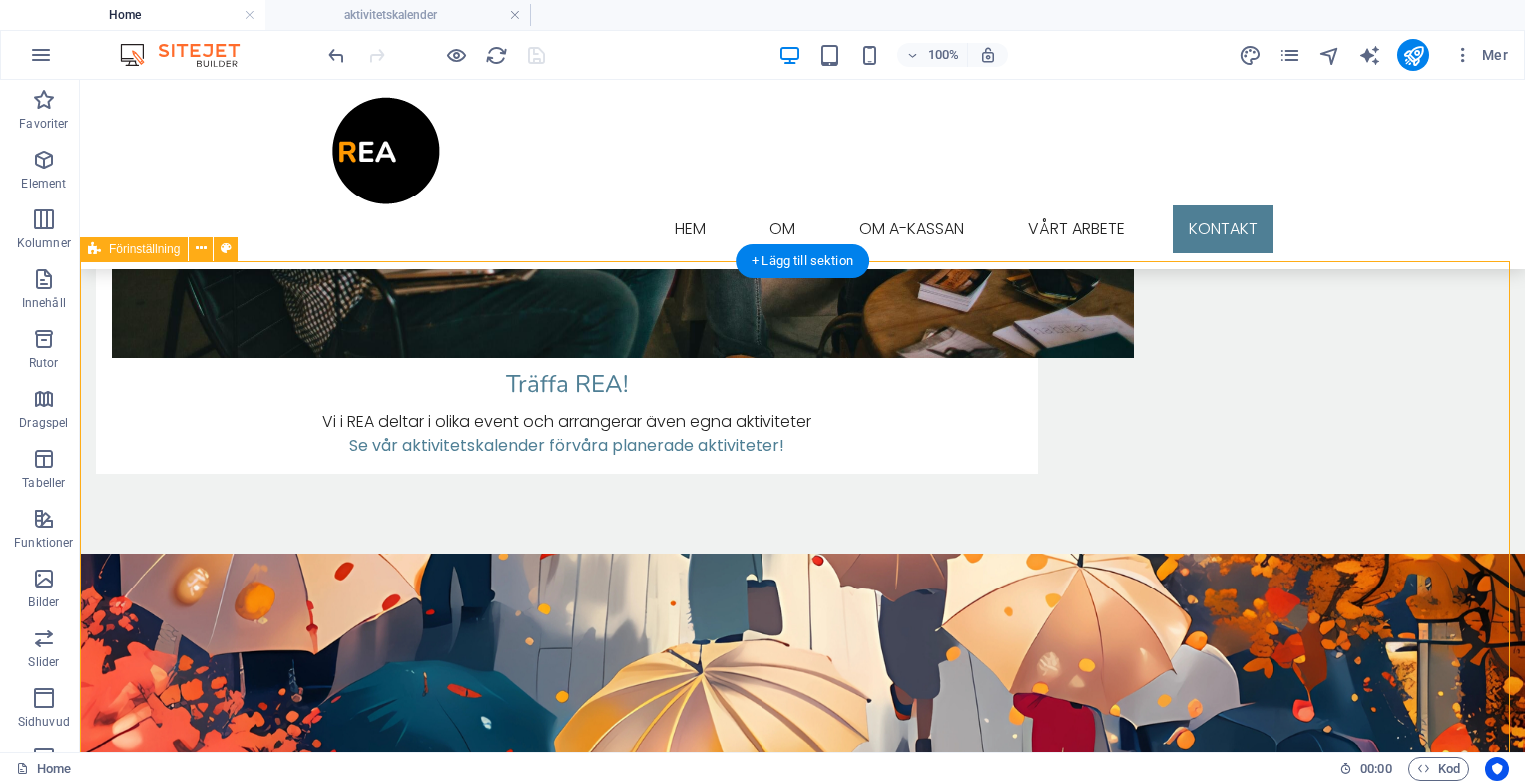 click on "Kontakta oss!   Jag har läst och förstår integritetspolicyn - se nedan! Oläslig? Ladda ny Skicka" at bounding box center (802, 6415) 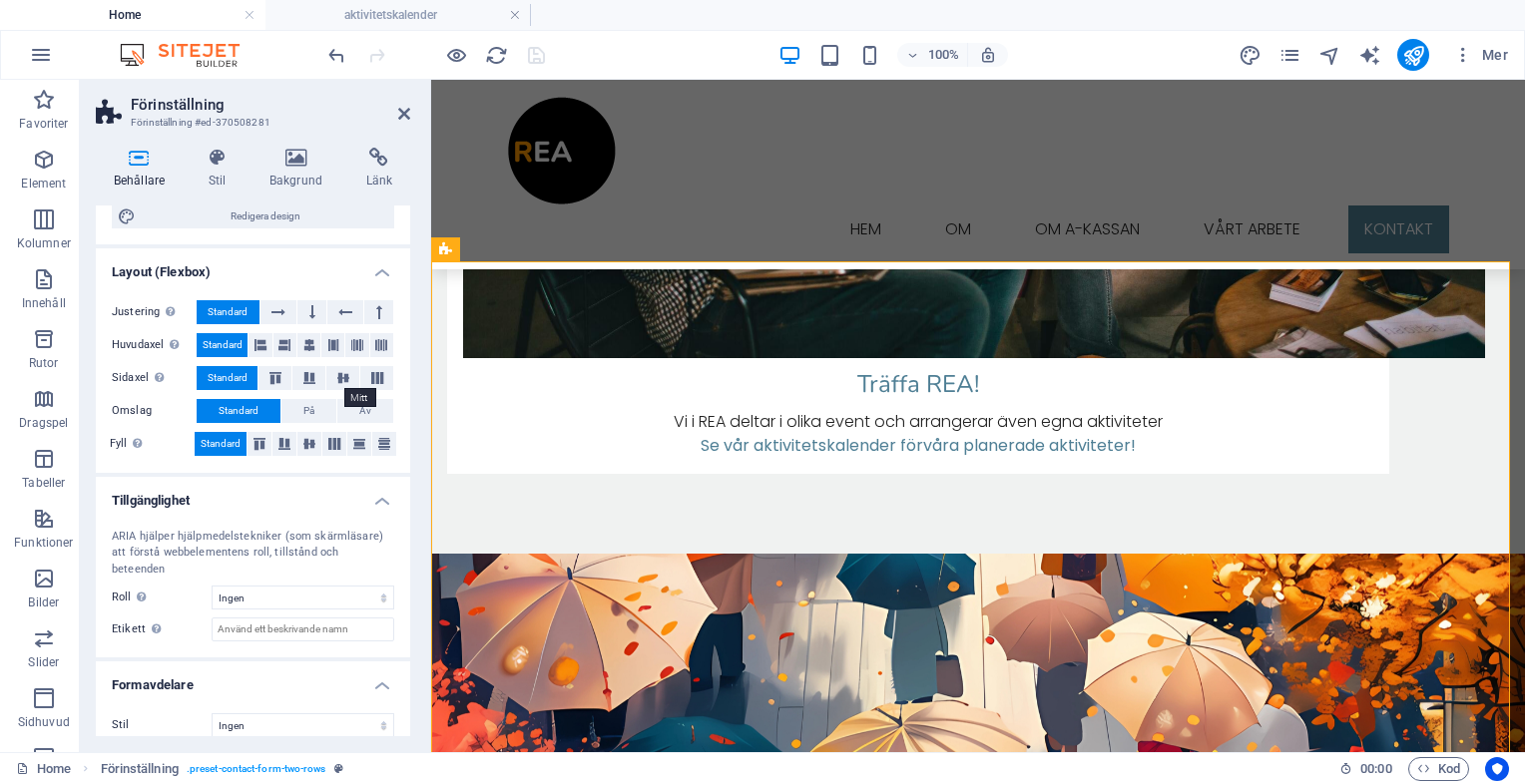 scroll, scrollTop: 0, scrollLeft: 0, axis: both 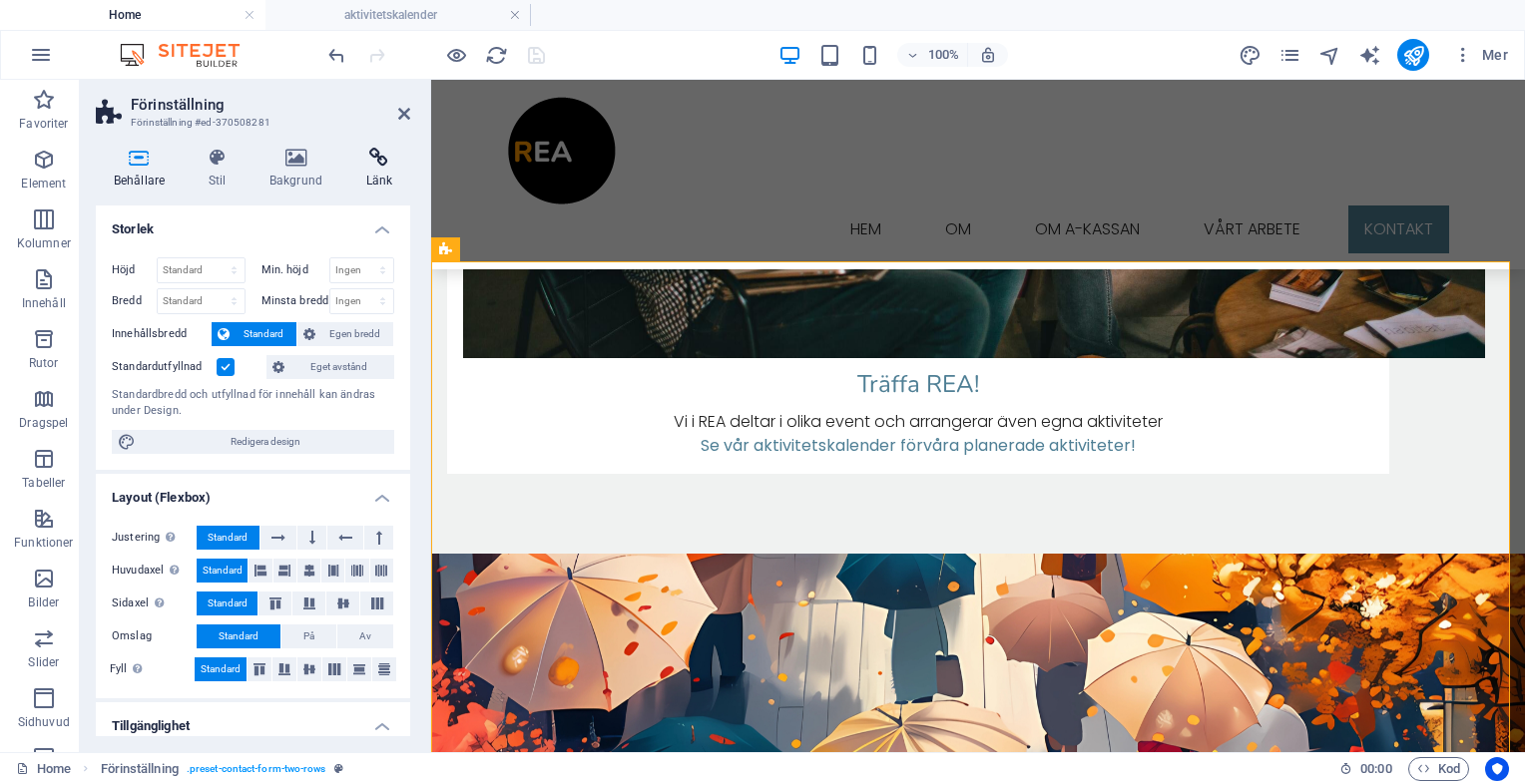 click at bounding box center [379, 158] 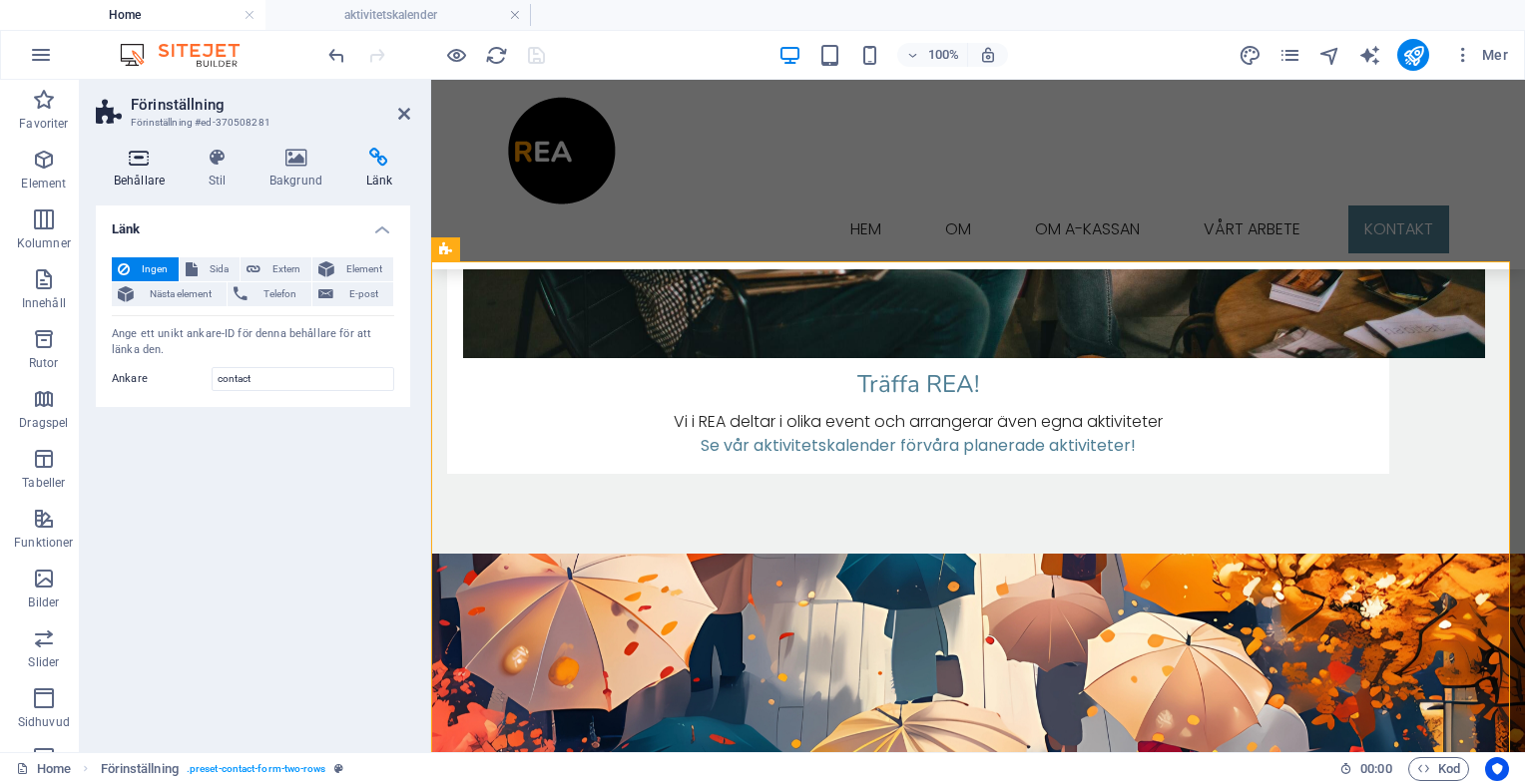 click at bounding box center (139, 158) 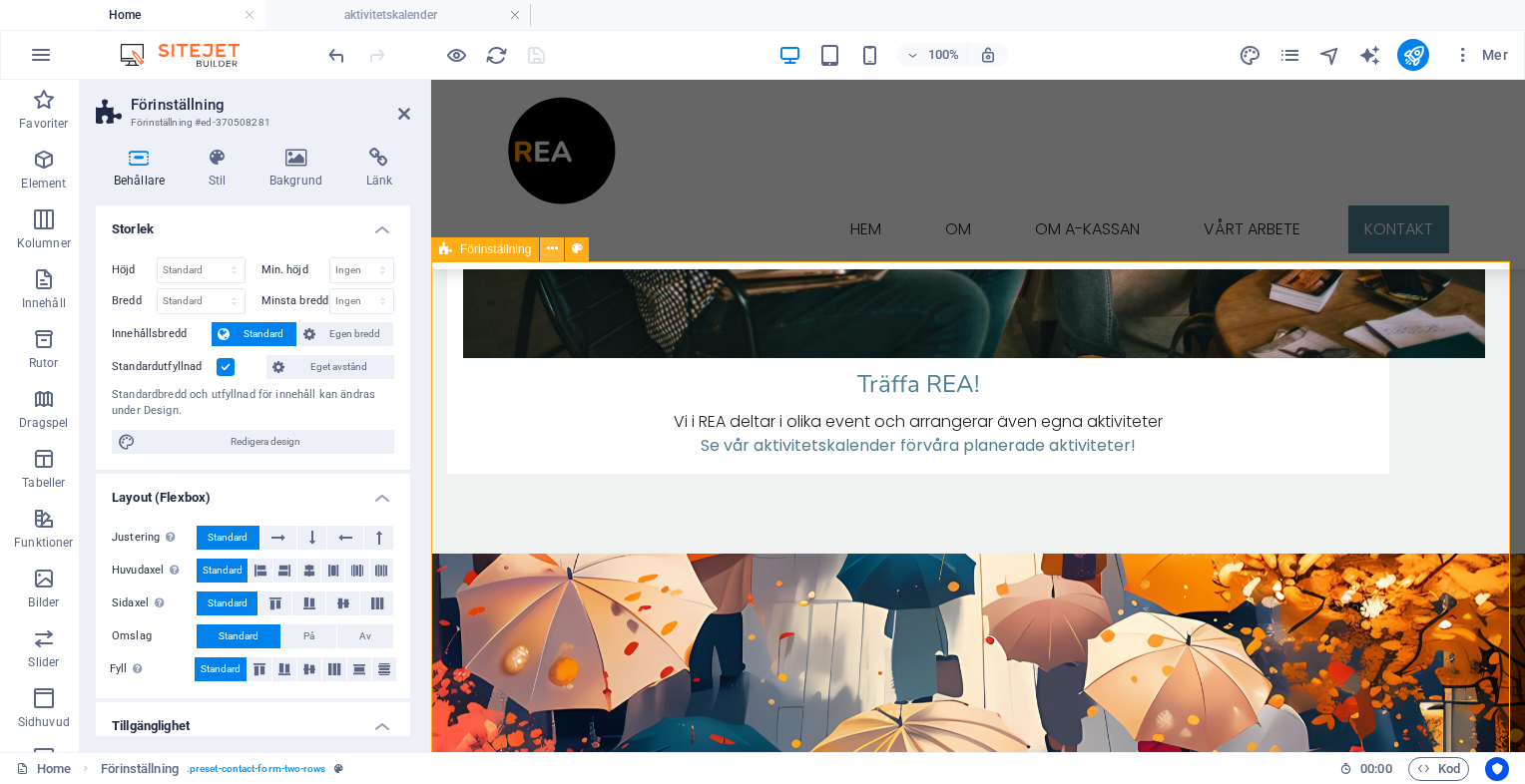 click at bounding box center (552, 248) 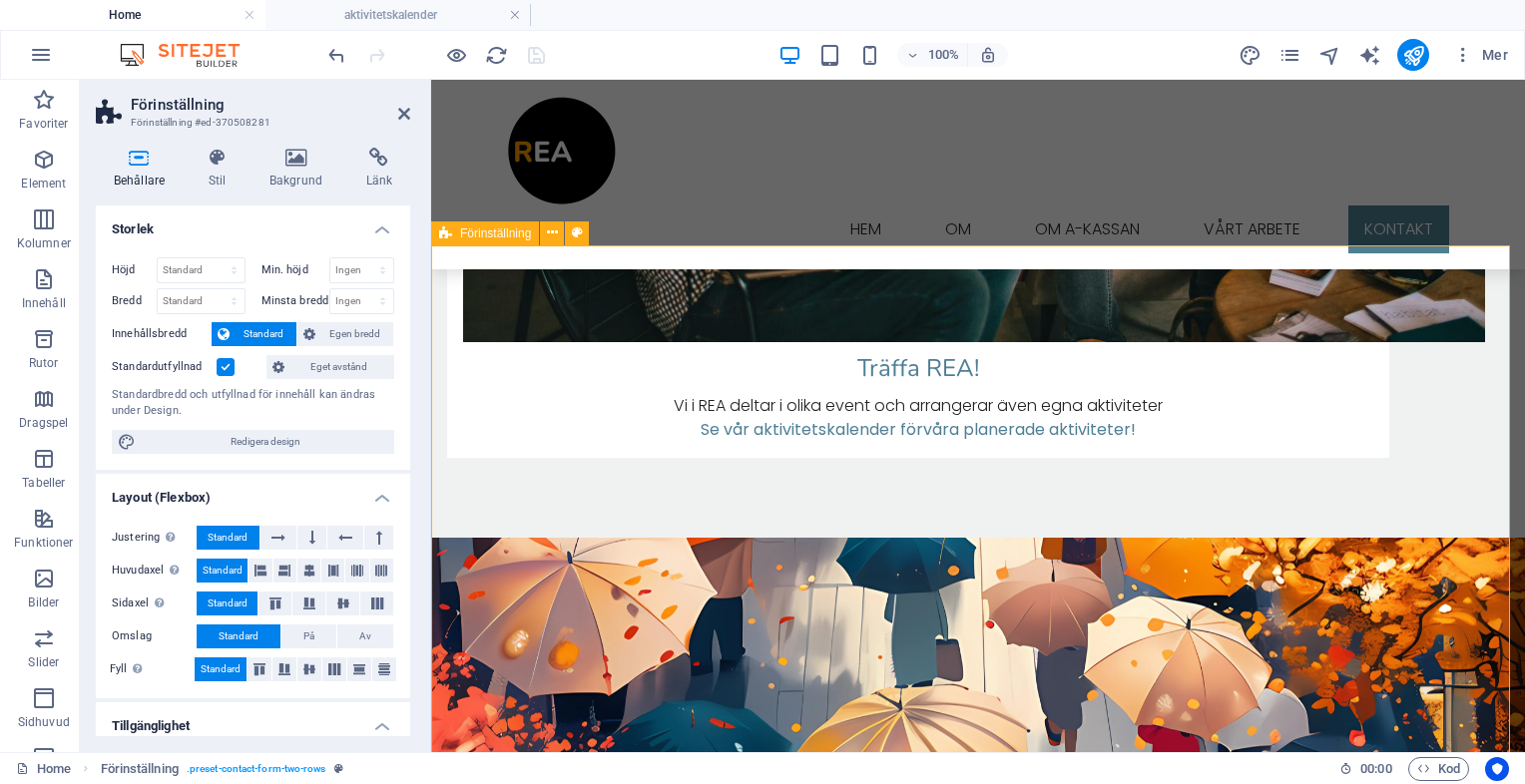 scroll, scrollTop: 4066, scrollLeft: 0, axis: vertical 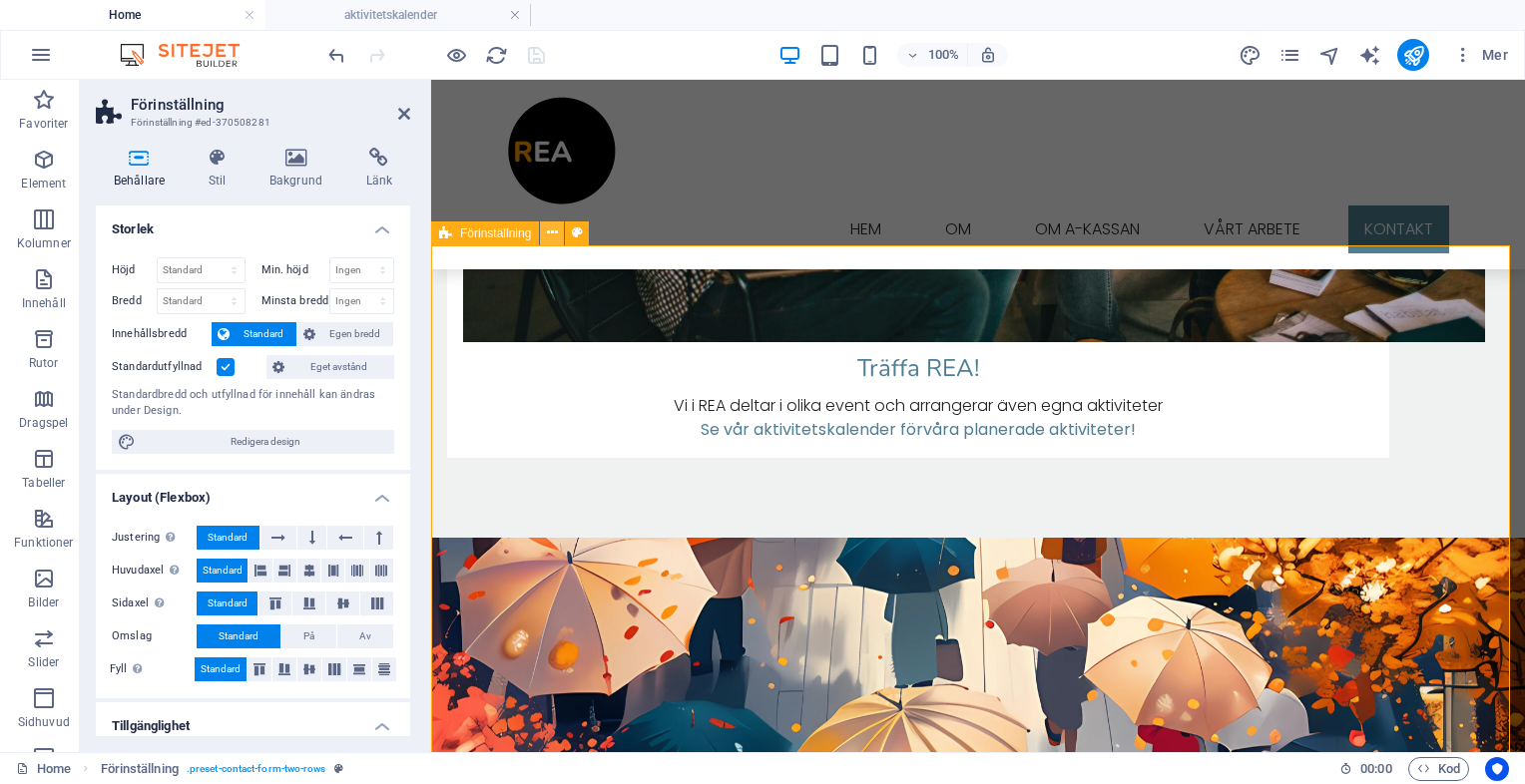 click at bounding box center [552, 232] 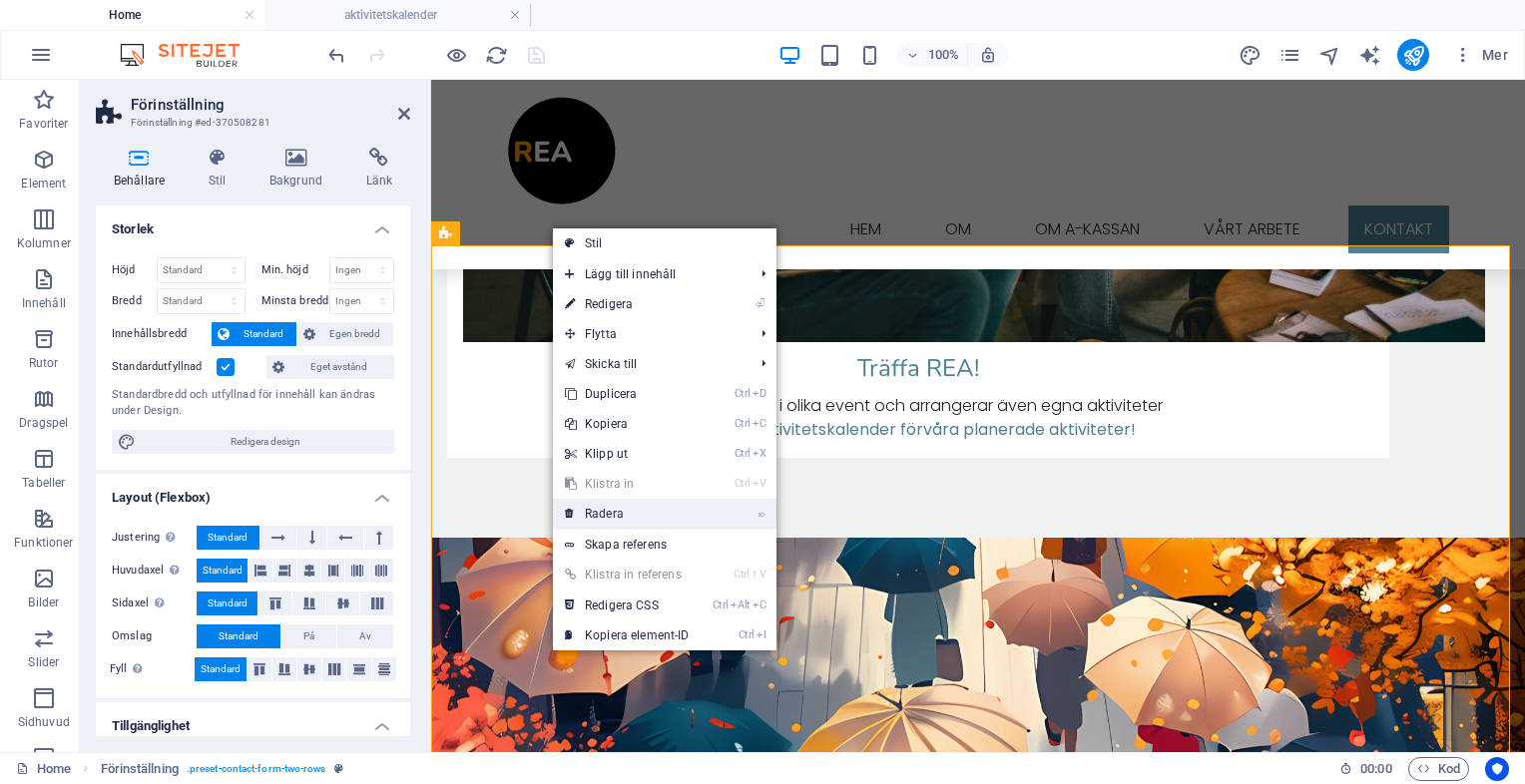 click on "⌦  Radera" at bounding box center [627, 514] 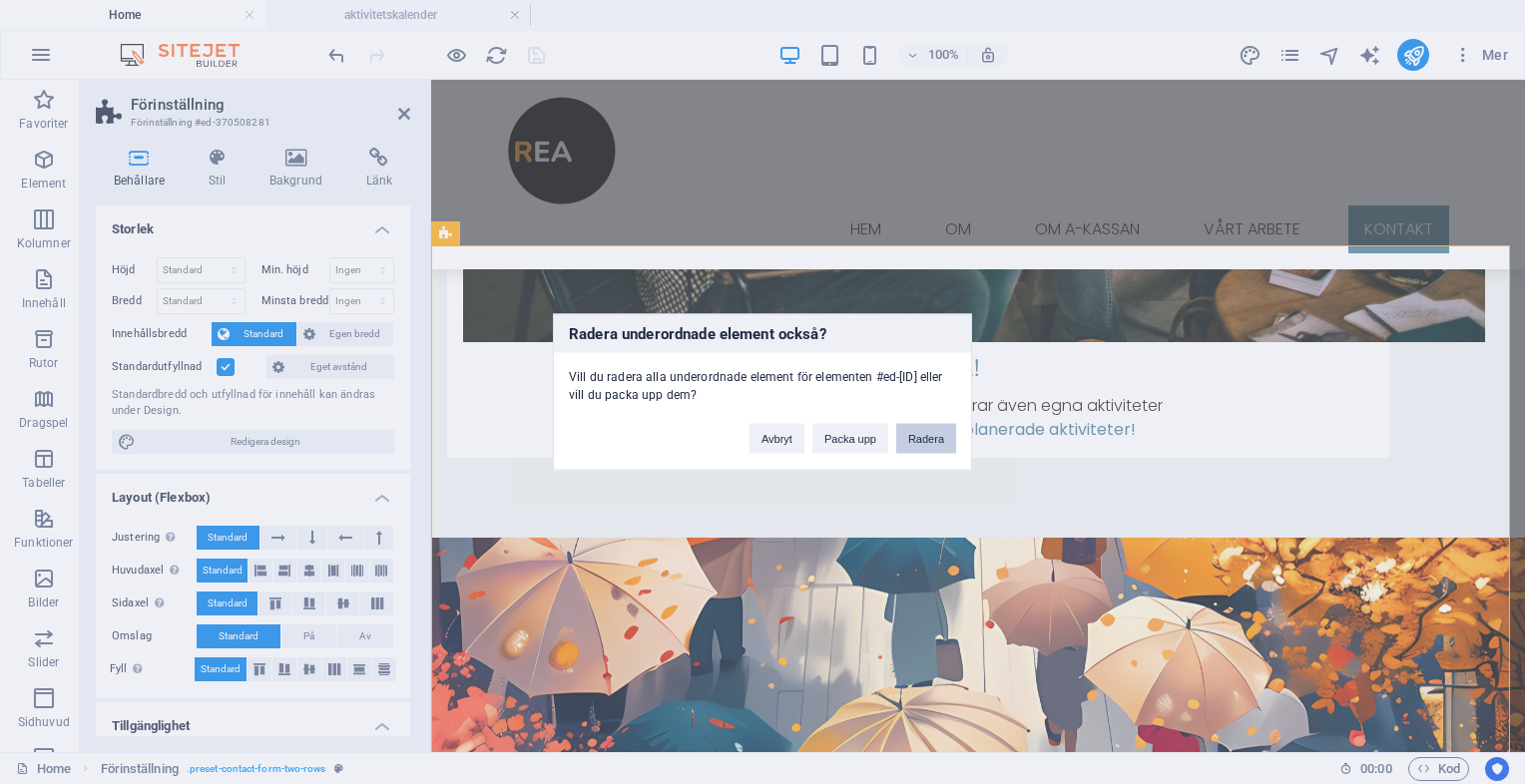 click on "Radera" at bounding box center (926, 439) 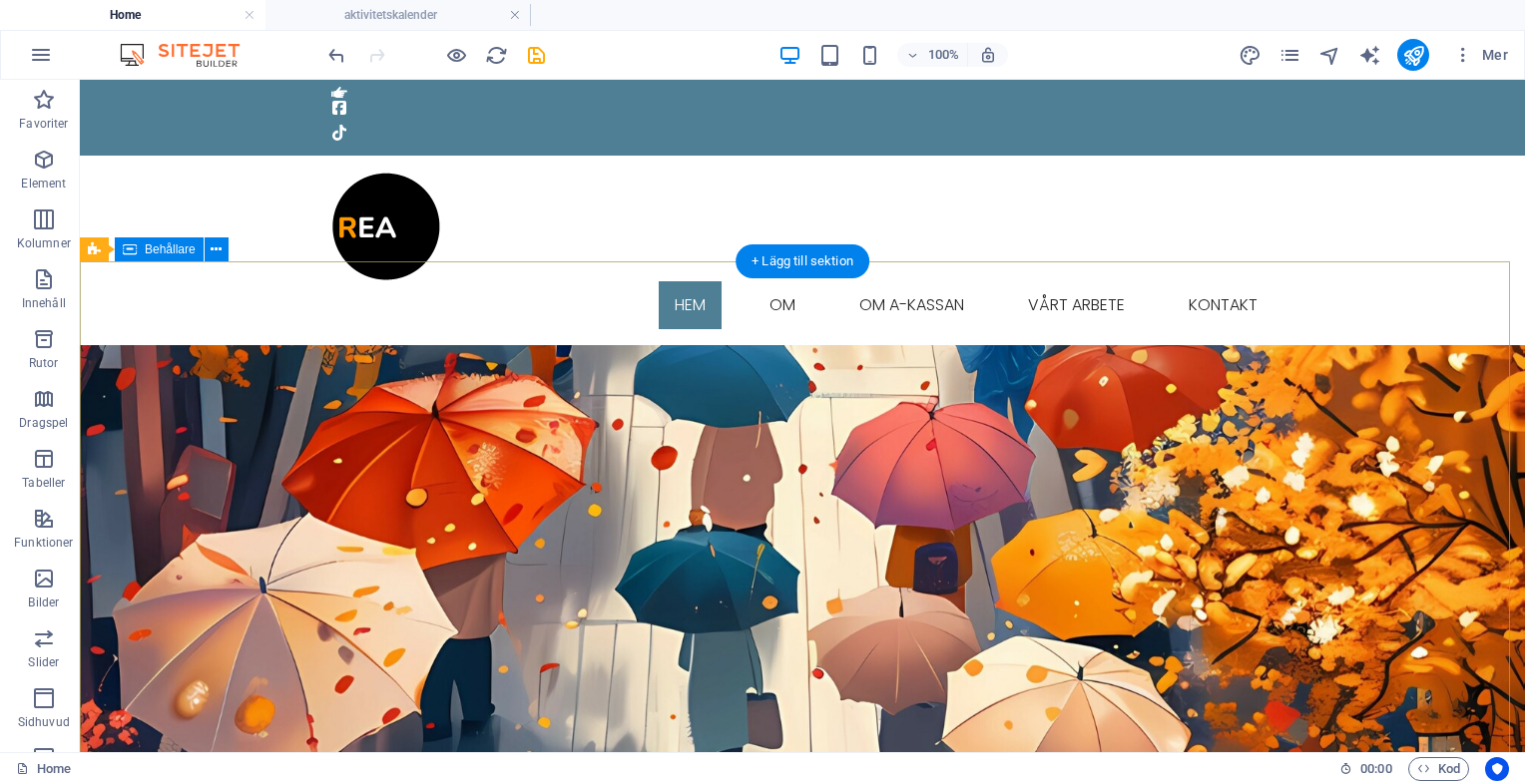 scroll, scrollTop: 0, scrollLeft: 0, axis: both 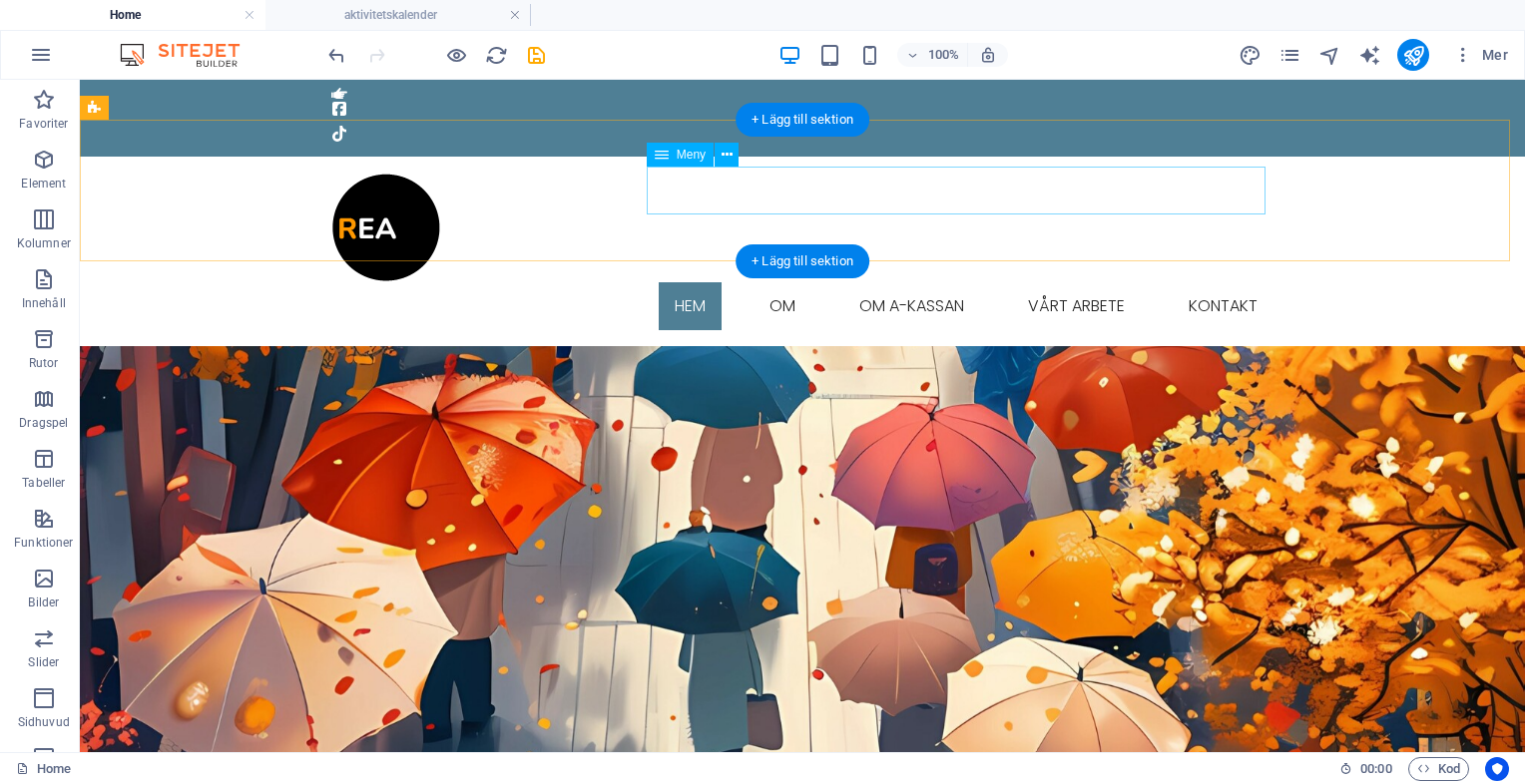click on "HEM om om a-kassan Vårt arbete Kontakt" at bounding box center [802, 306] 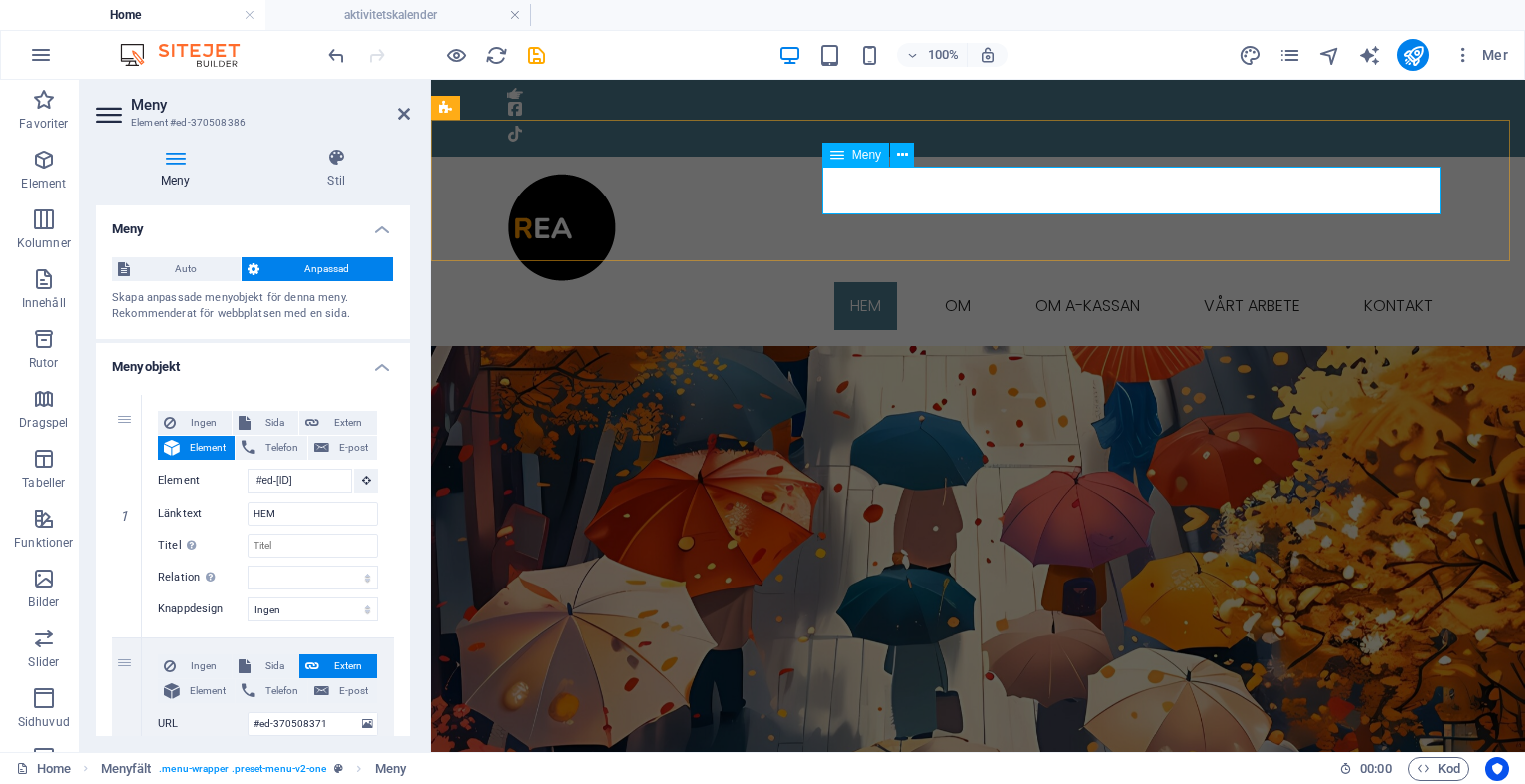 click on "HEM om om a-kassan Vårt arbete Kontakt" at bounding box center [978, 306] 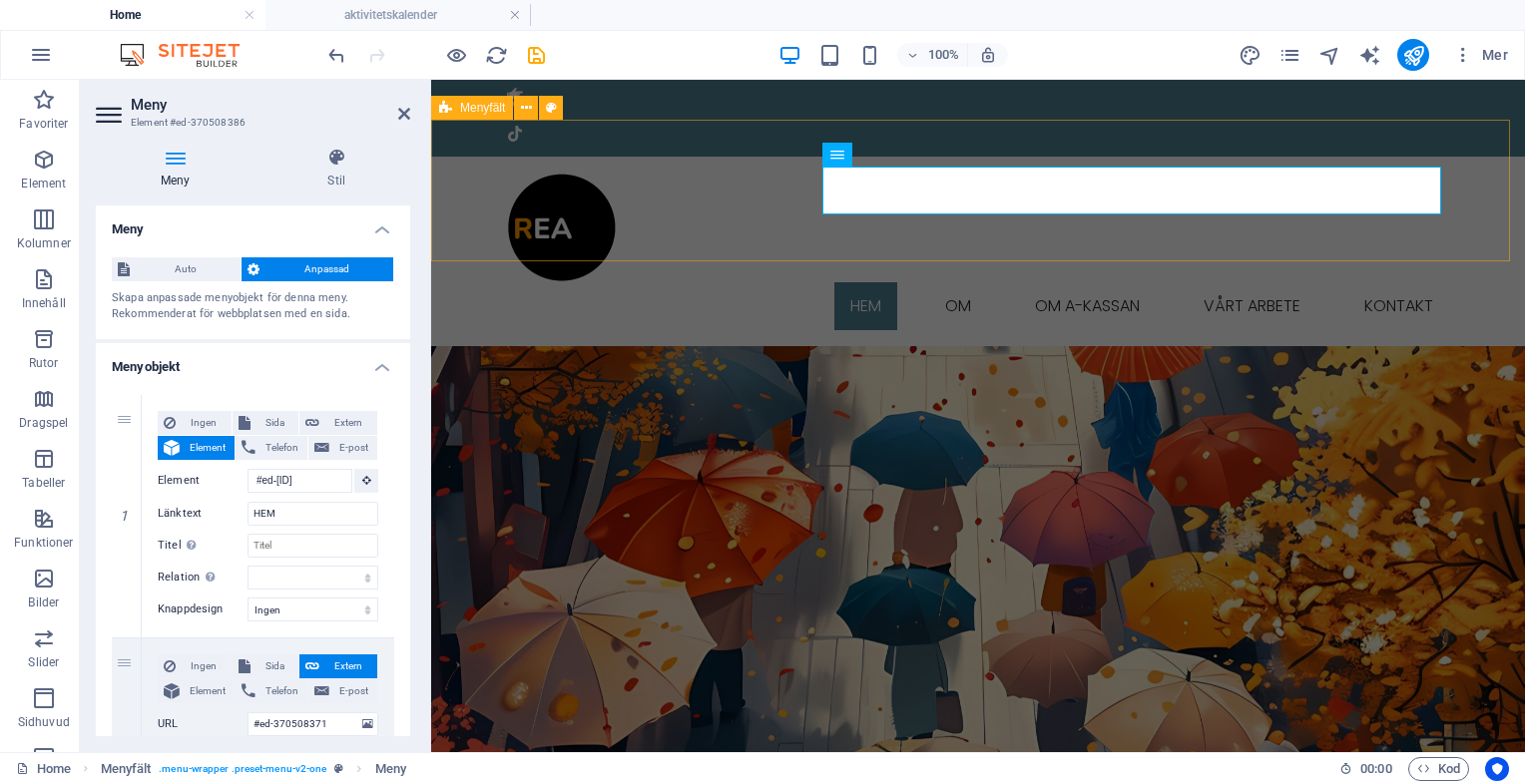 click on "HEM om om a-kassan Vårt arbete Kontakt" at bounding box center [978, 251] 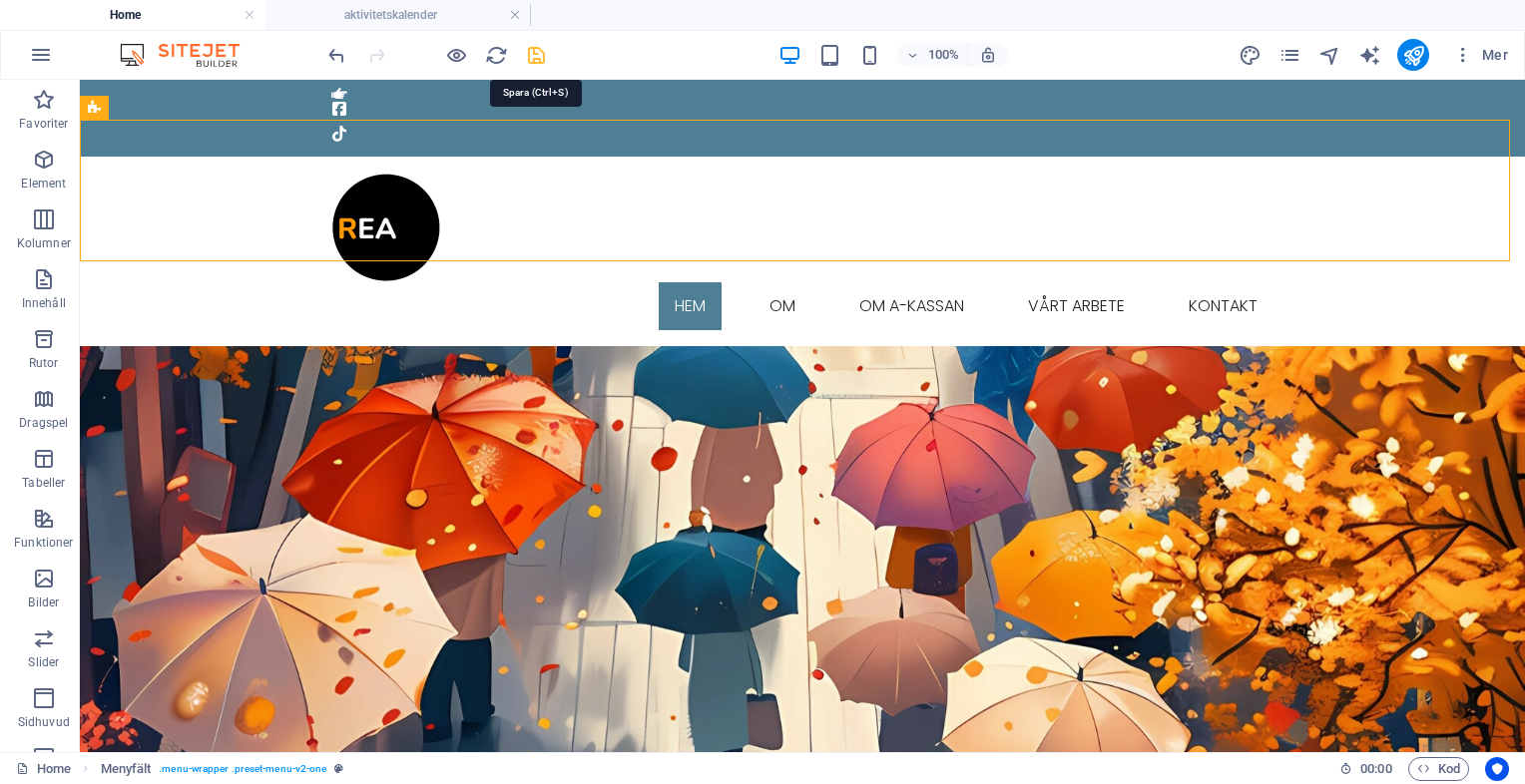 click at bounding box center (536, 55) 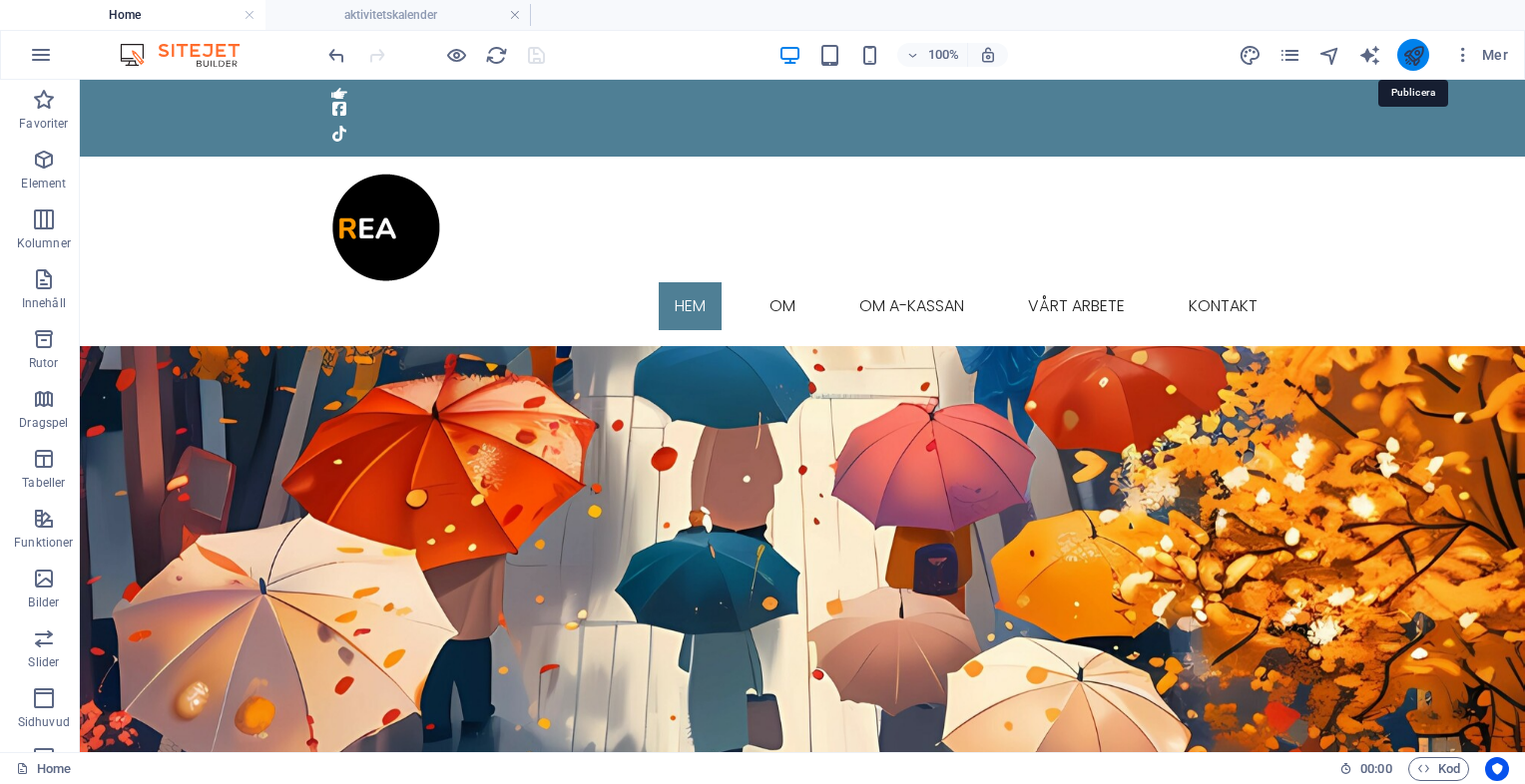 click at bounding box center (1413, 55) 